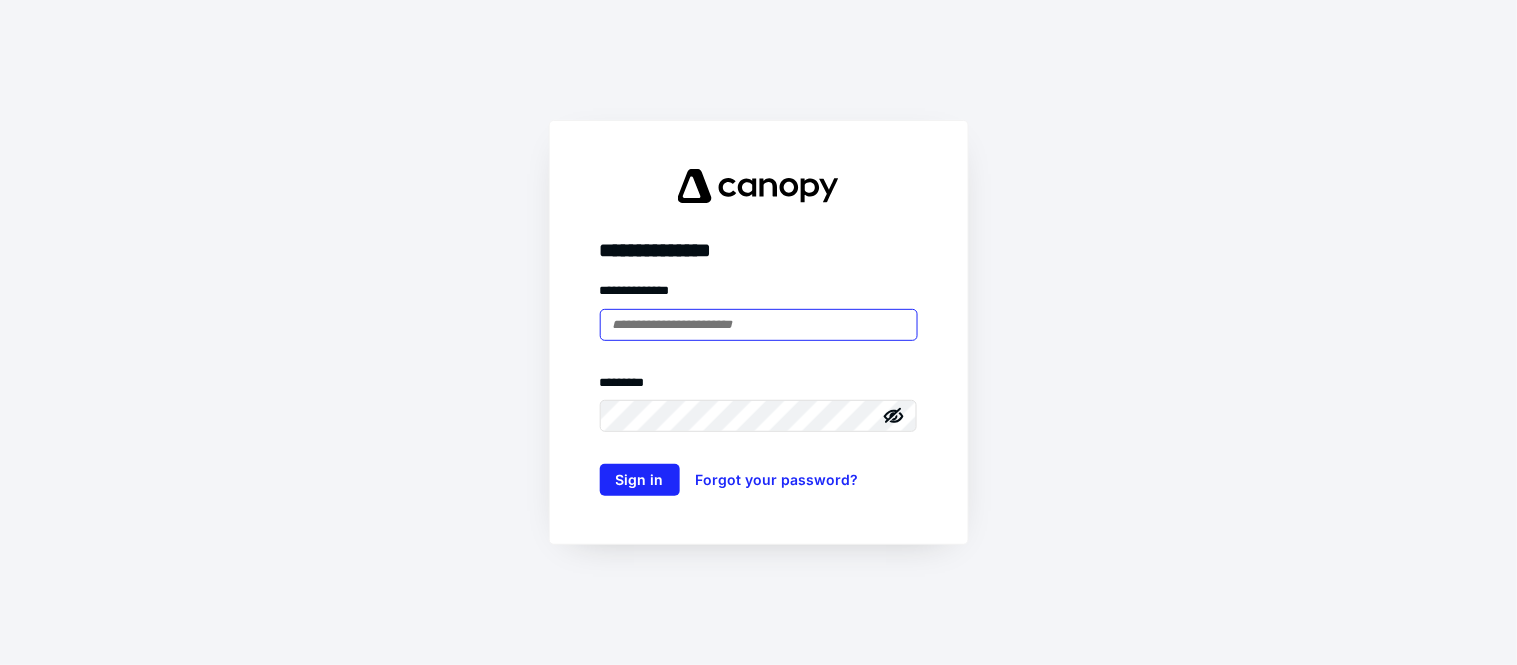 scroll, scrollTop: 0, scrollLeft: 0, axis: both 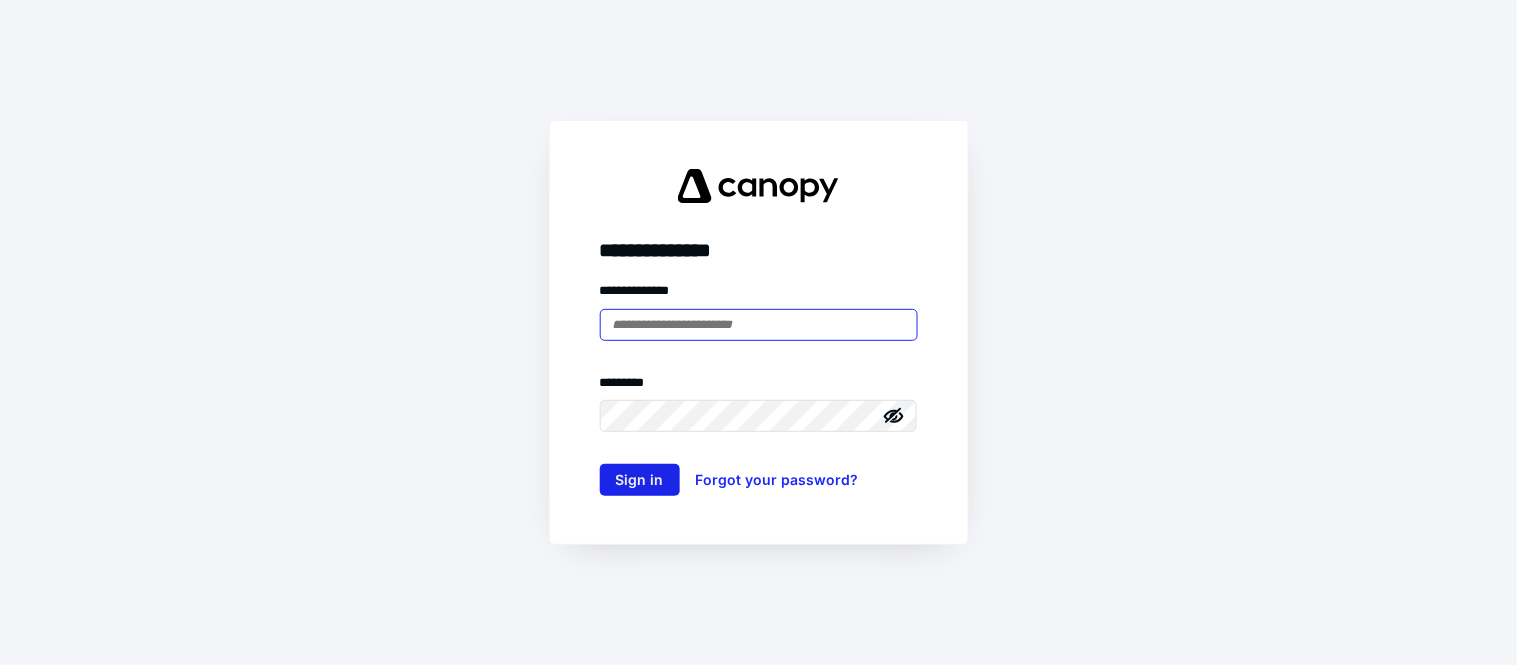 type on "**********" 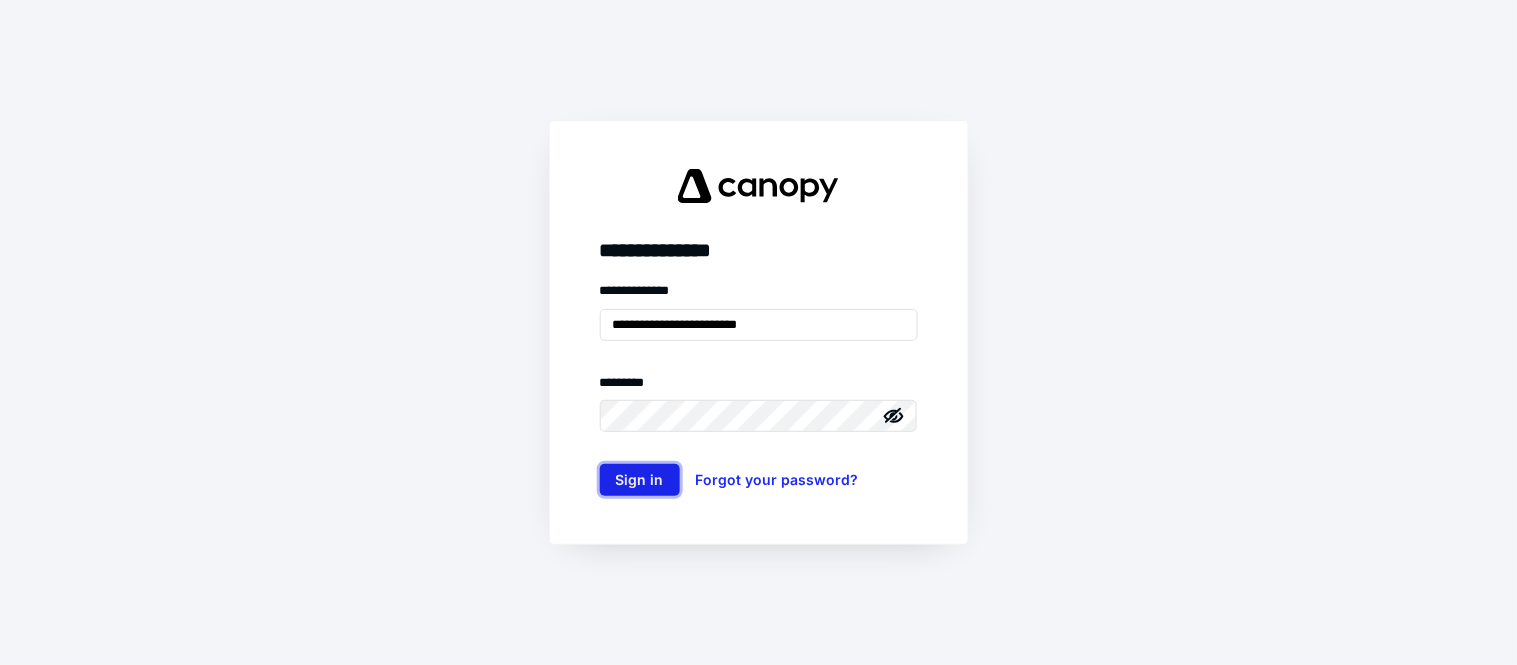 click on "Sign in" at bounding box center [640, 480] 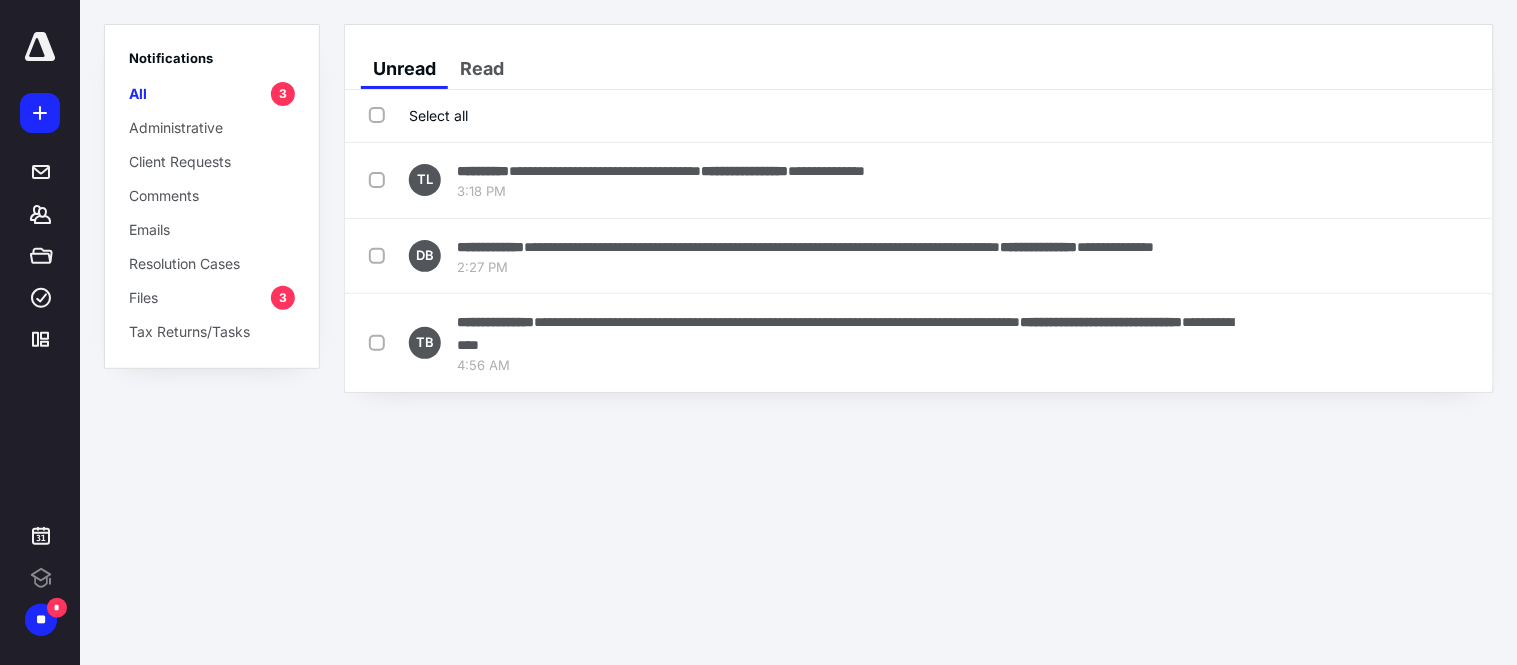 scroll, scrollTop: 0, scrollLeft: 0, axis: both 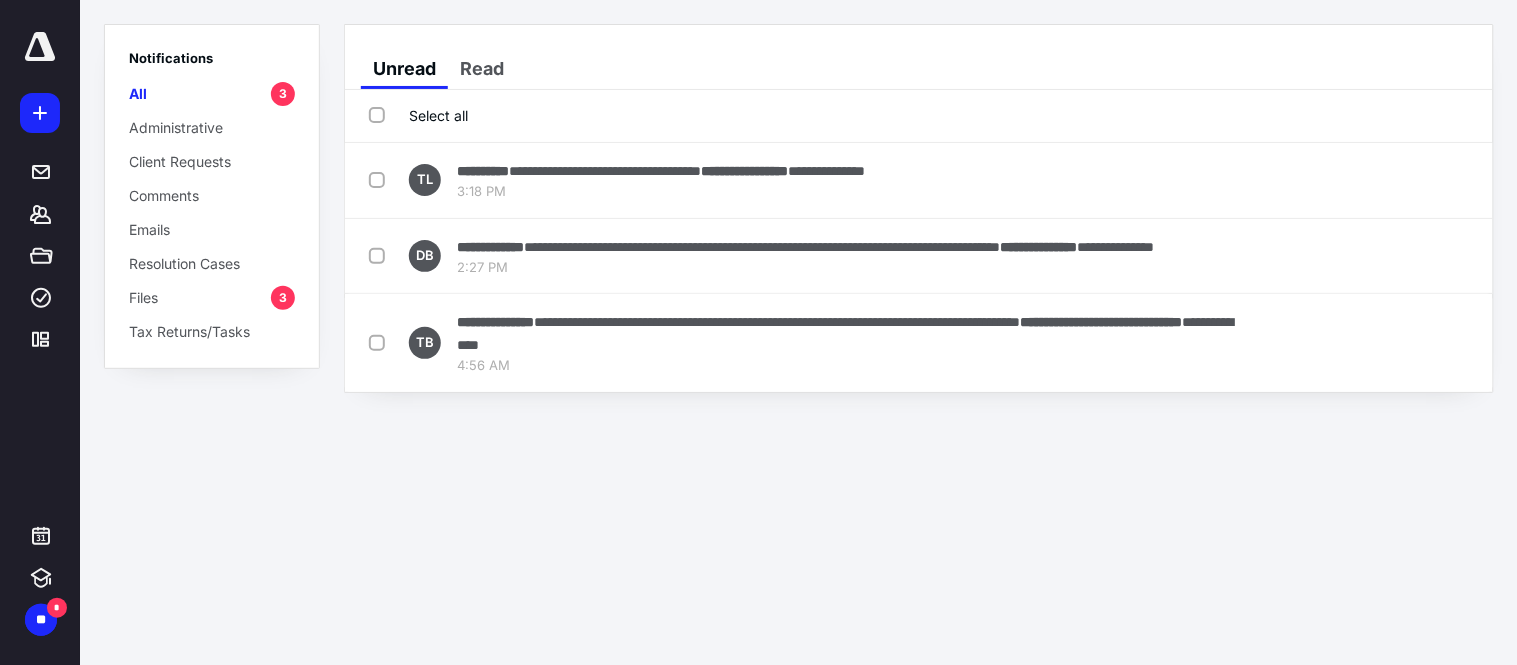 click on "Select all" at bounding box center (418, 115) 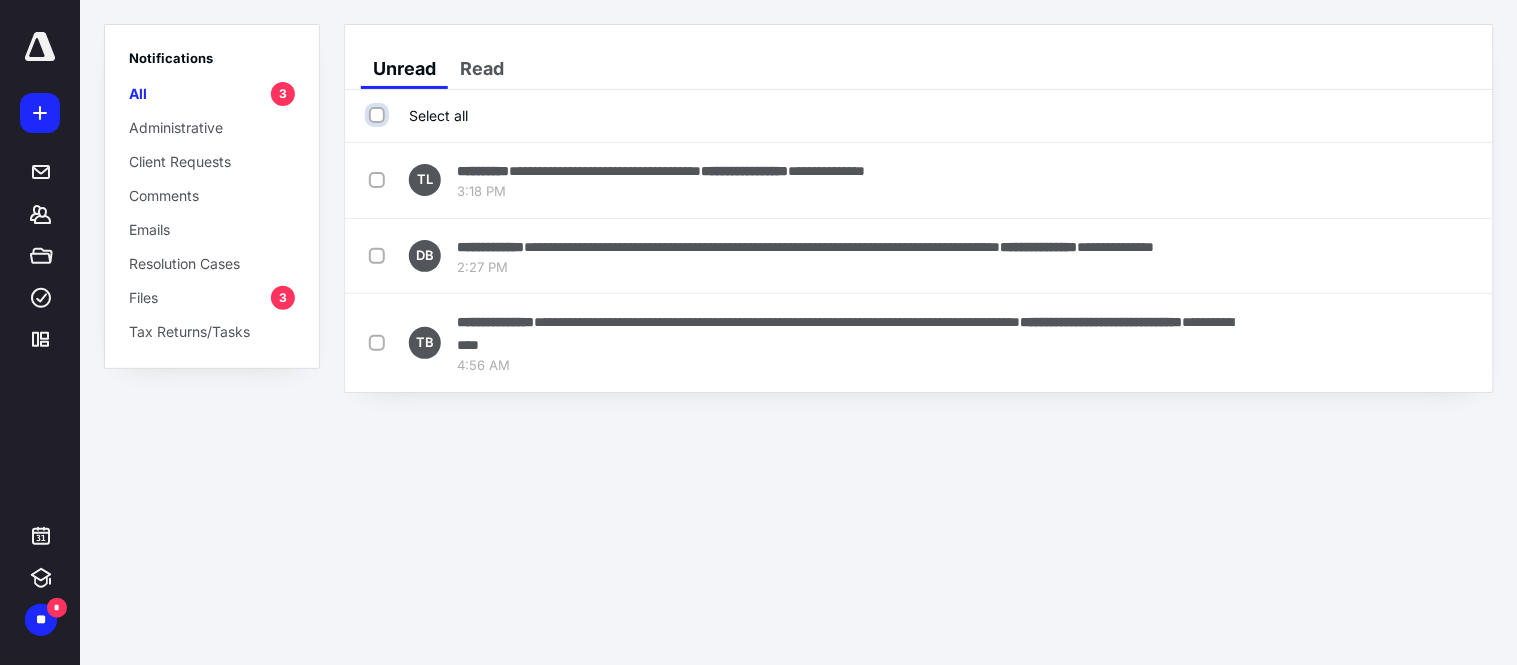 click on "Select all" at bounding box center (379, 115) 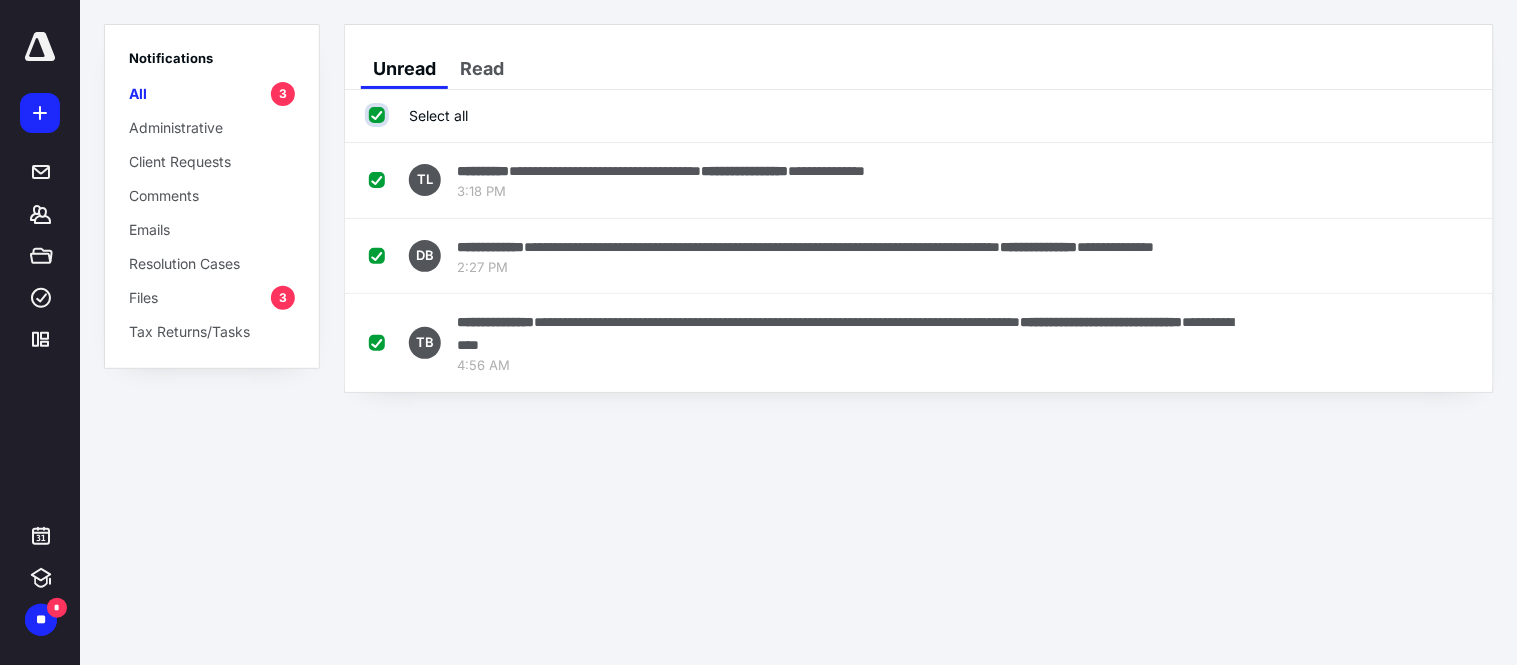 checkbox on "true" 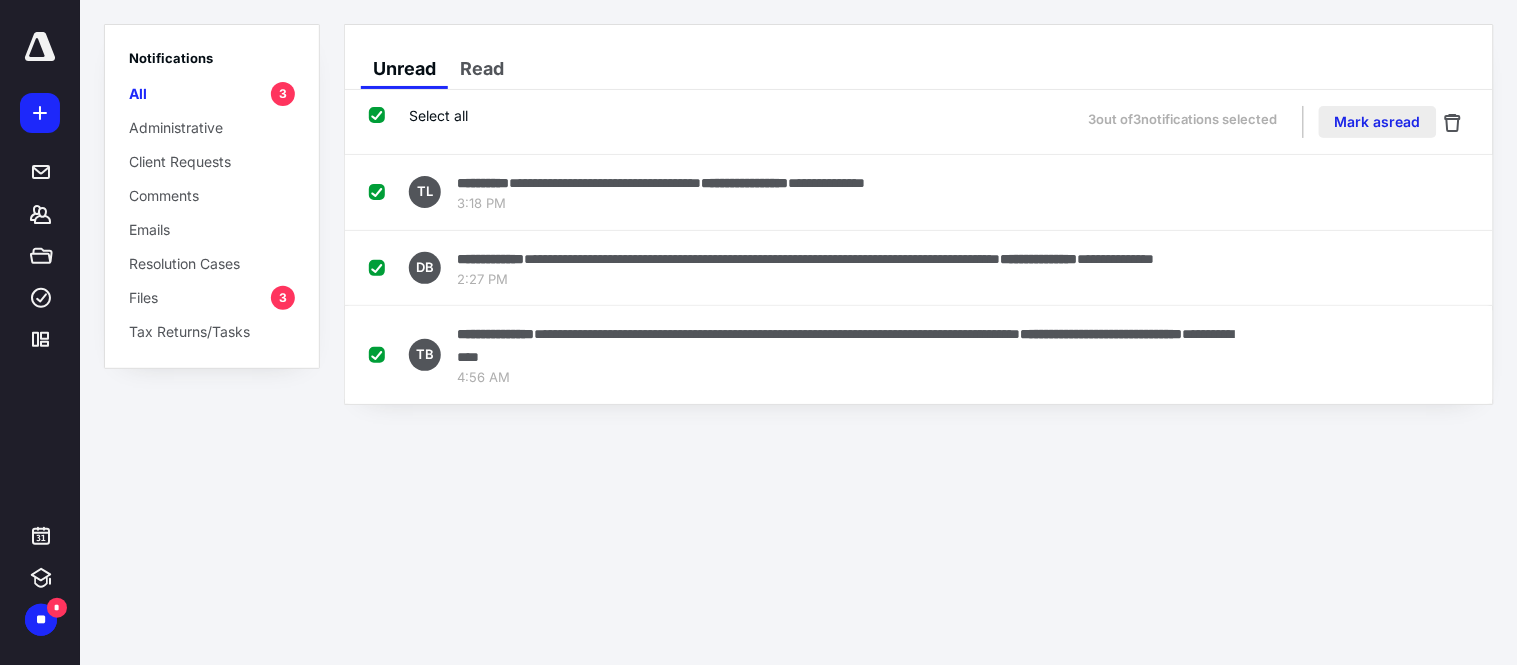 click on "Mark as  read" at bounding box center [1378, 122] 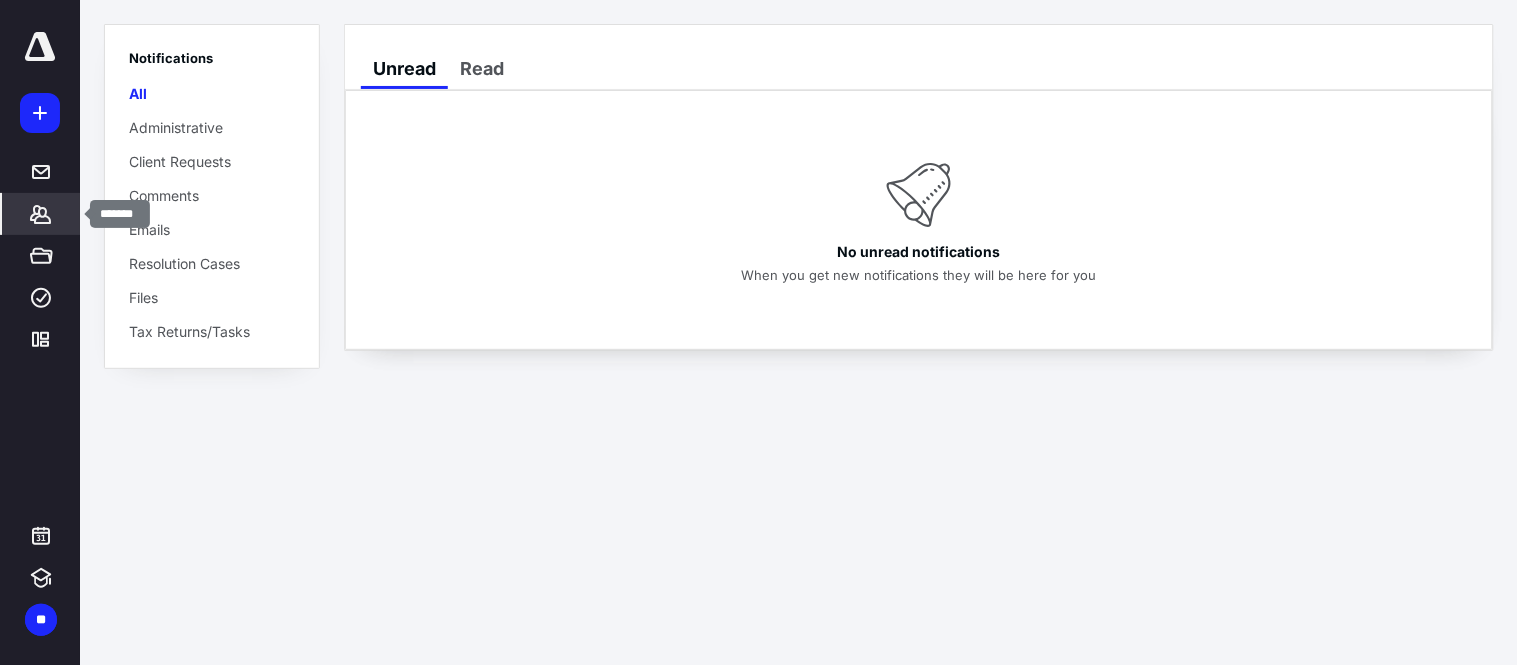 click 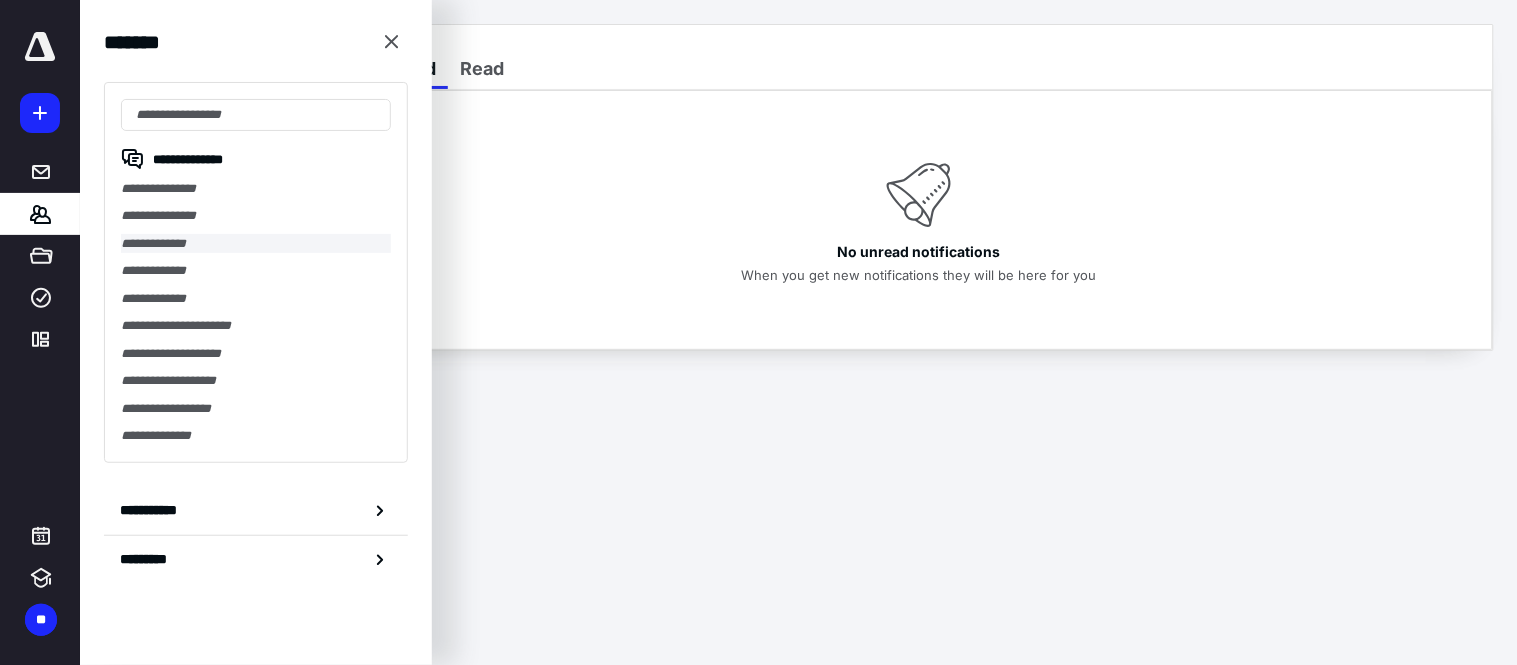 click on "**********" at bounding box center (256, 243) 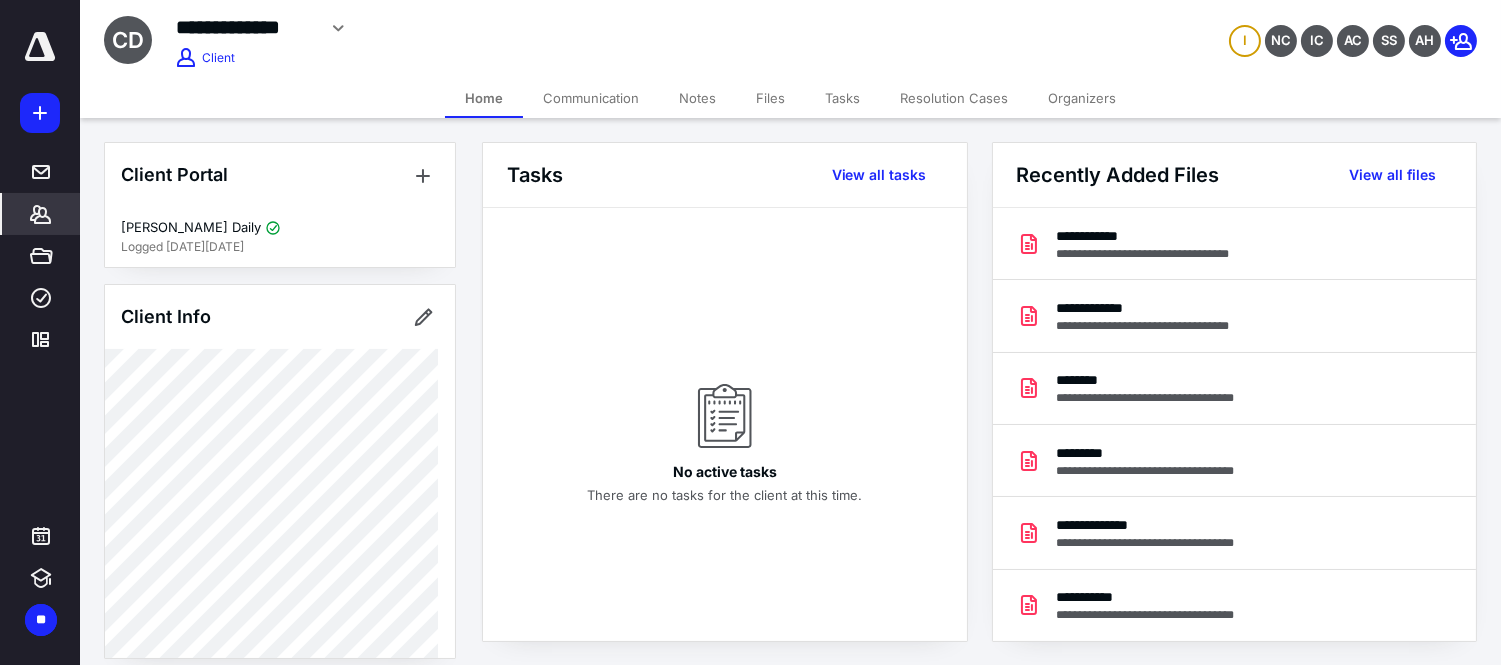 click on "Files" at bounding box center [770, 98] 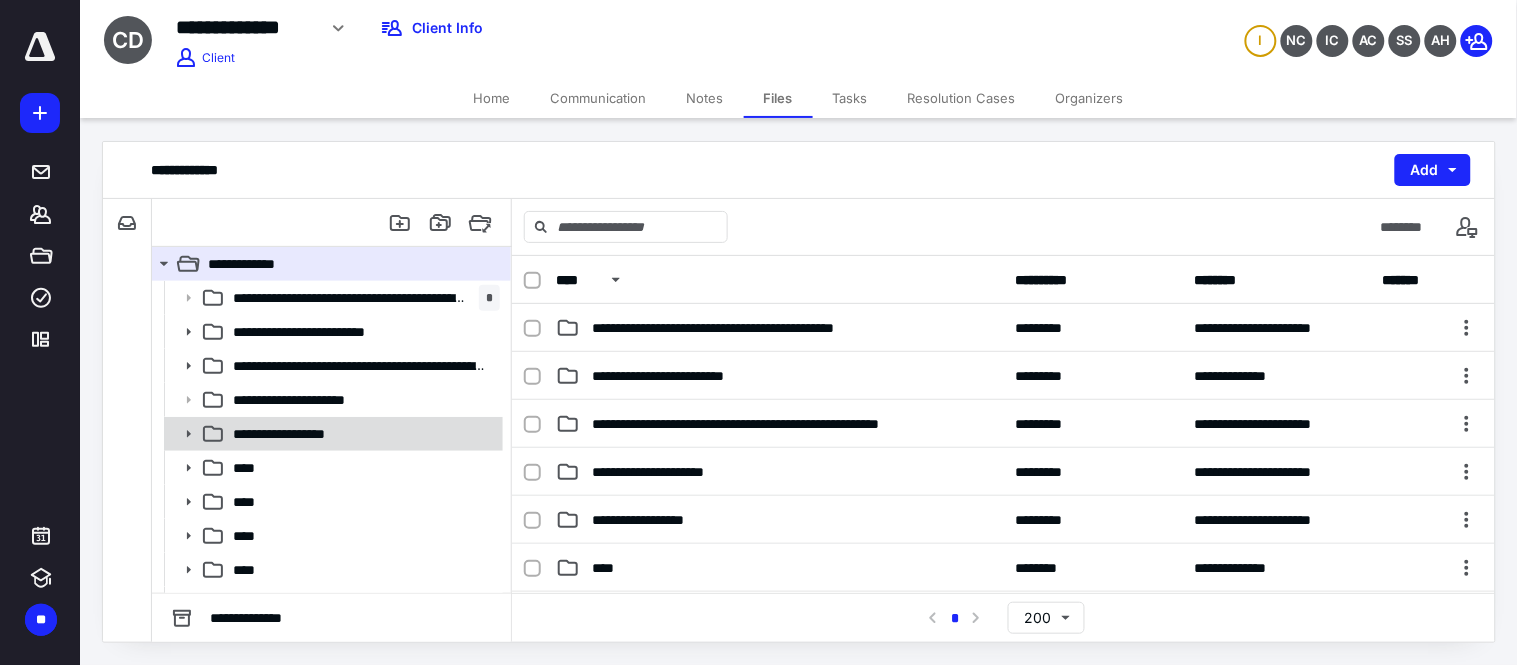 scroll, scrollTop: 27, scrollLeft: 0, axis: vertical 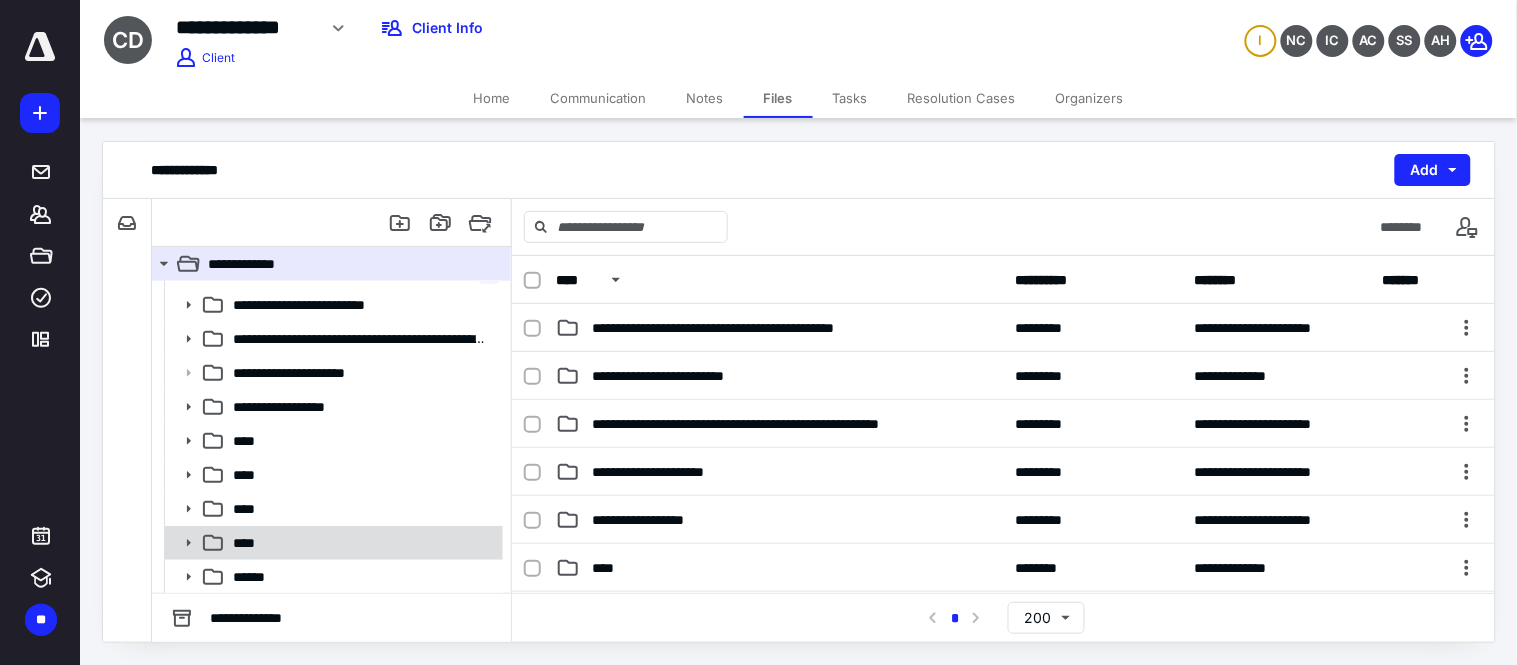click on "****" at bounding box center (362, 543) 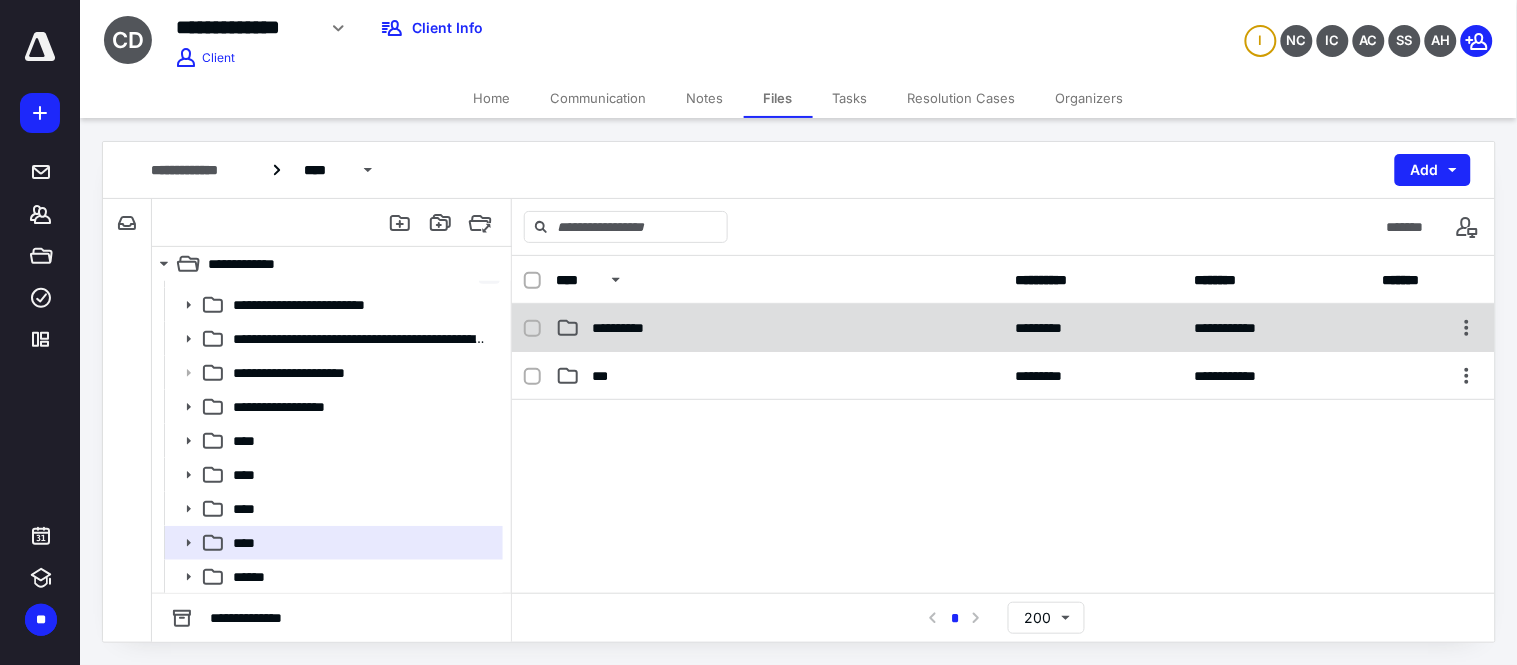 click on "**********" at bounding box center [779, 328] 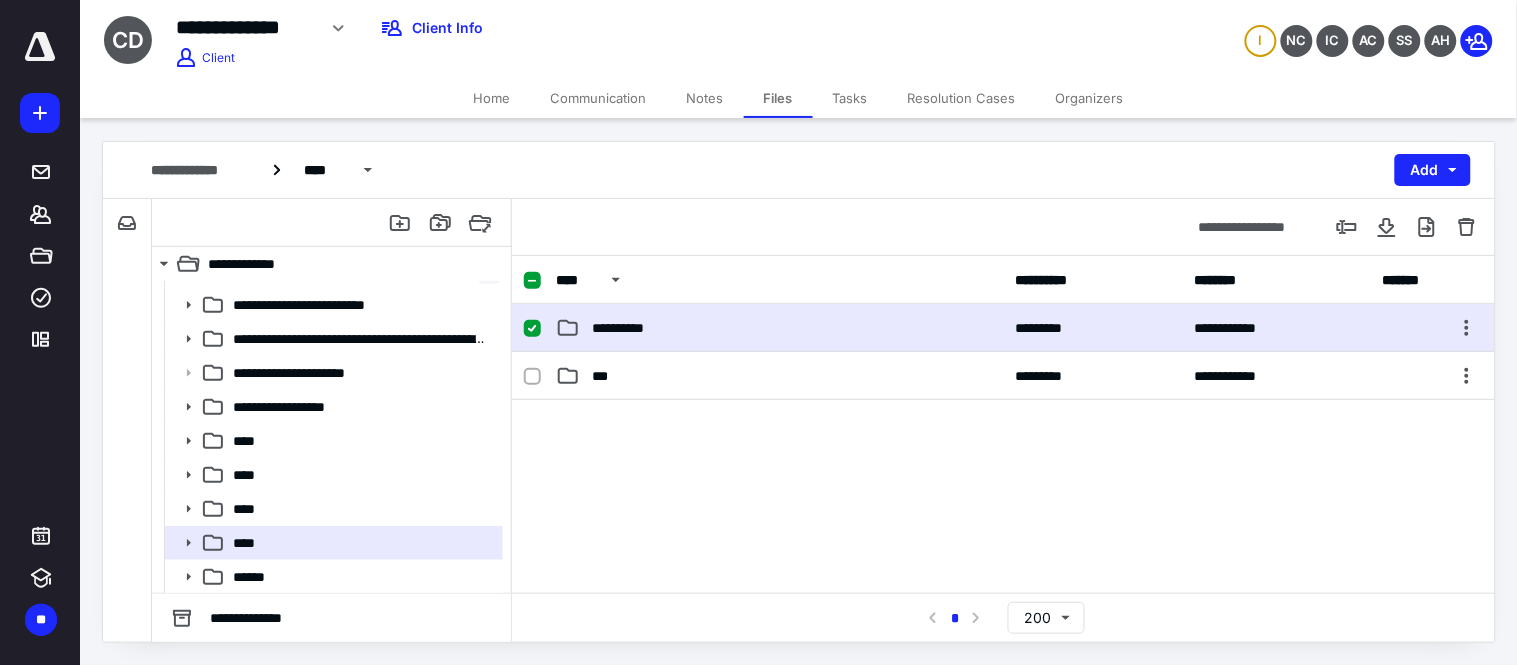click on "**********" at bounding box center [779, 328] 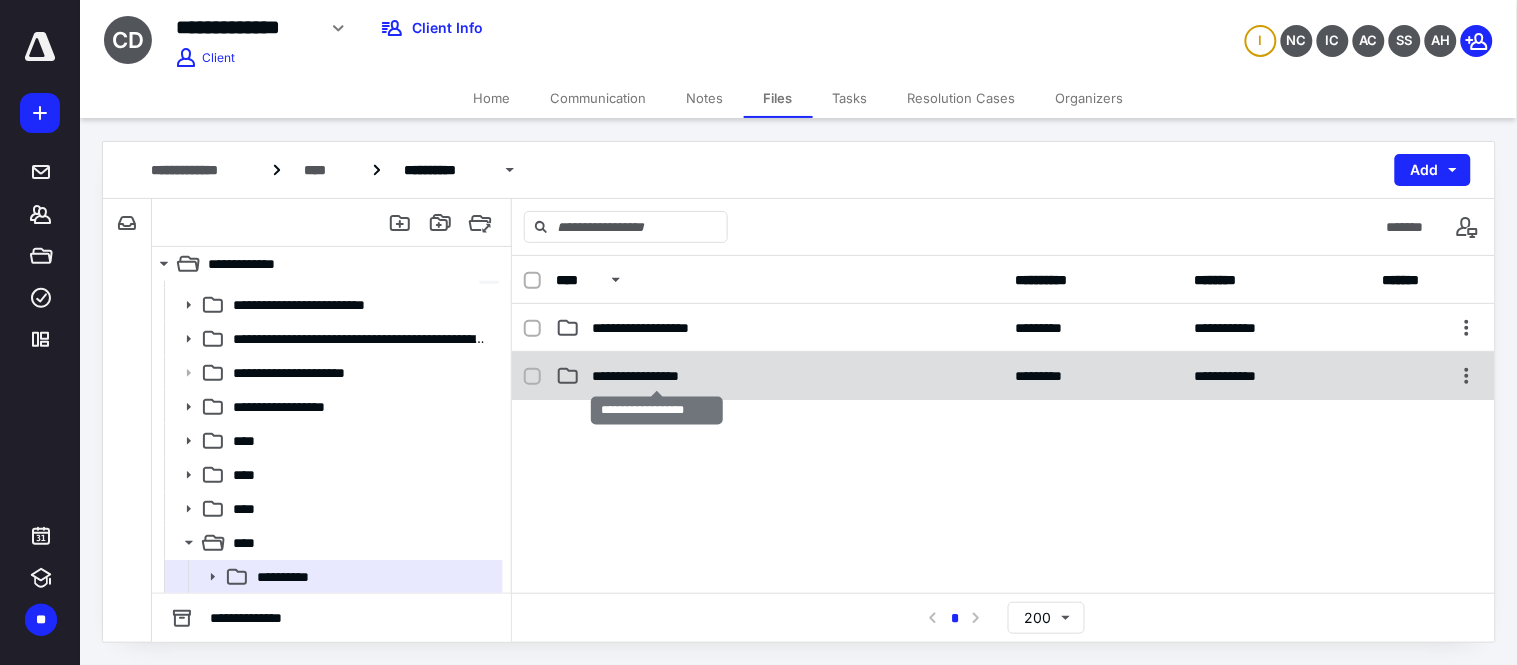click on "**********" at bounding box center [657, 376] 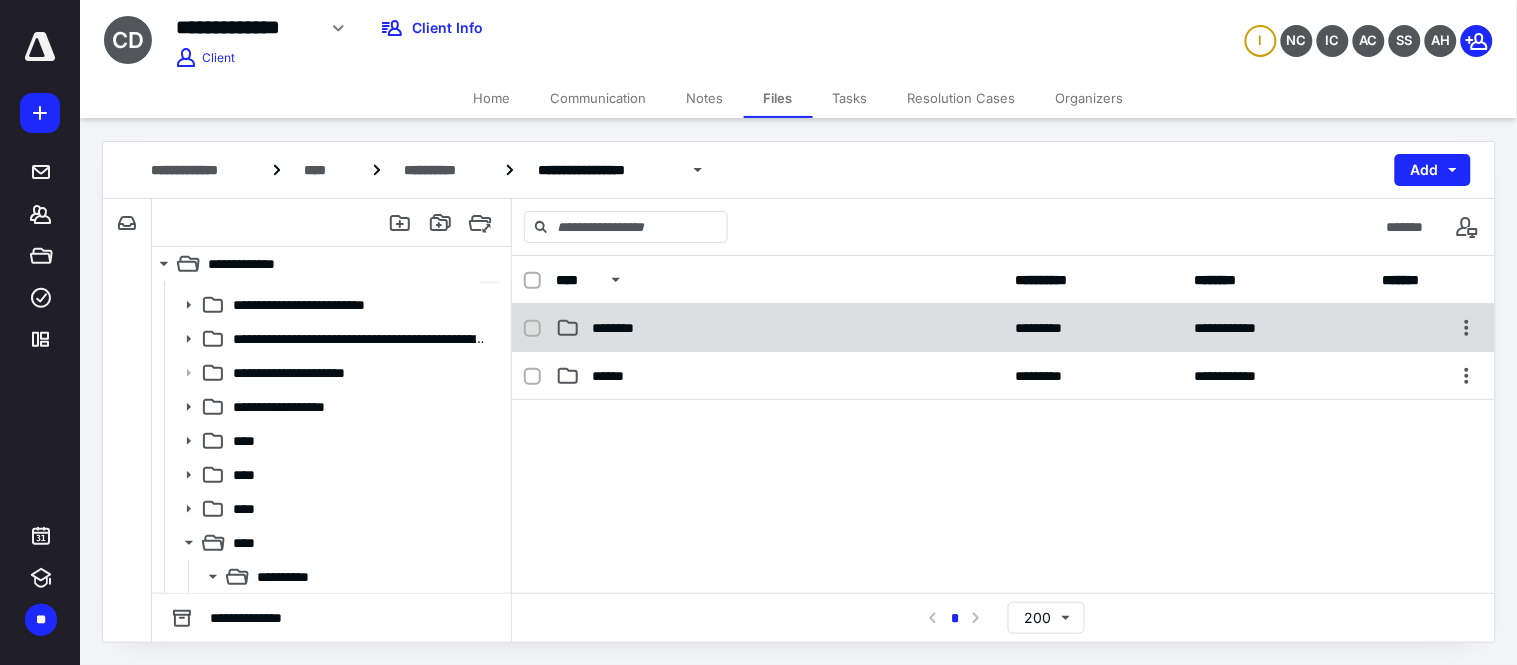 click on "********" at bounding box center [779, 328] 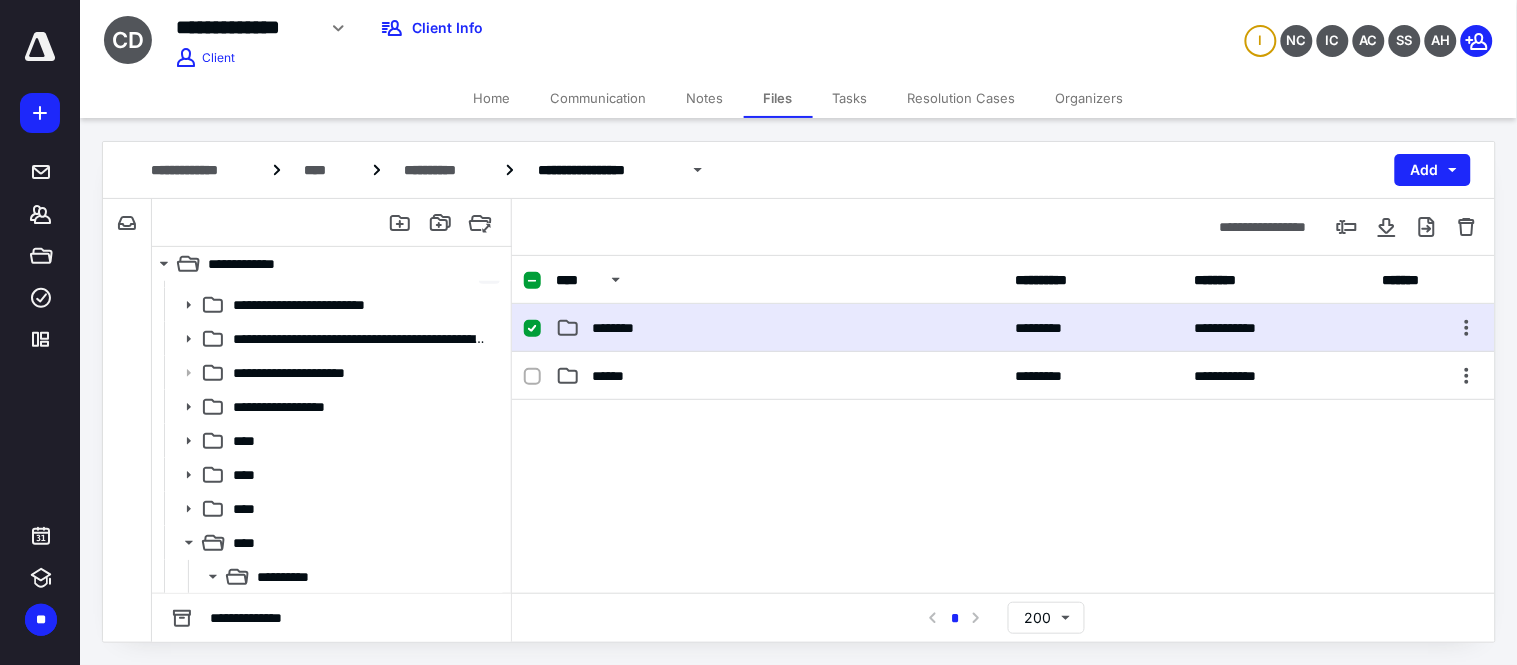 click on "********" at bounding box center (779, 328) 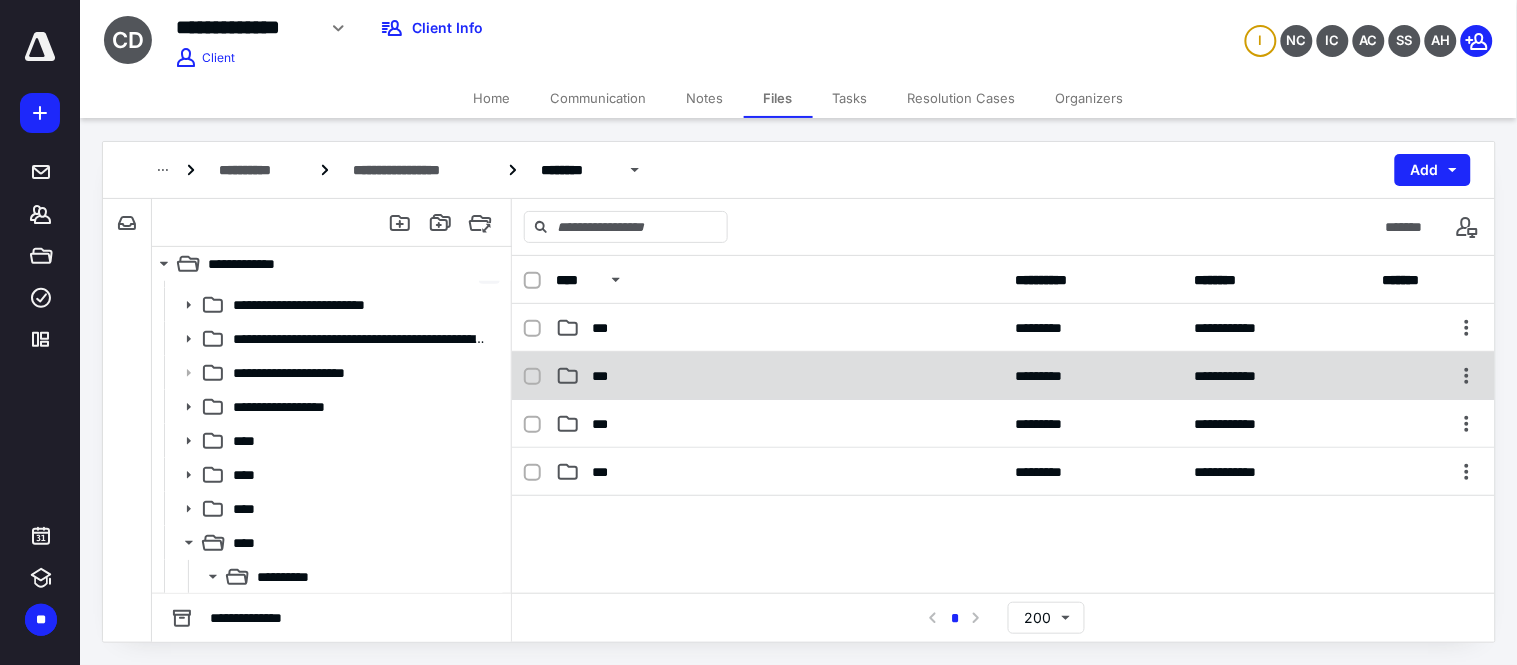 click on "***" at bounding box center (779, 376) 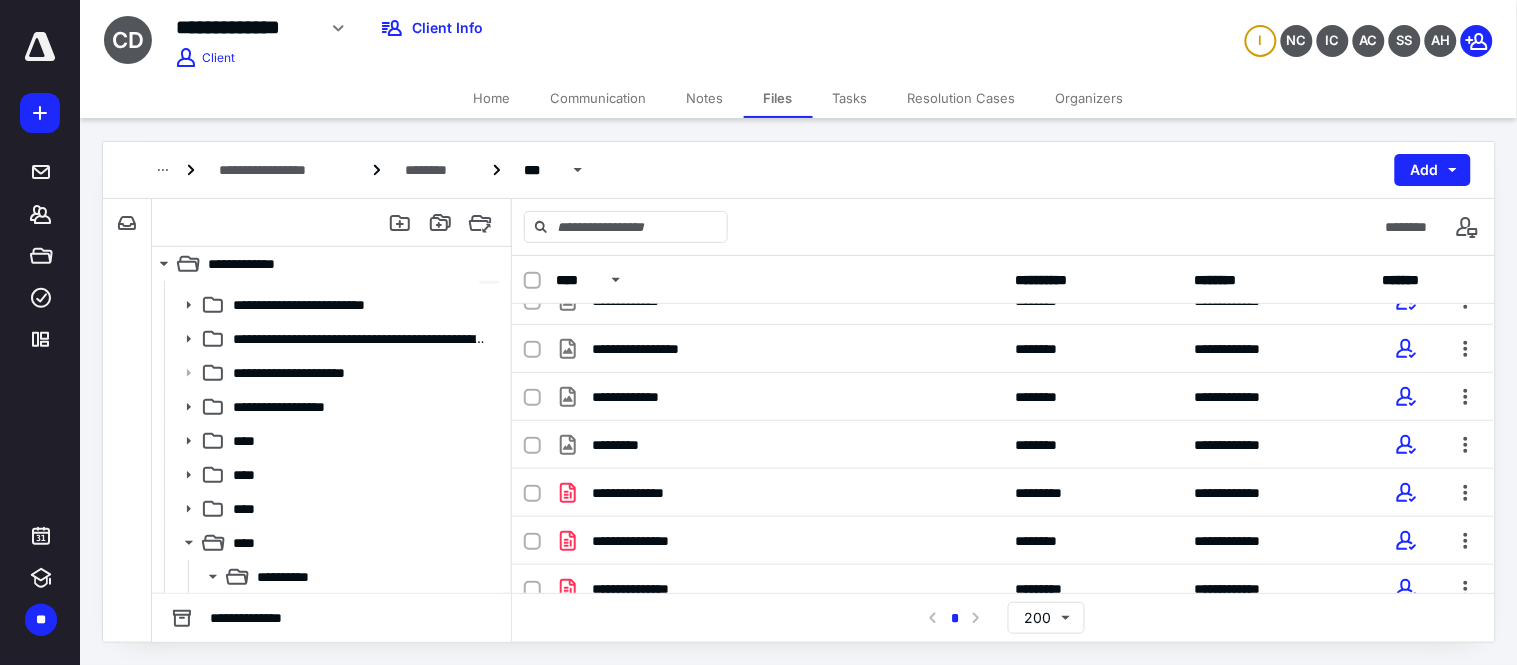 scroll, scrollTop: 0, scrollLeft: 0, axis: both 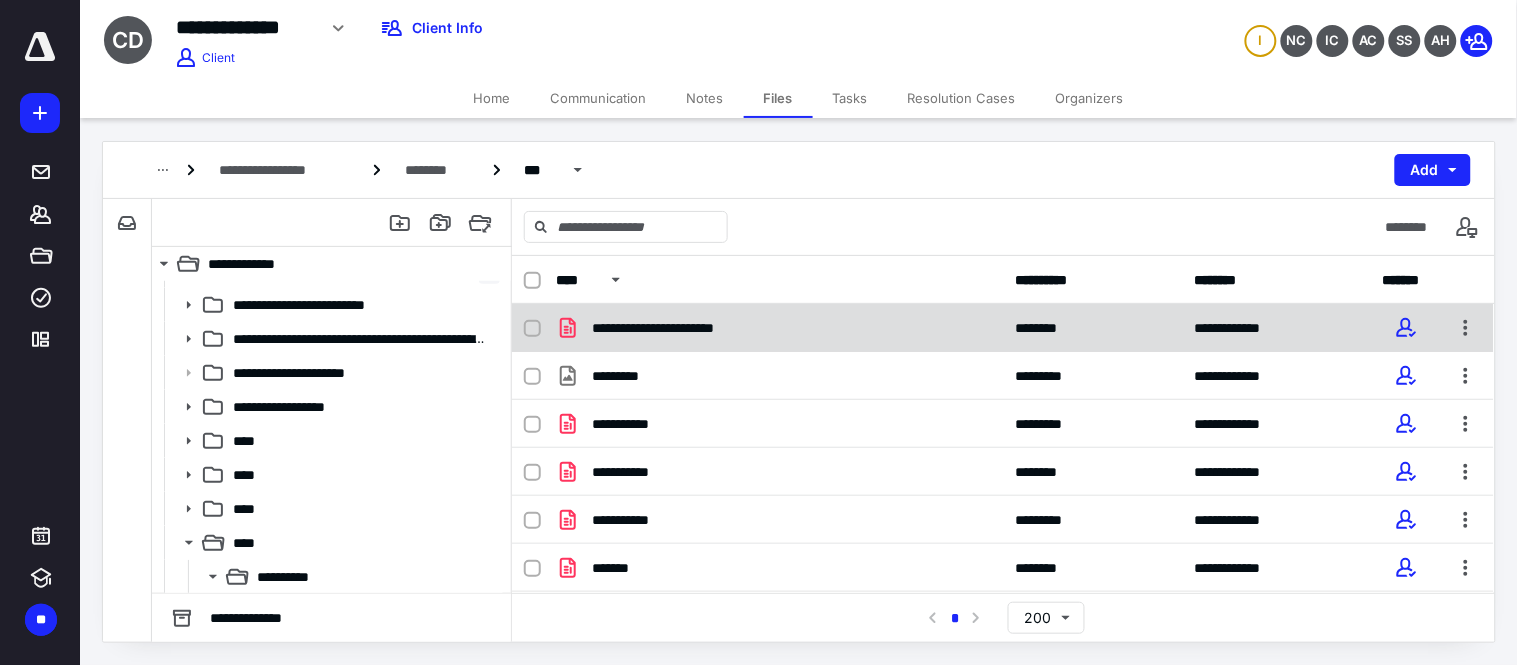 click on "**********" at bounding box center [779, 328] 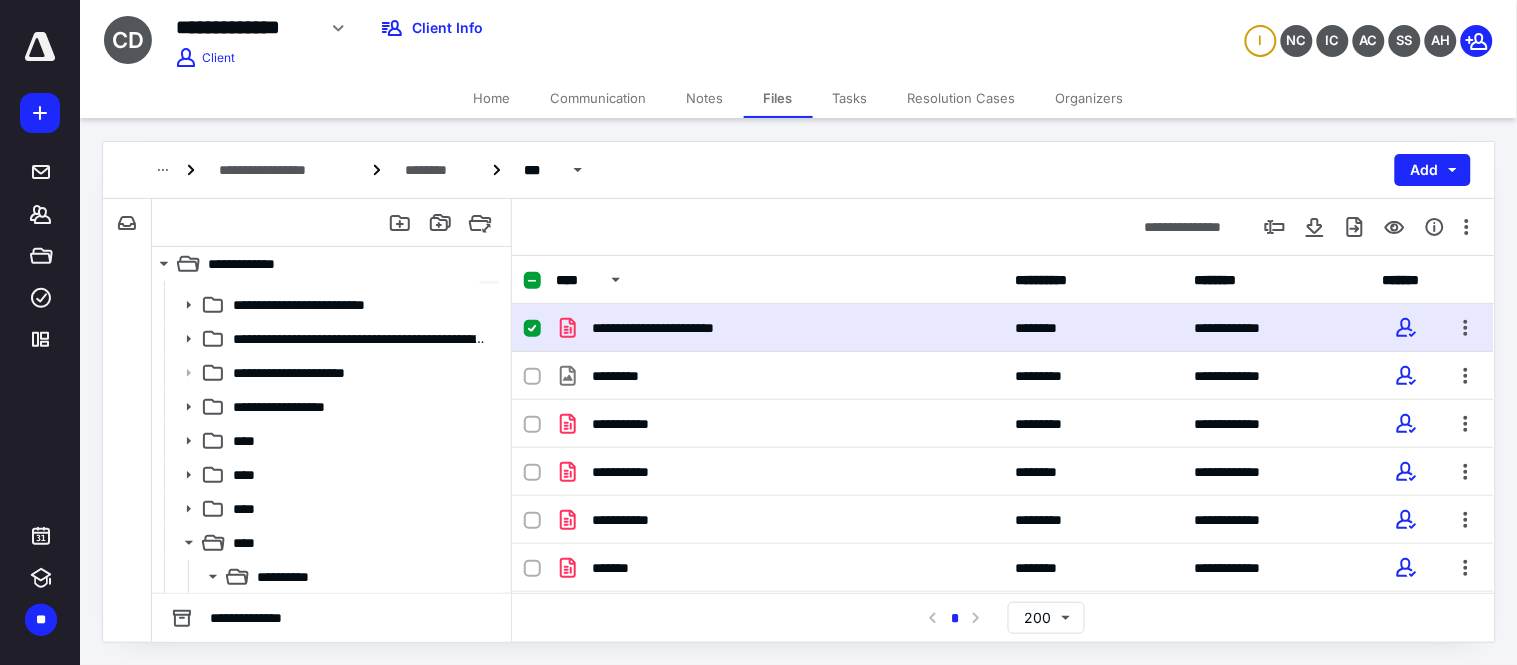 click on "**********" at bounding box center (779, 328) 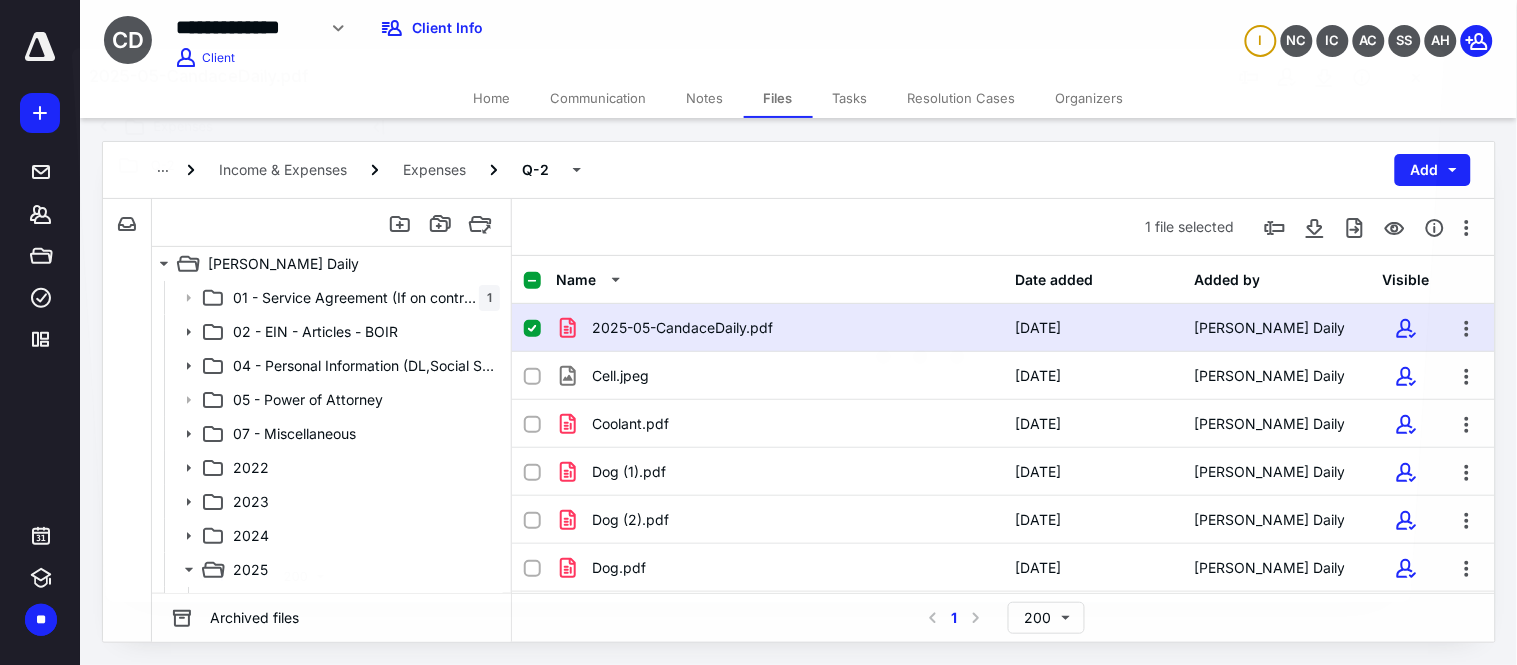scroll, scrollTop: 27, scrollLeft: 0, axis: vertical 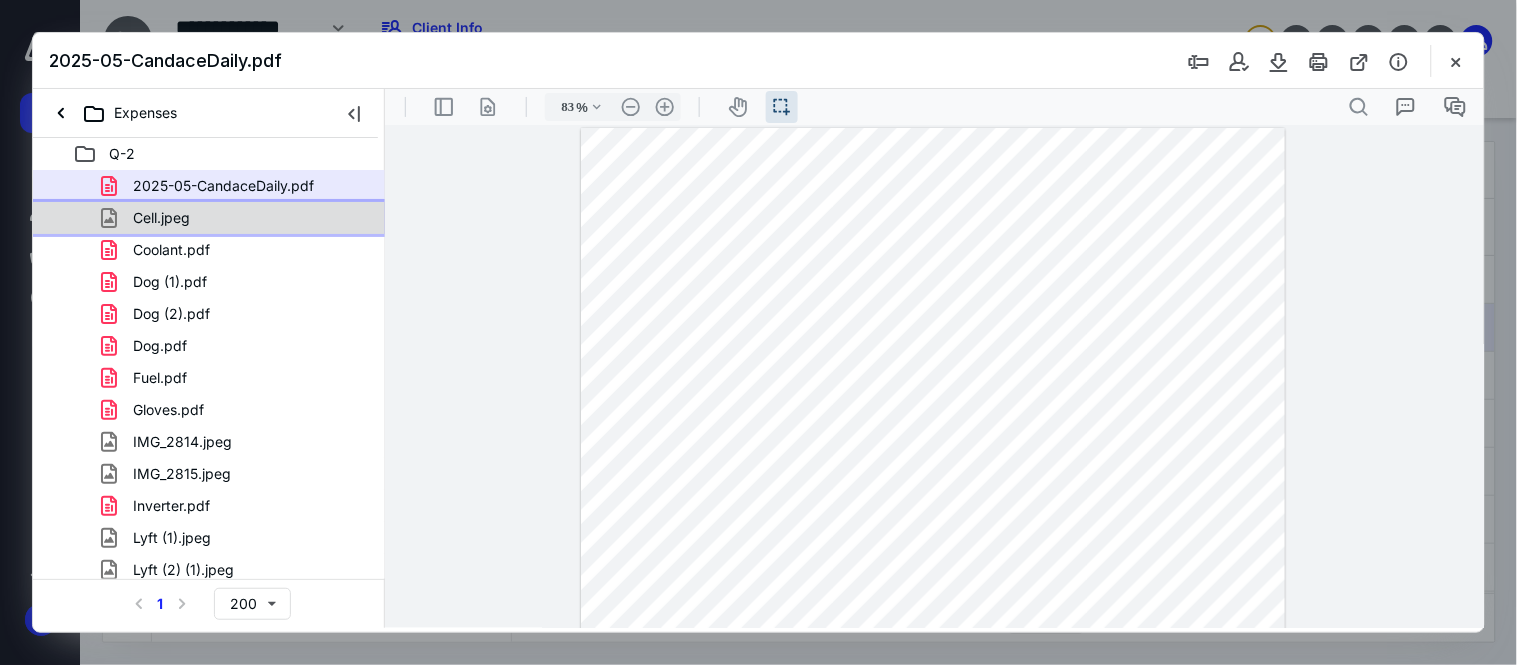 click on "Cell.jpeg" at bounding box center (237, 218) 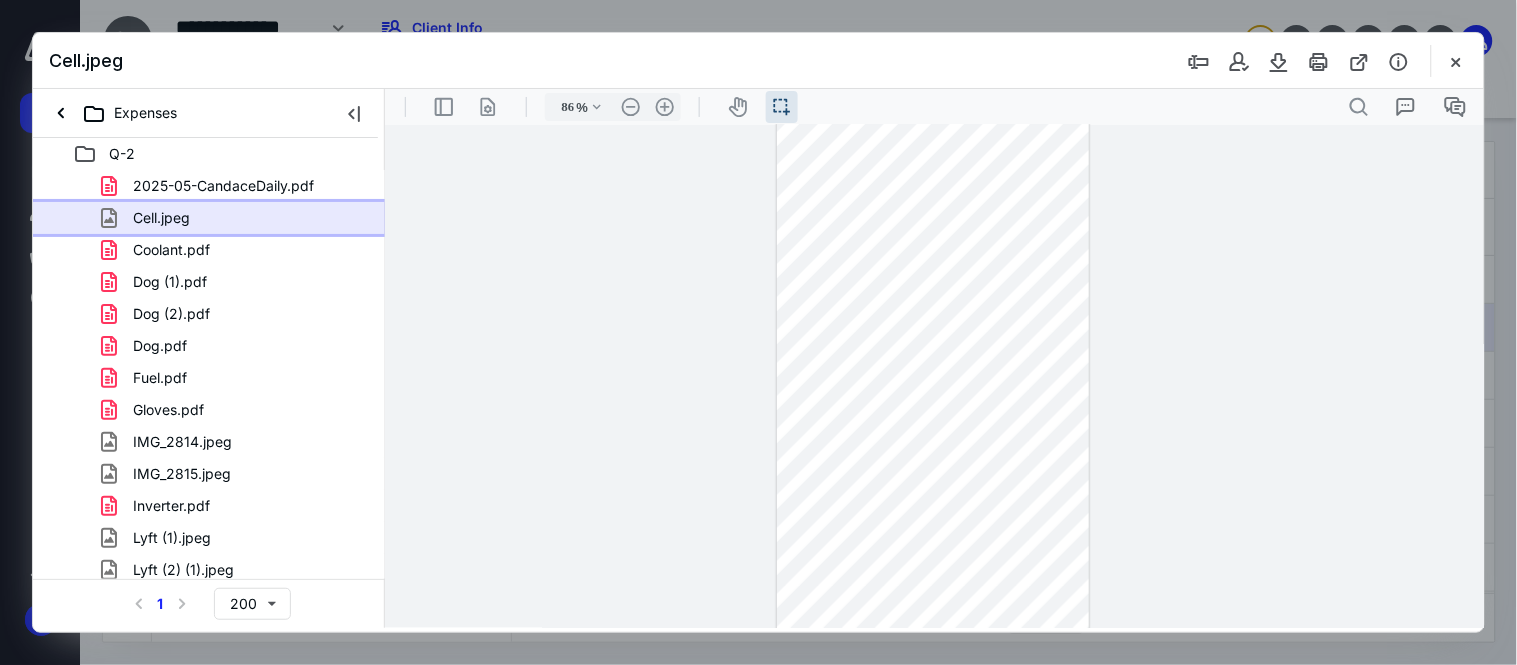 scroll, scrollTop: 160, scrollLeft: 0, axis: vertical 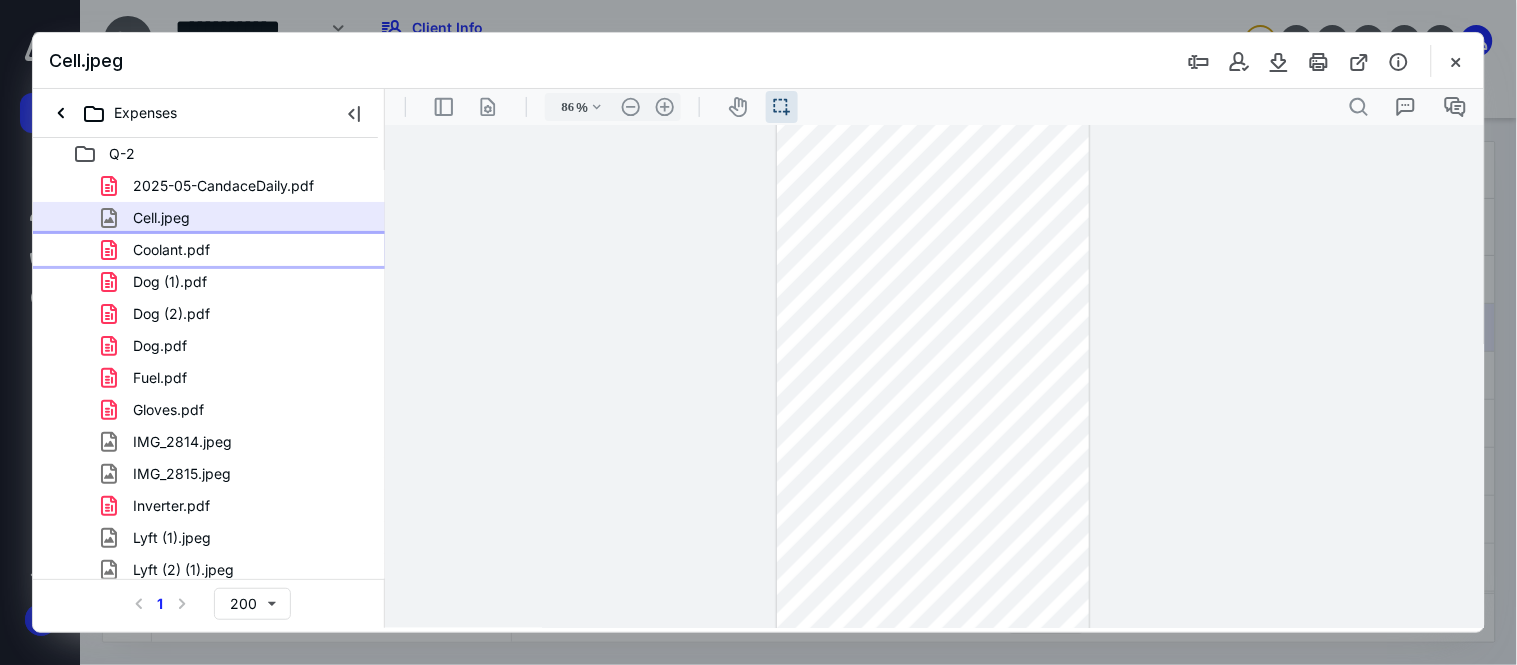 click on "Coolant.pdf" at bounding box center (171, 250) 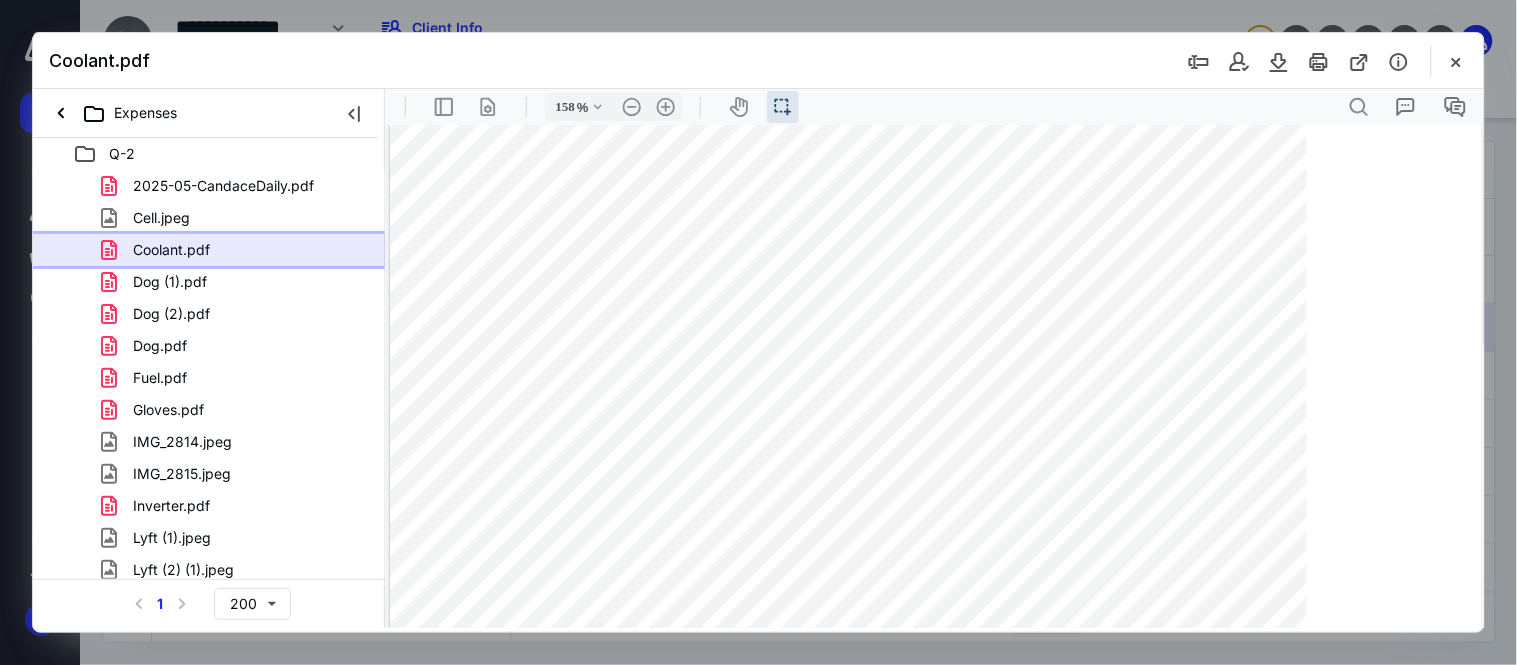scroll, scrollTop: 504, scrollLeft: 130, axis: both 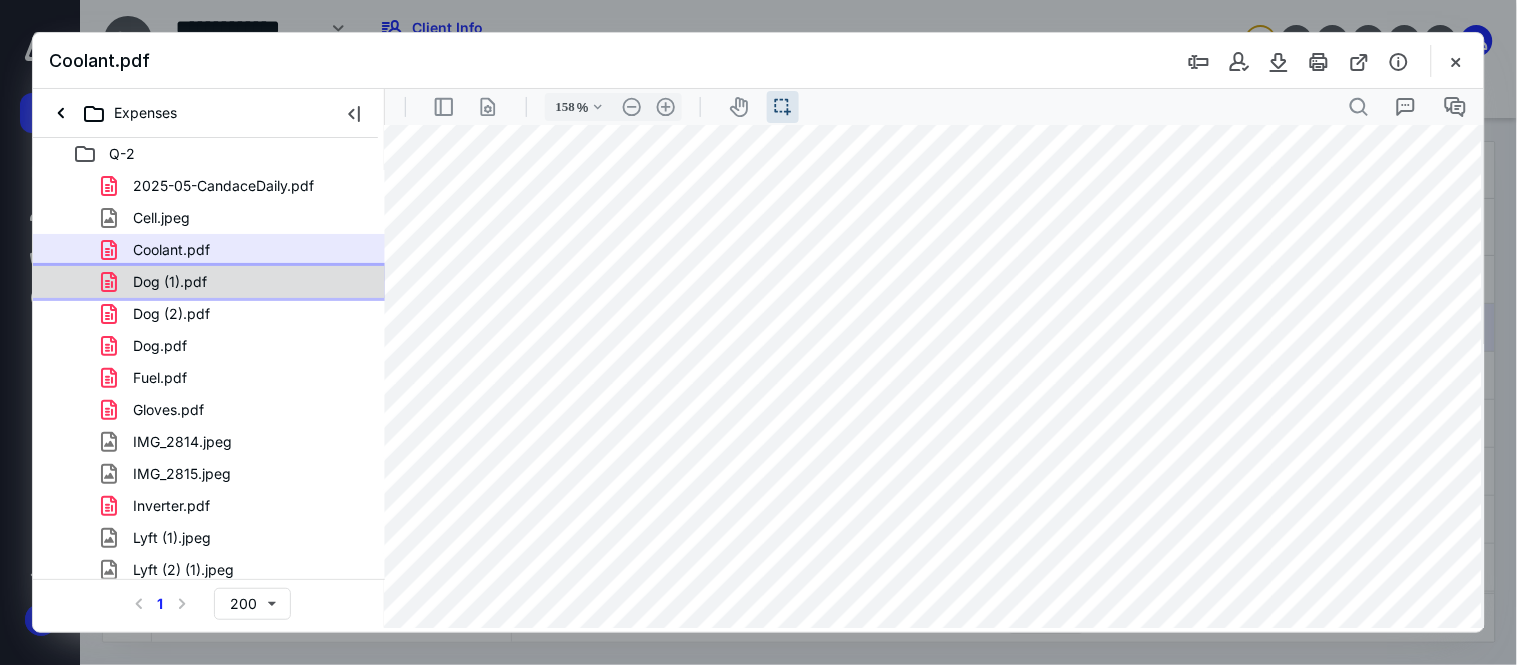click on "Dog (1).pdf" at bounding box center (158, 282) 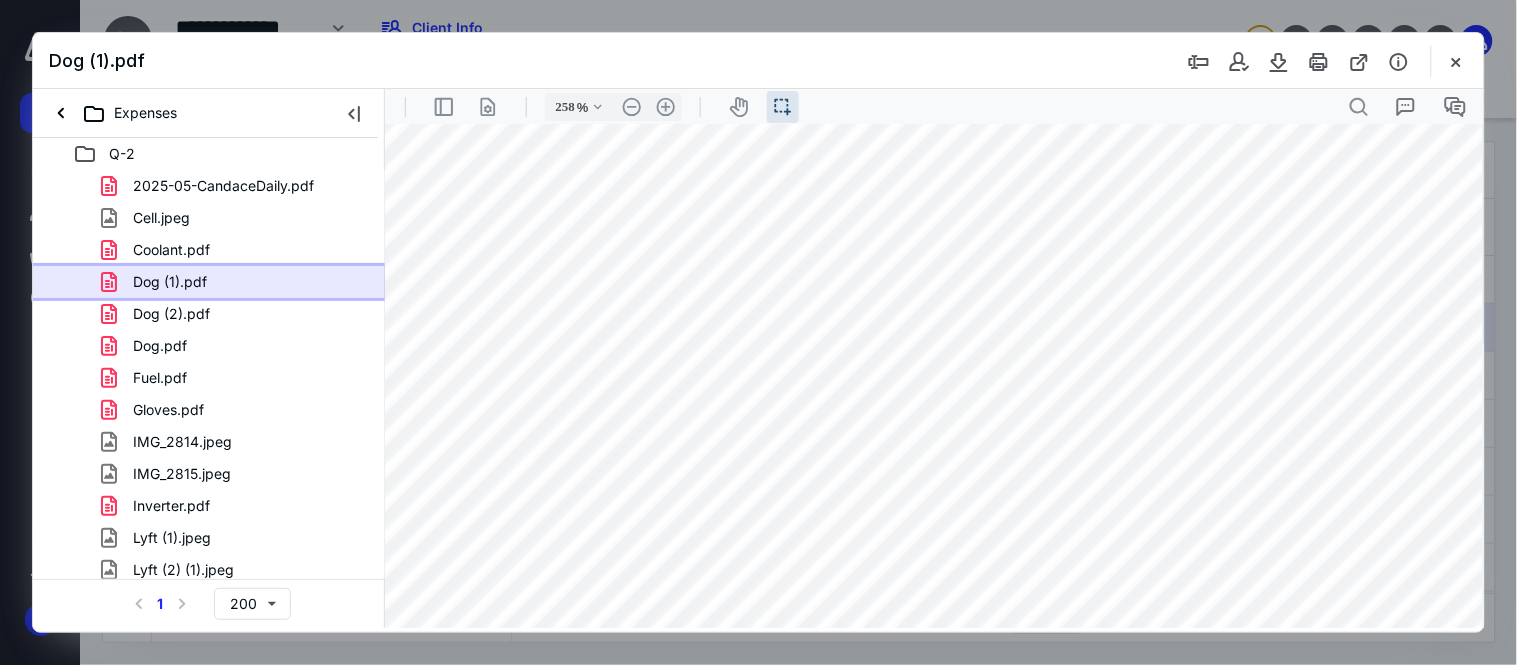 scroll, scrollTop: 2032, scrollLeft: 584, axis: both 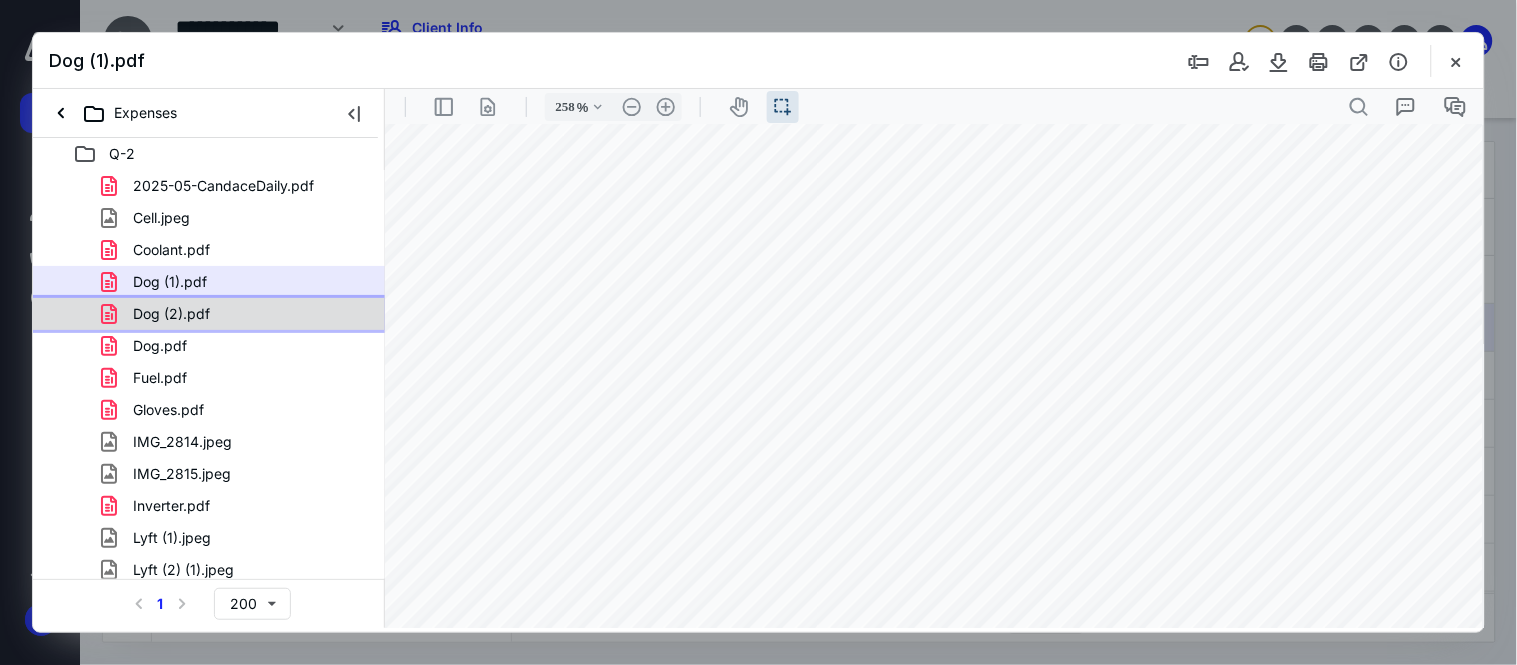 click on "Dog (2).pdf" at bounding box center [237, 314] 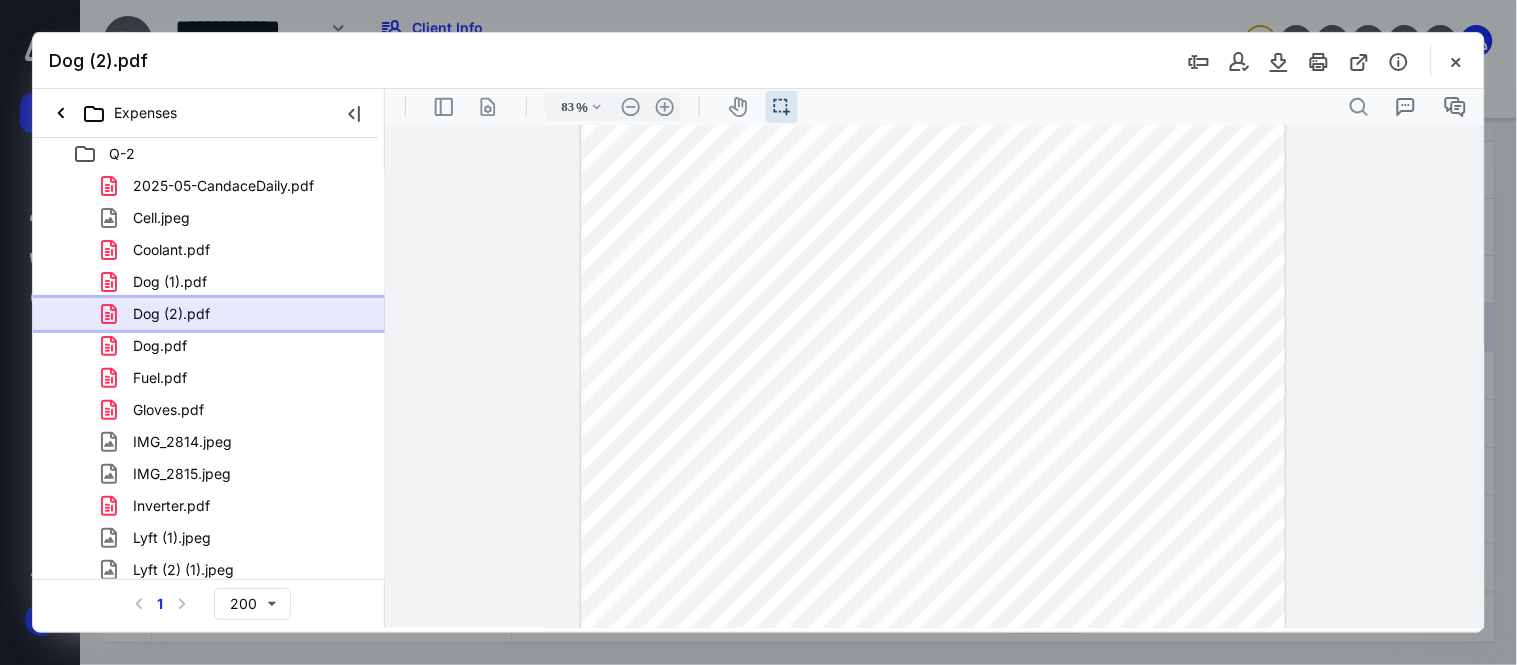 scroll, scrollTop: 413, scrollLeft: 0, axis: vertical 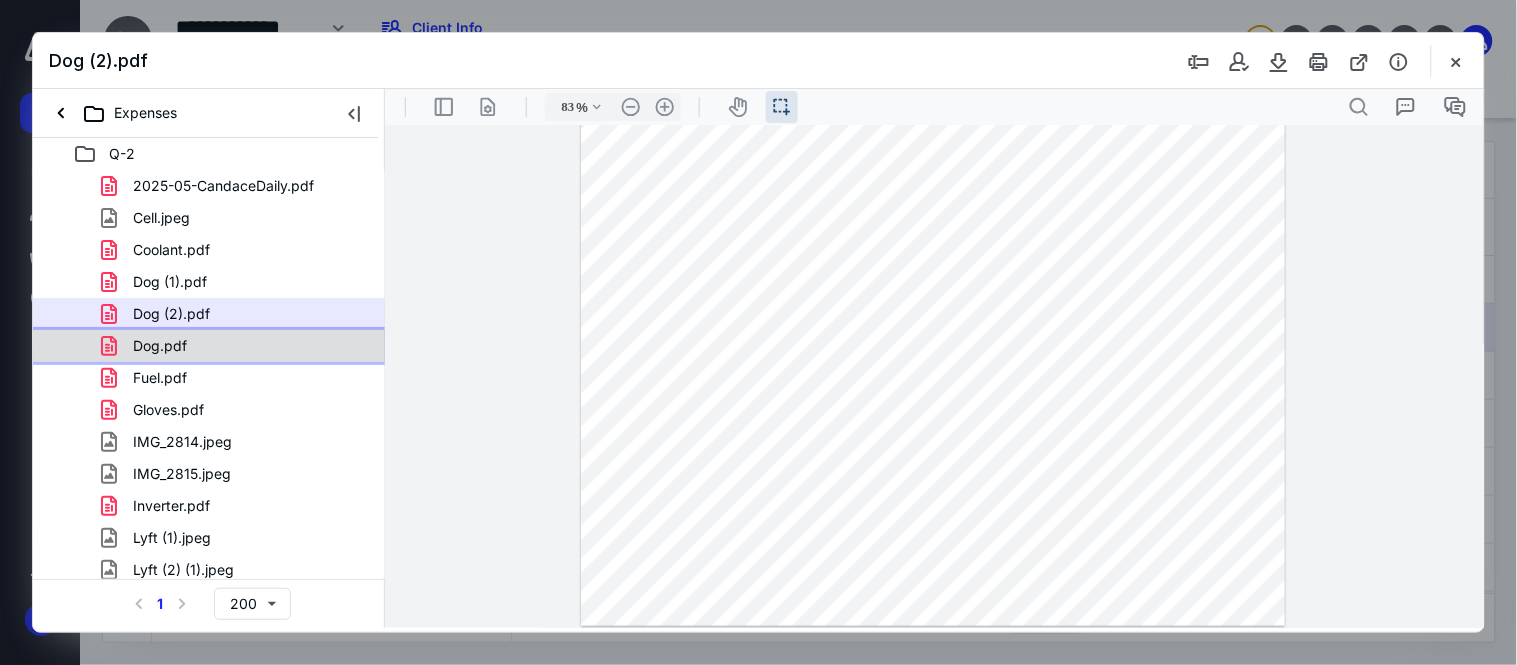 click on "Dog.pdf" at bounding box center (237, 346) 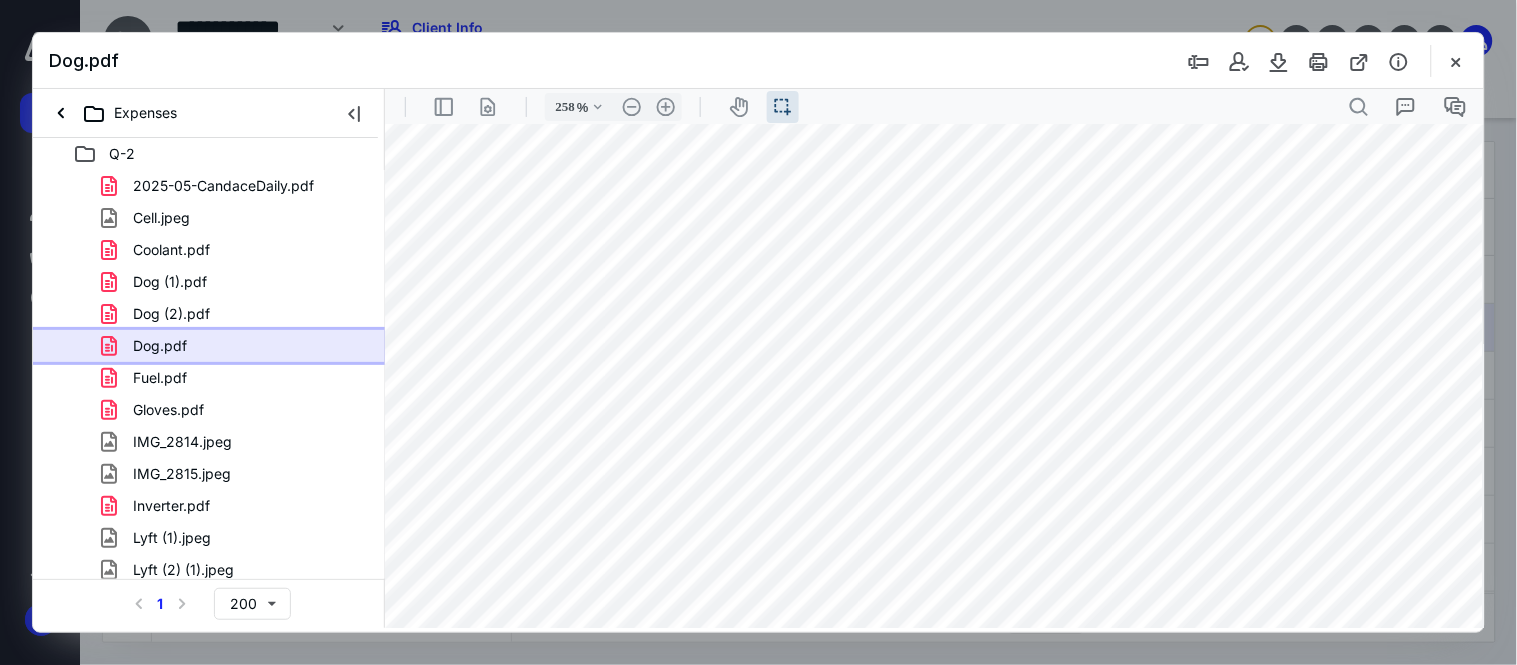 scroll, scrollTop: 2047, scrollLeft: 543, axis: both 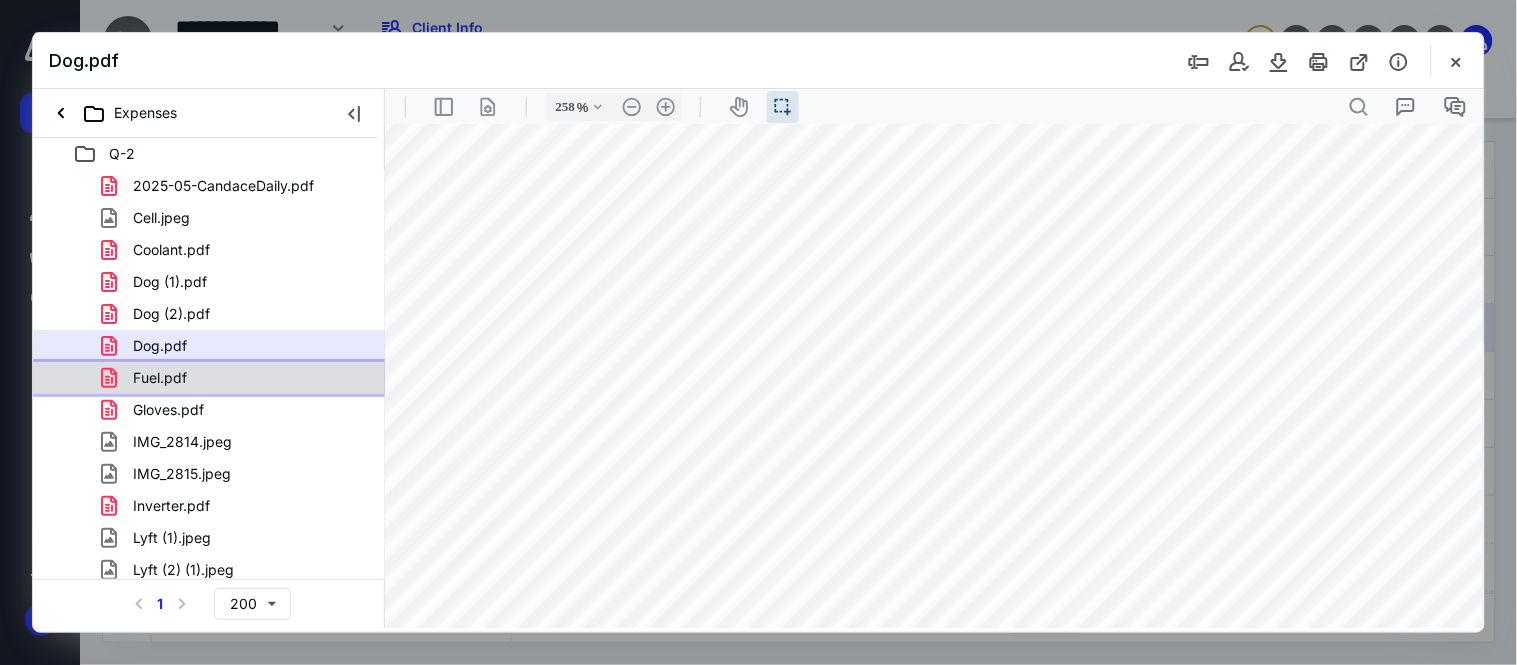 click on "Fuel.pdf" at bounding box center (237, 378) 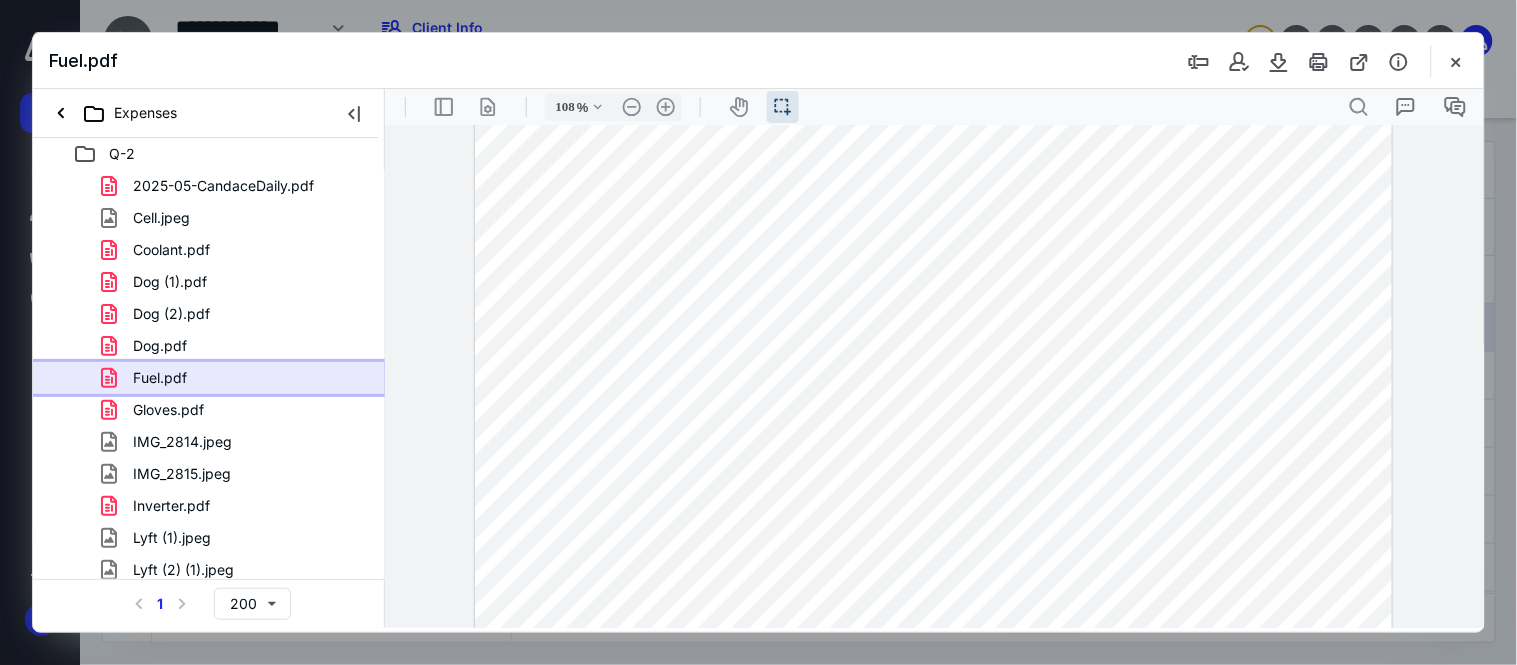 scroll, scrollTop: 103, scrollLeft: 0, axis: vertical 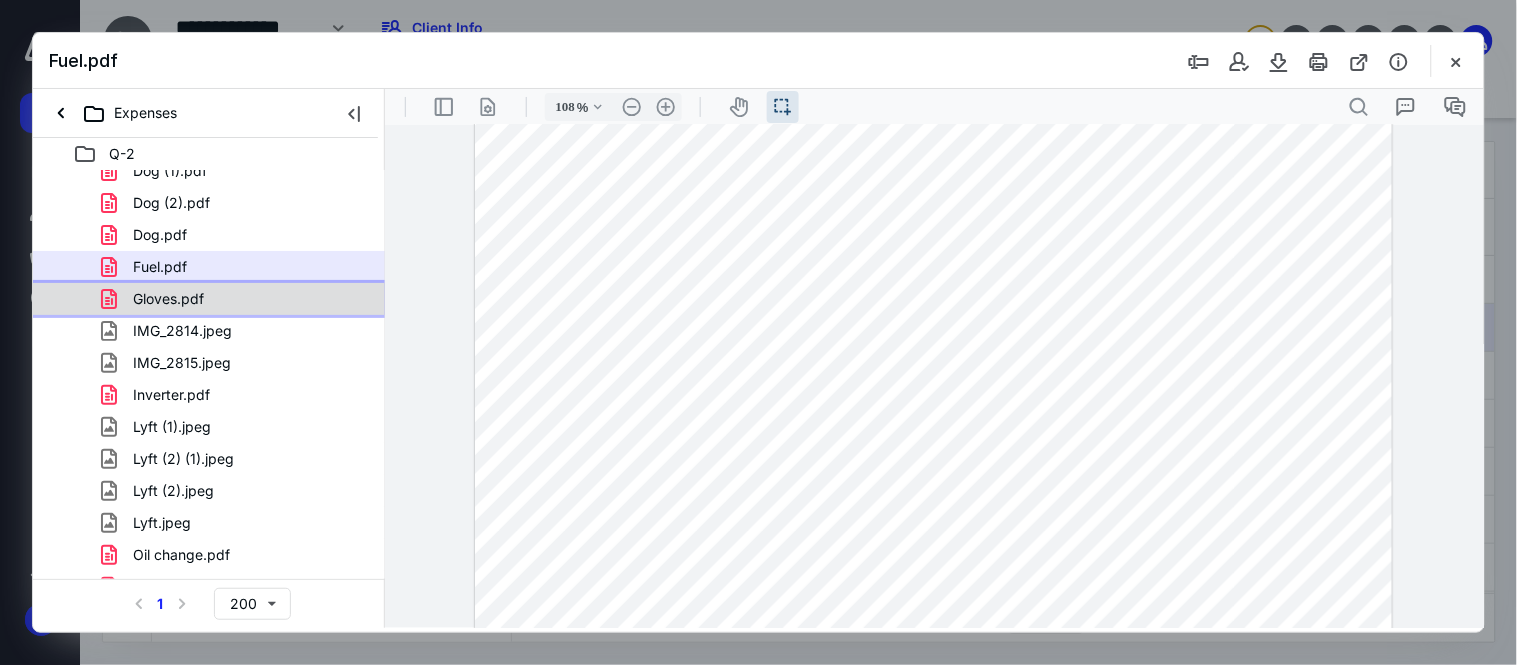 click on "Gloves.pdf" at bounding box center (237, 299) 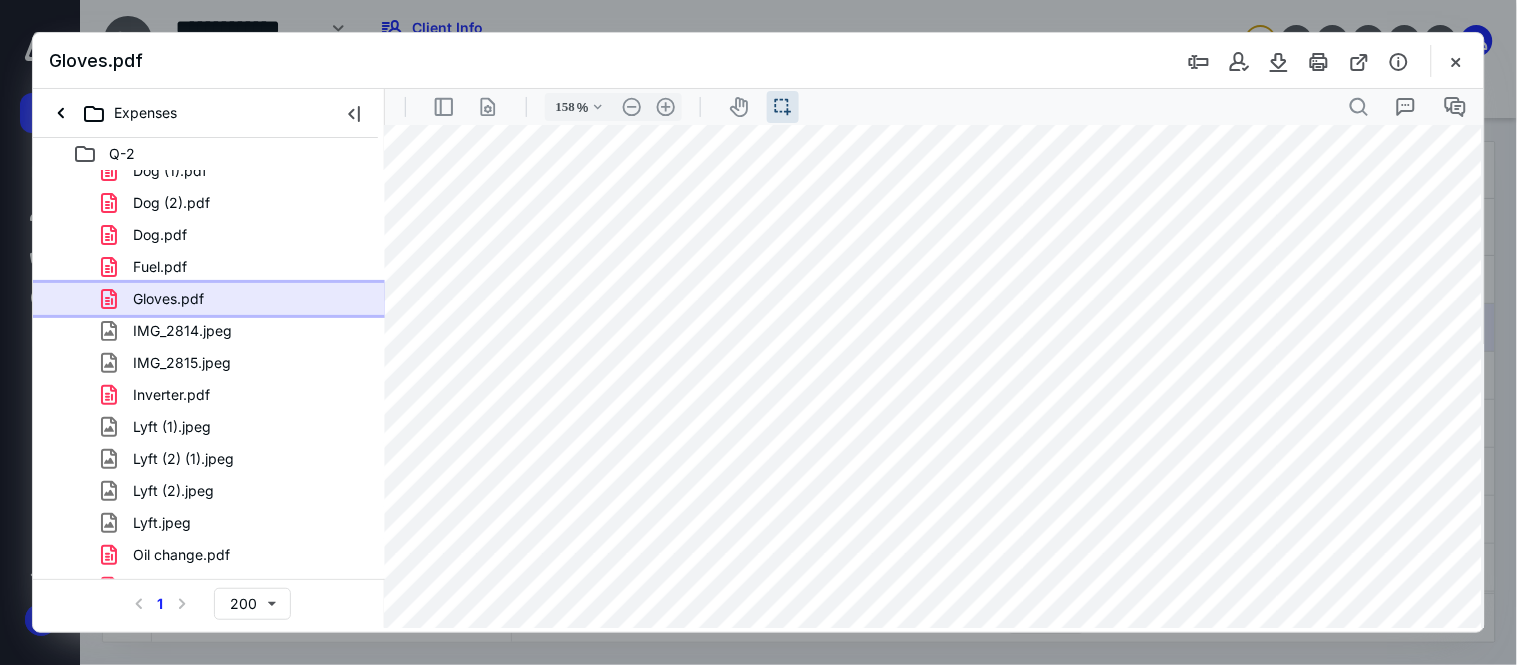 scroll, scrollTop: 477, scrollLeft: 125, axis: both 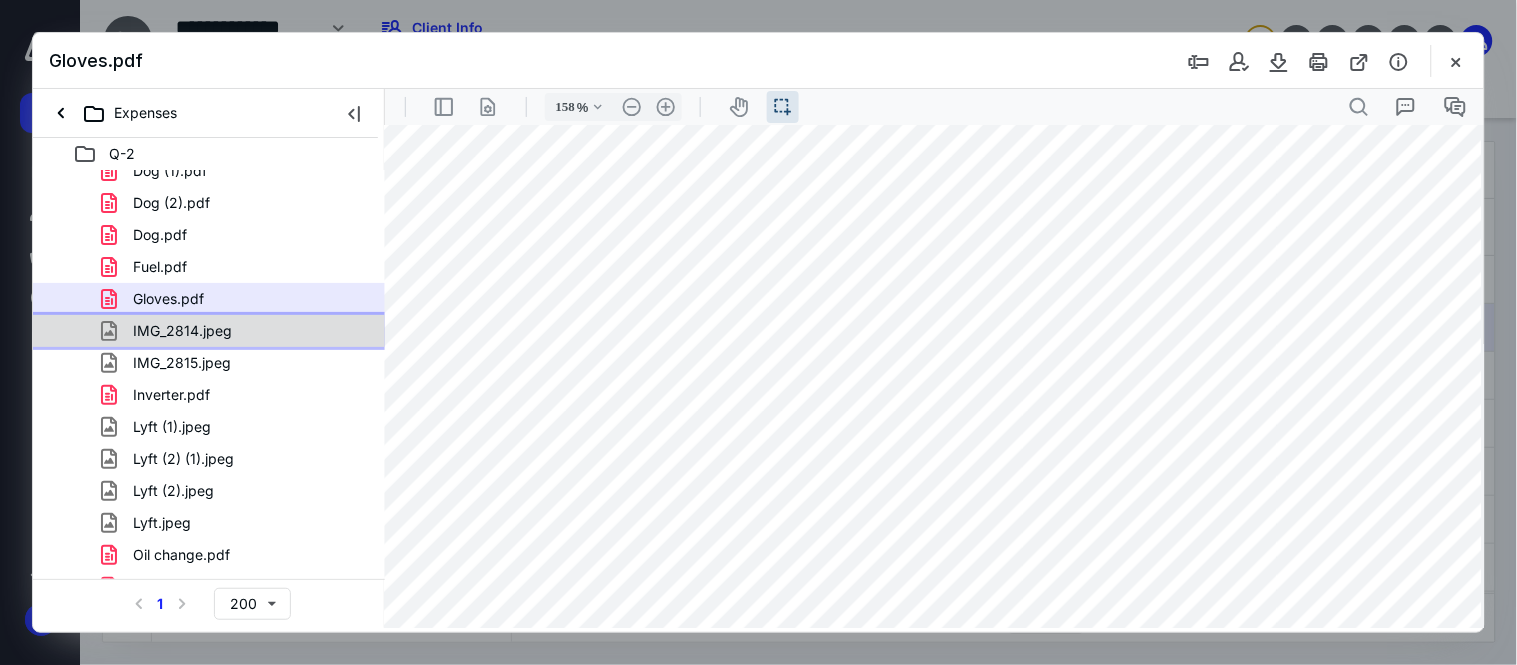 click on "IMG_2814.jpeg" at bounding box center (182, 331) 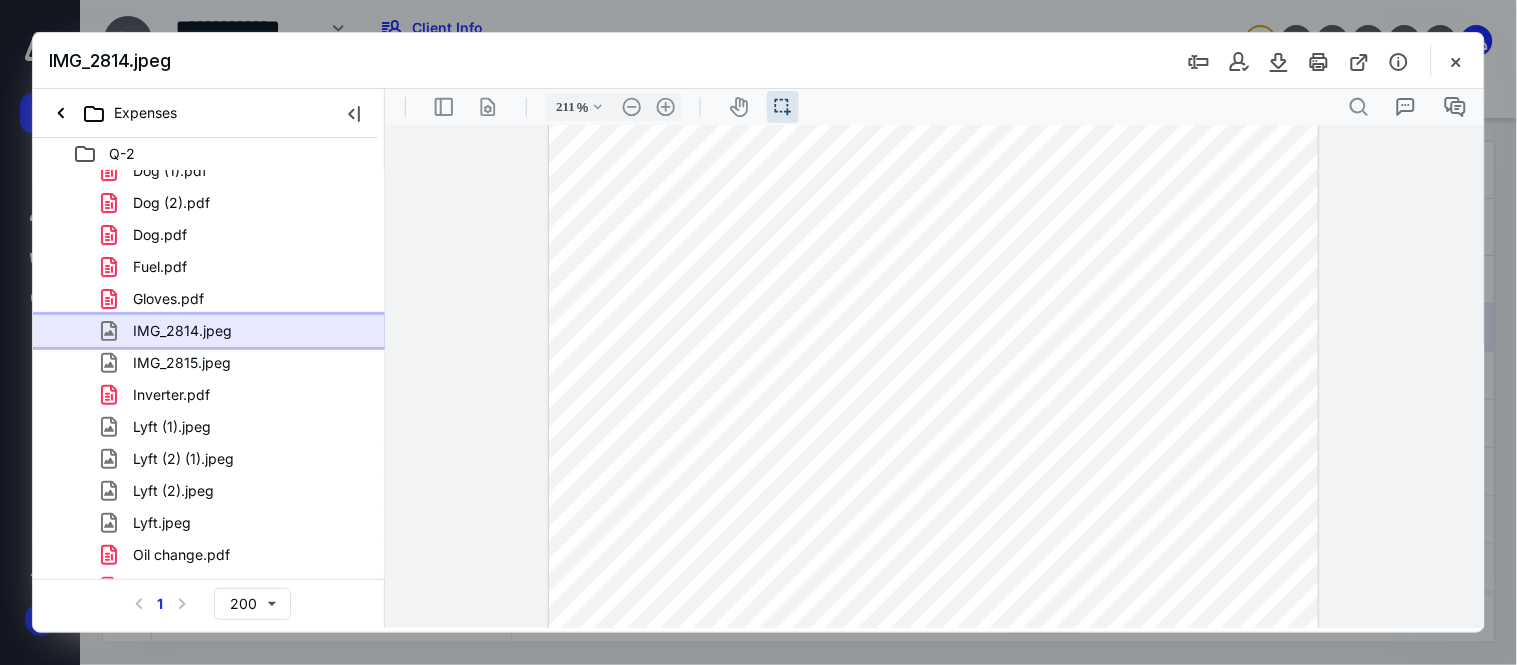 scroll, scrollTop: 792, scrollLeft: 0, axis: vertical 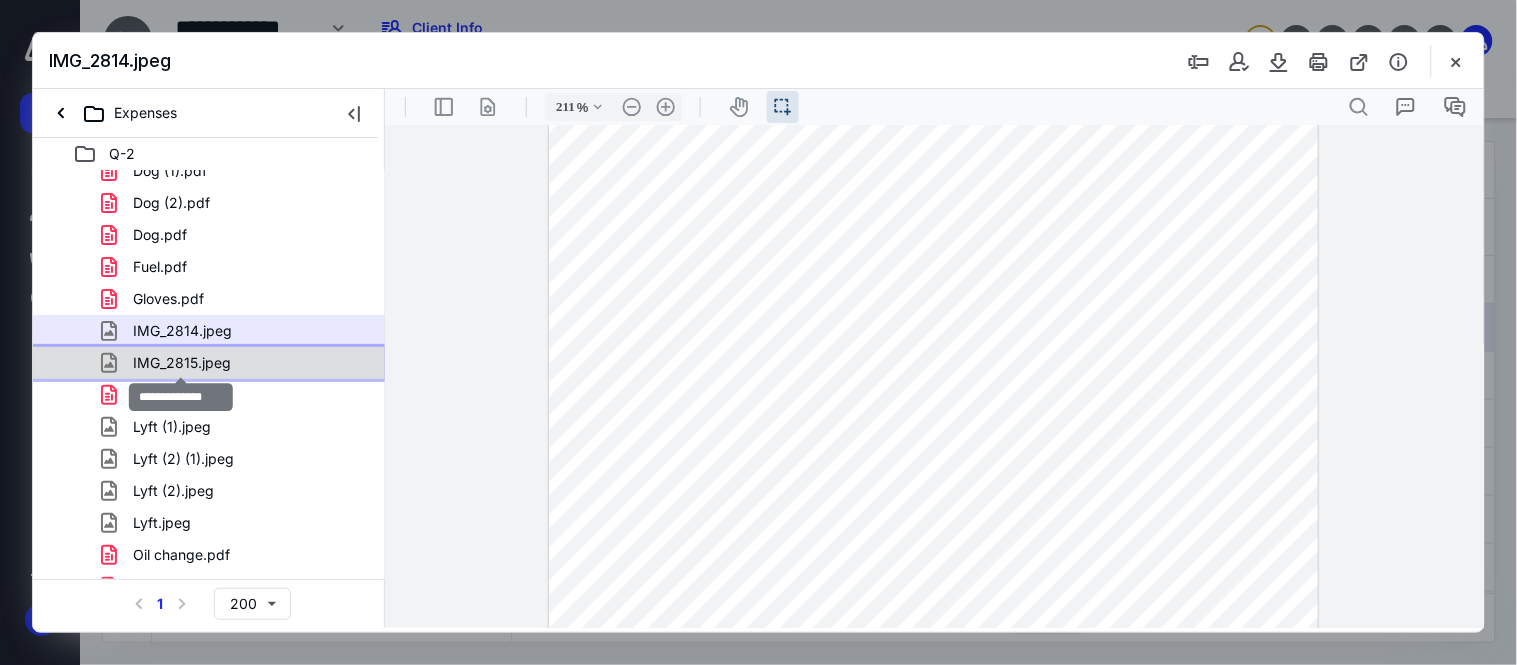 click on "IMG_2815.jpeg" at bounding box center [182, 363] 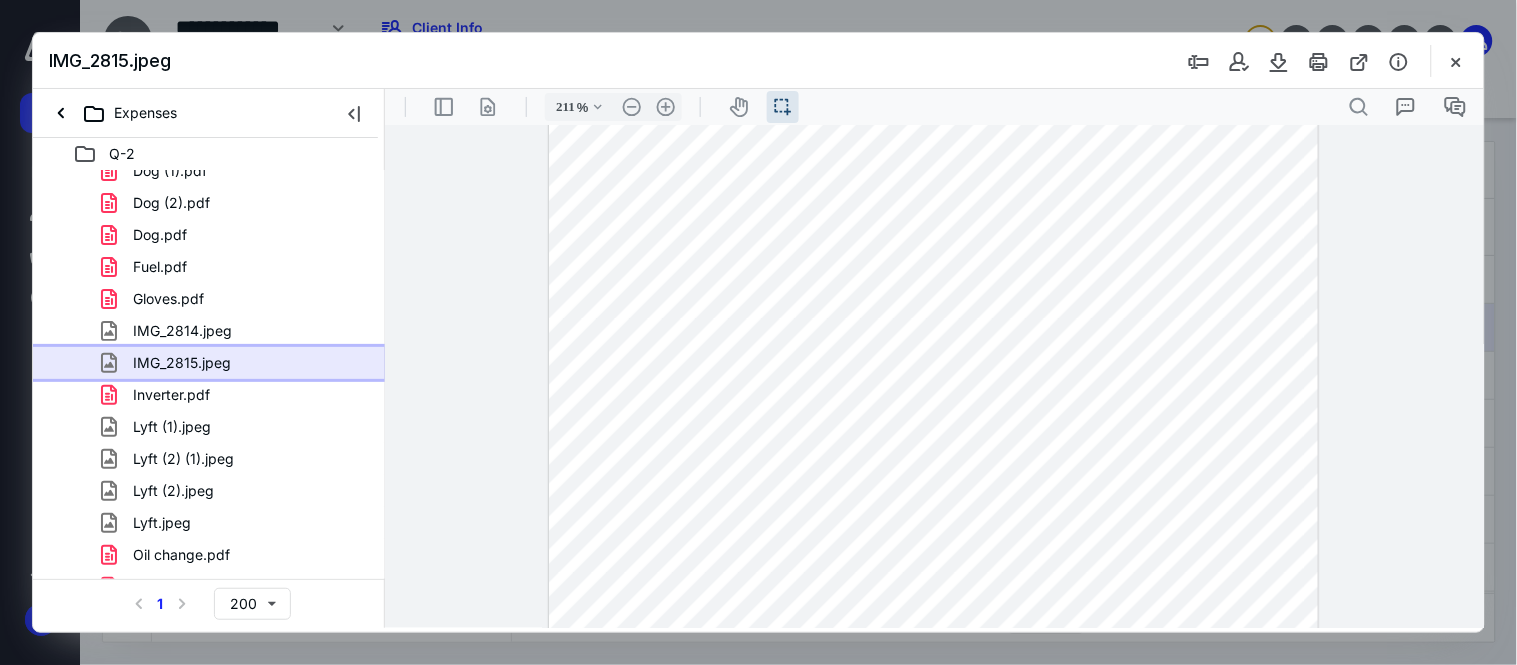 scroll, scrollTop: 843, scrollLeft: 0, axis: vertical 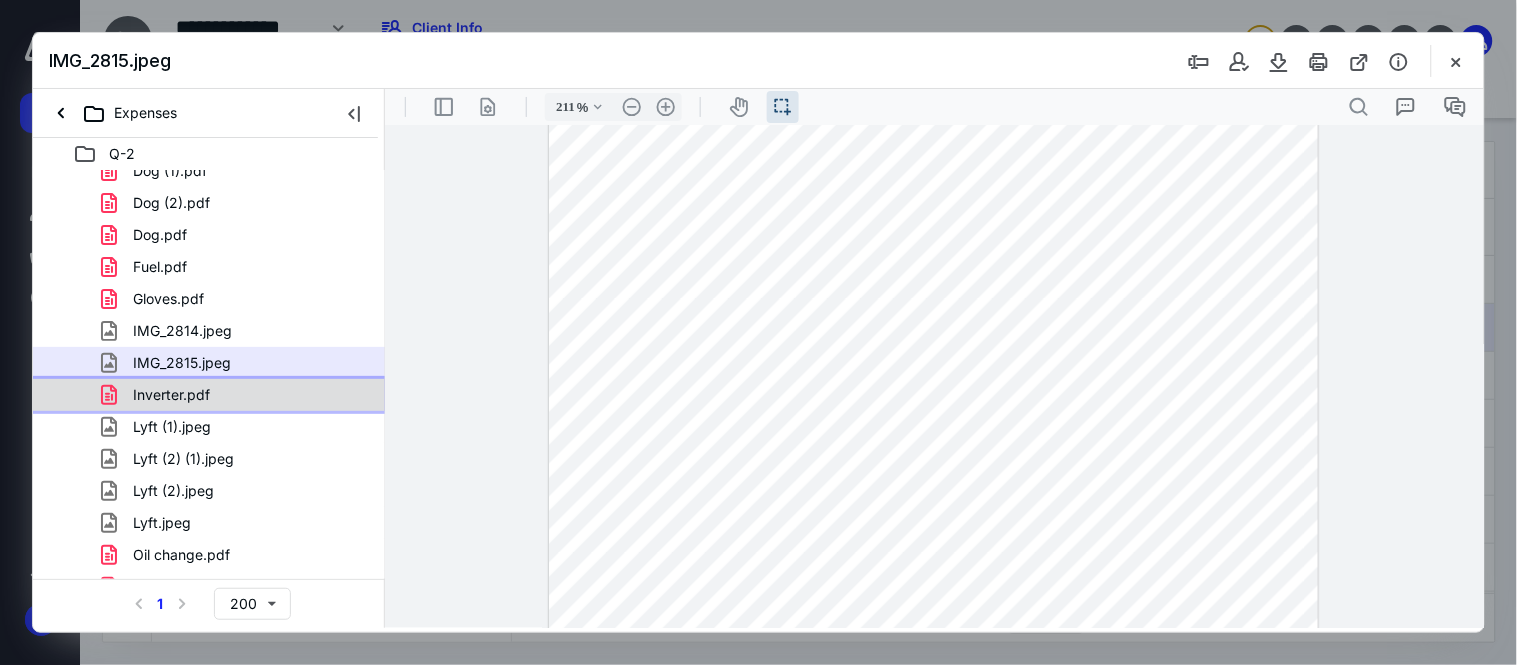 click on "Inverter.pdf" at bounding box center (237, 395) 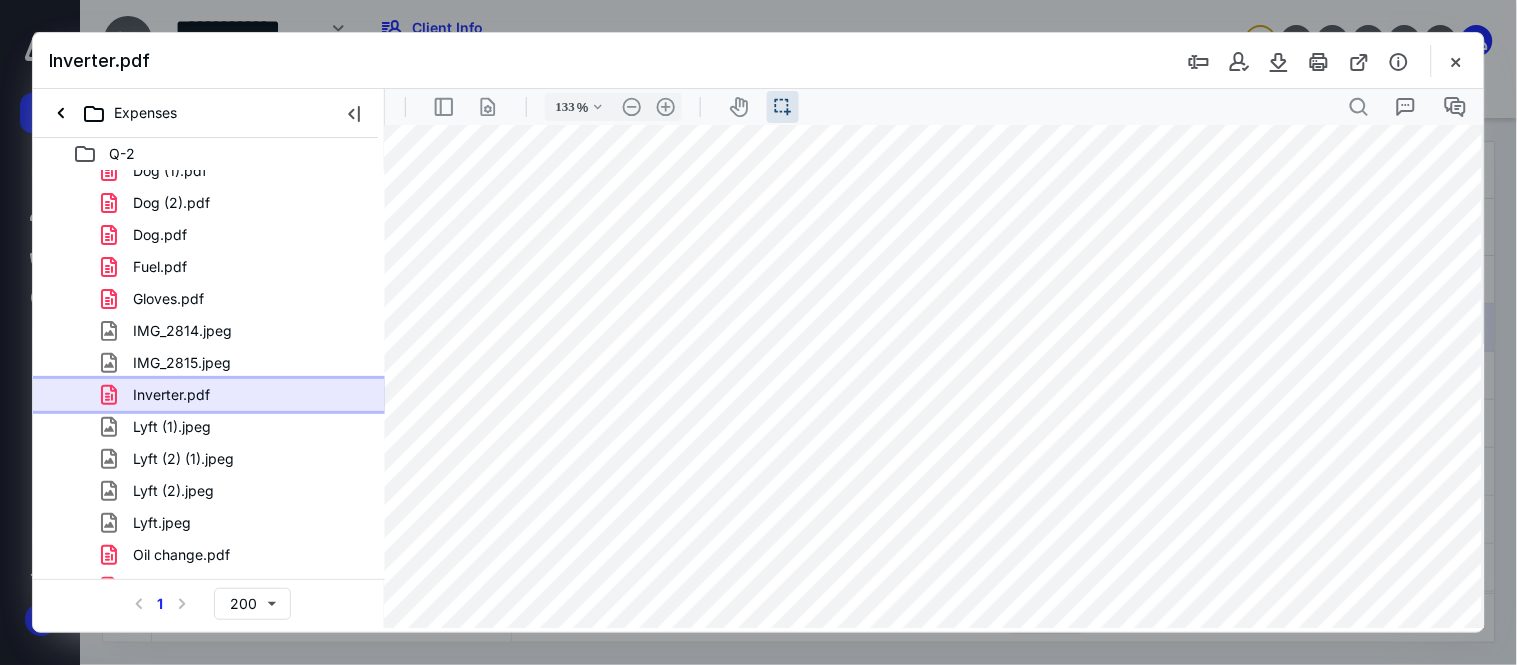 scroll, scrollTop: 383, scrollLeft: 24, axis: both 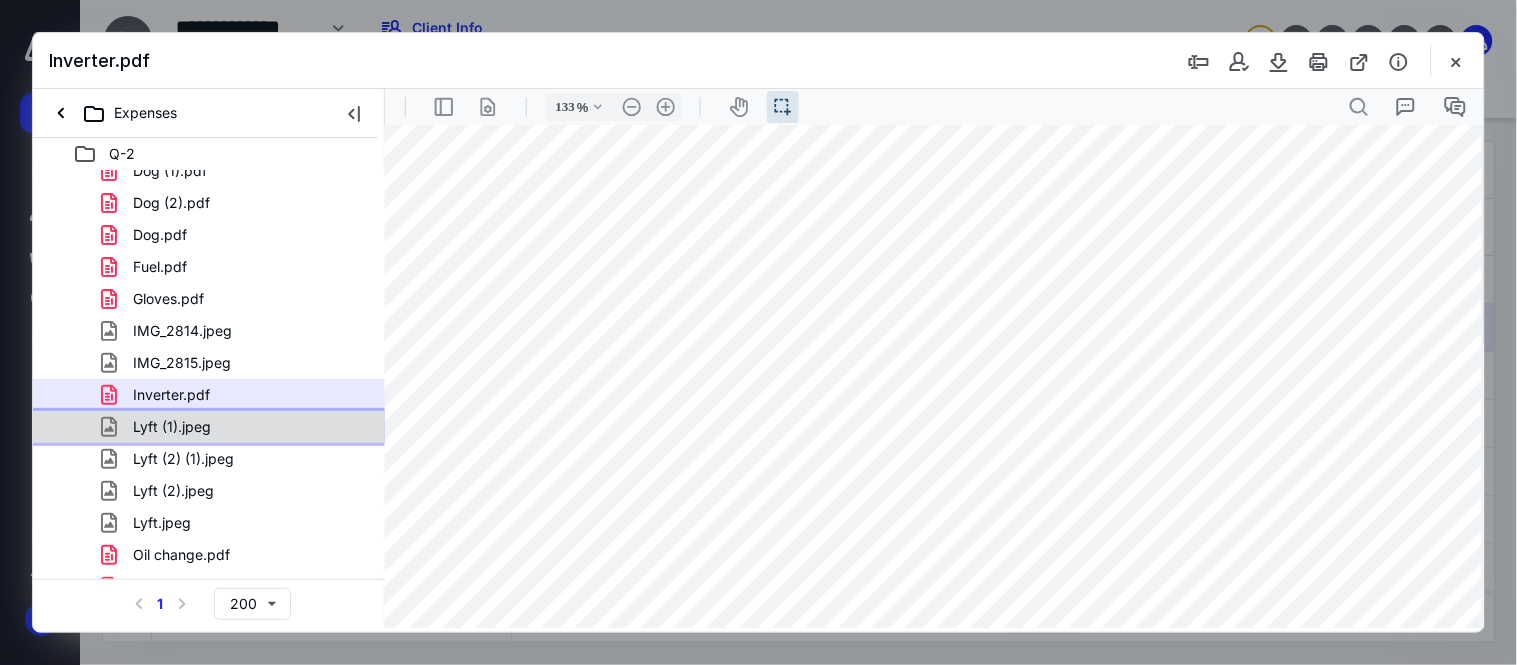 click on "Lyft (1).jpeg" at bounding box center (237, 427) 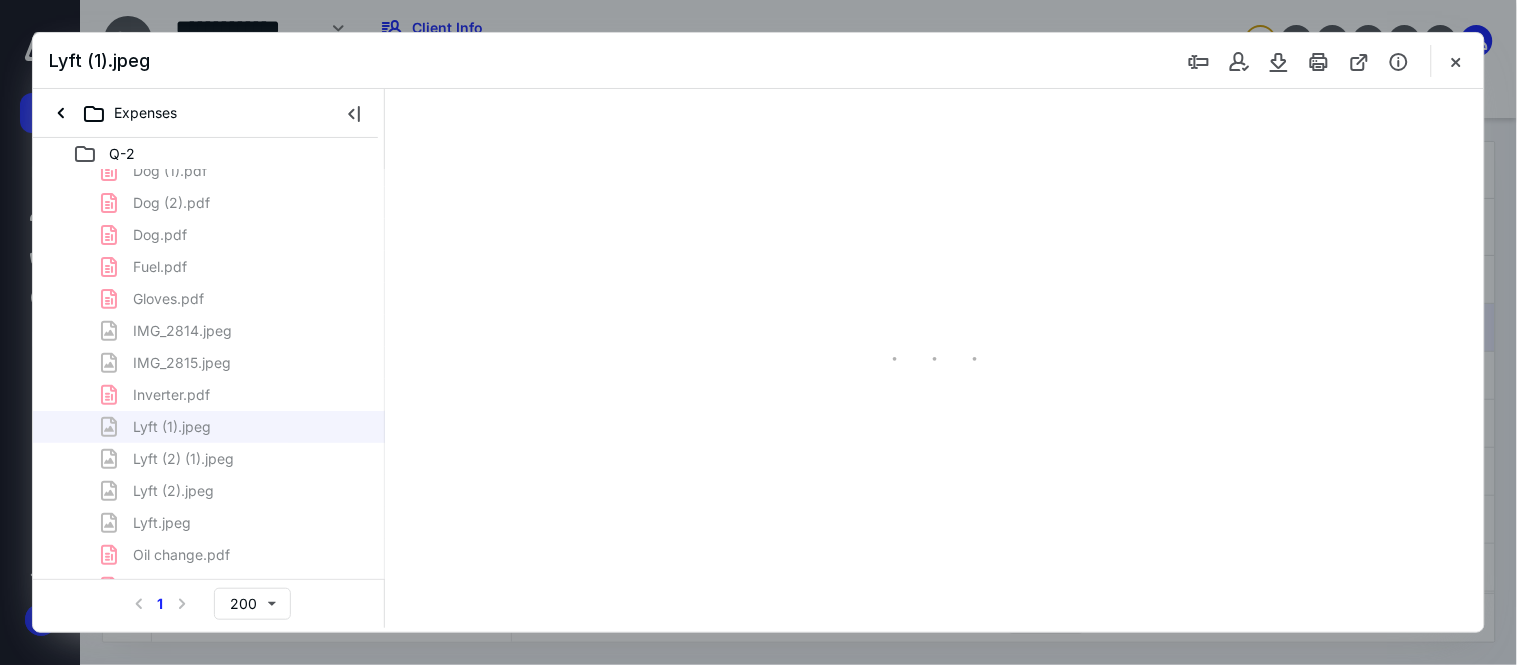 scroll, scrollTop: 0, scrollLeft: 0, axis: both 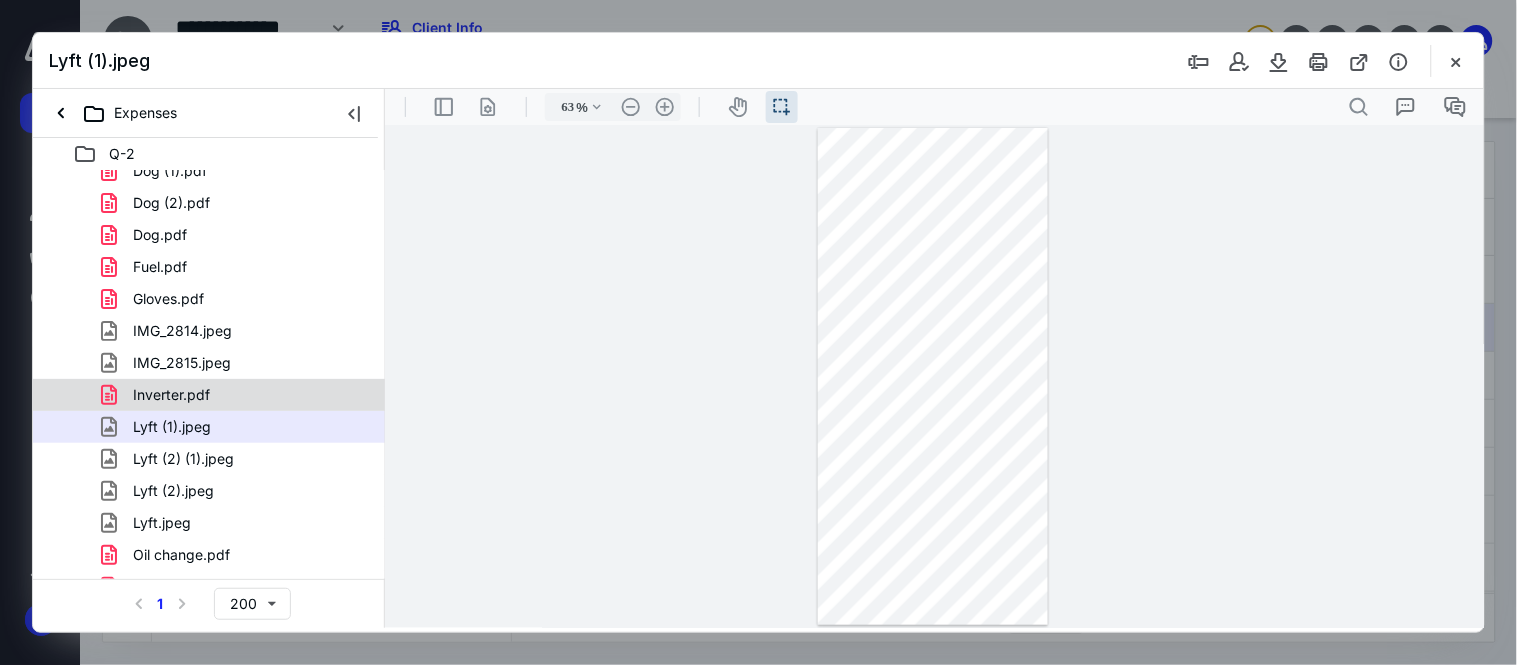 click on "Inverter.pdf" at bounding box center (237, 395) 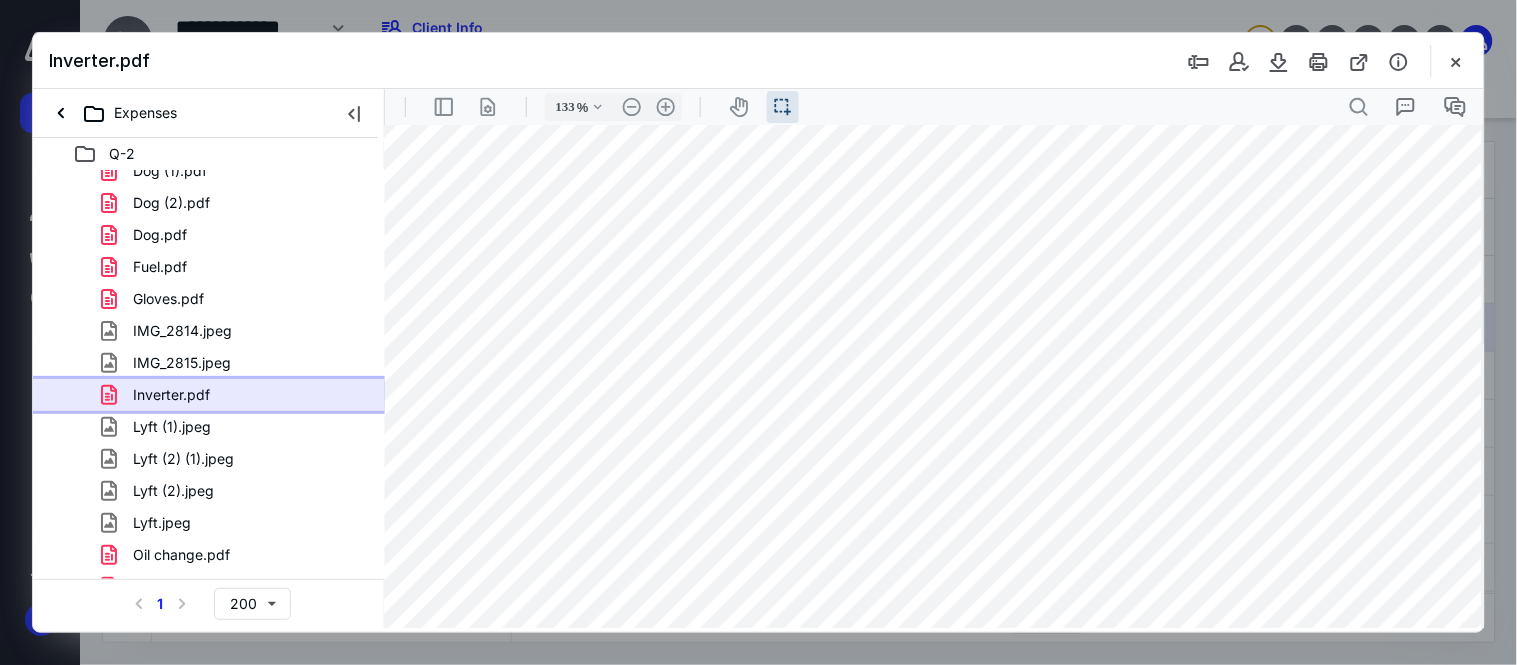 scroll, scrollTop: 307, scrollLeft: 28, axis: both 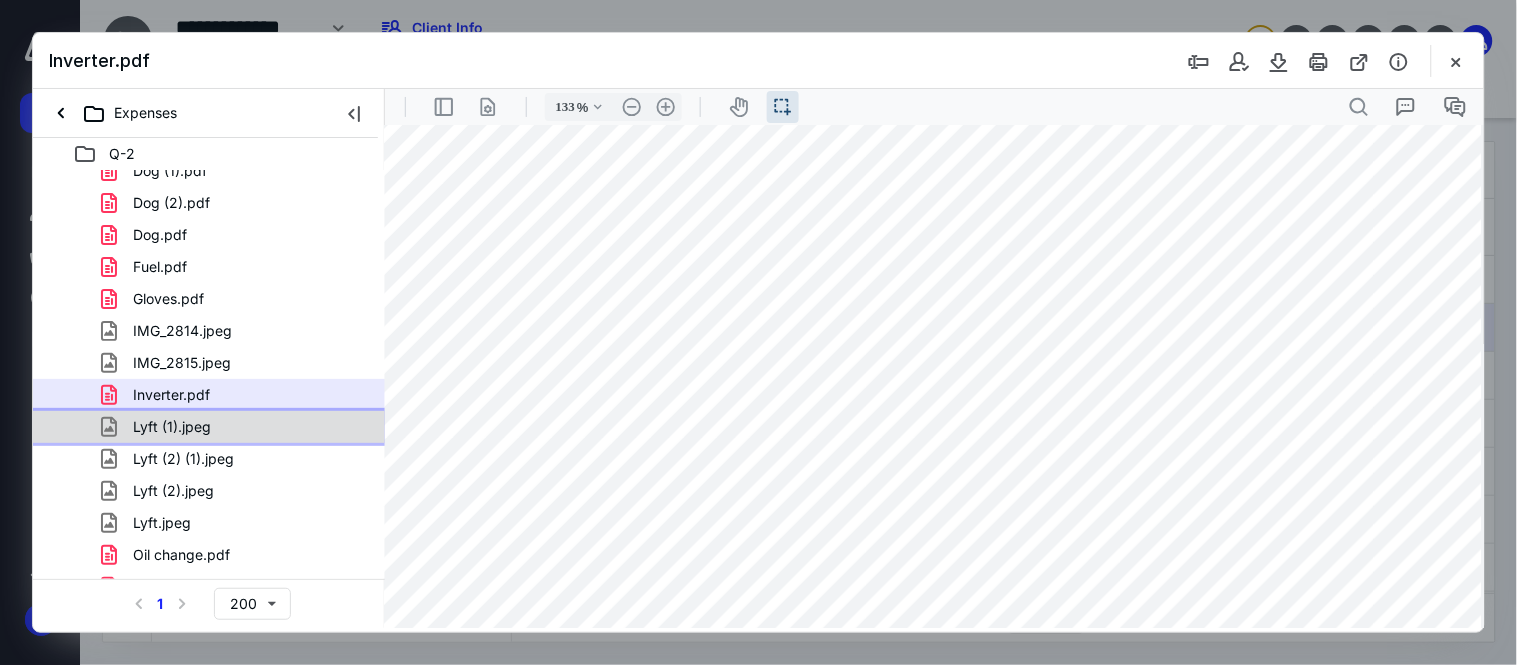 click on "Lyft (1).jpeg" at bounding box center [237, 427] 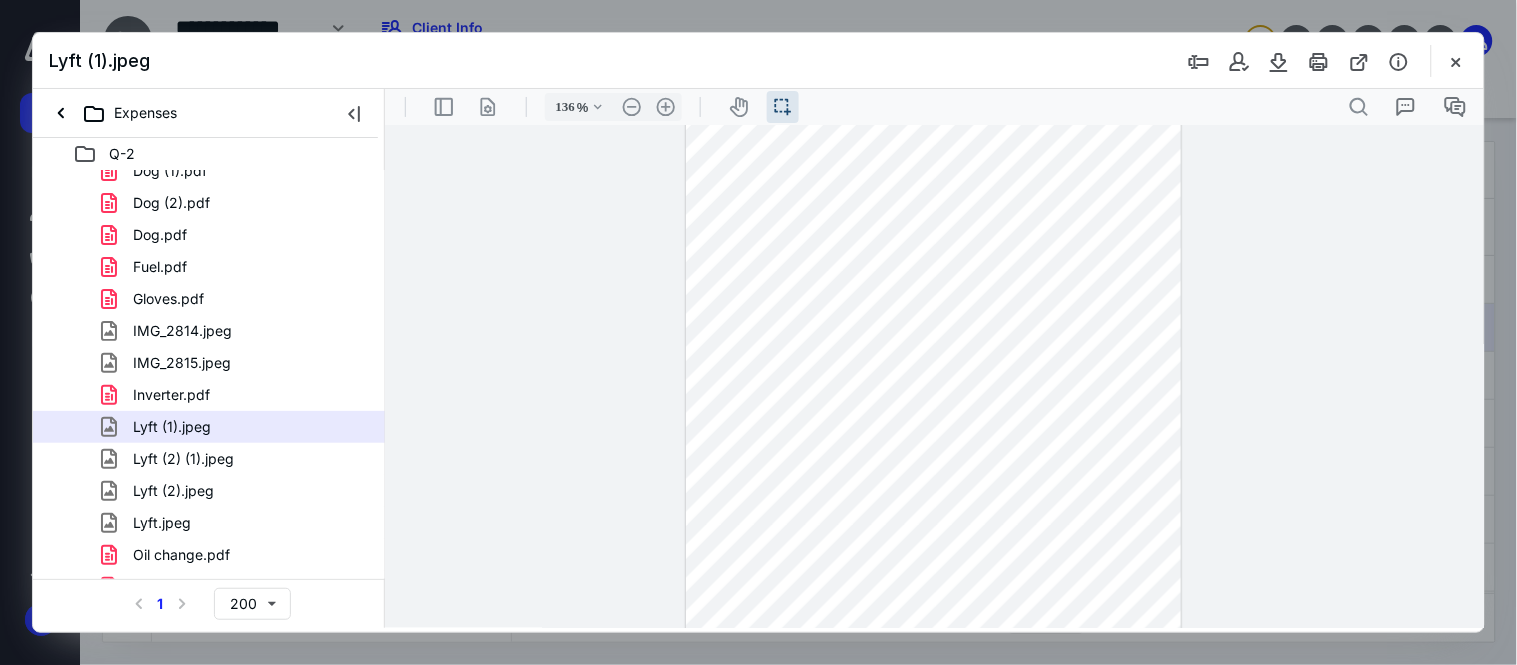 scroll, scrollTop: 356, scrollLeft: 0, axis: vertical 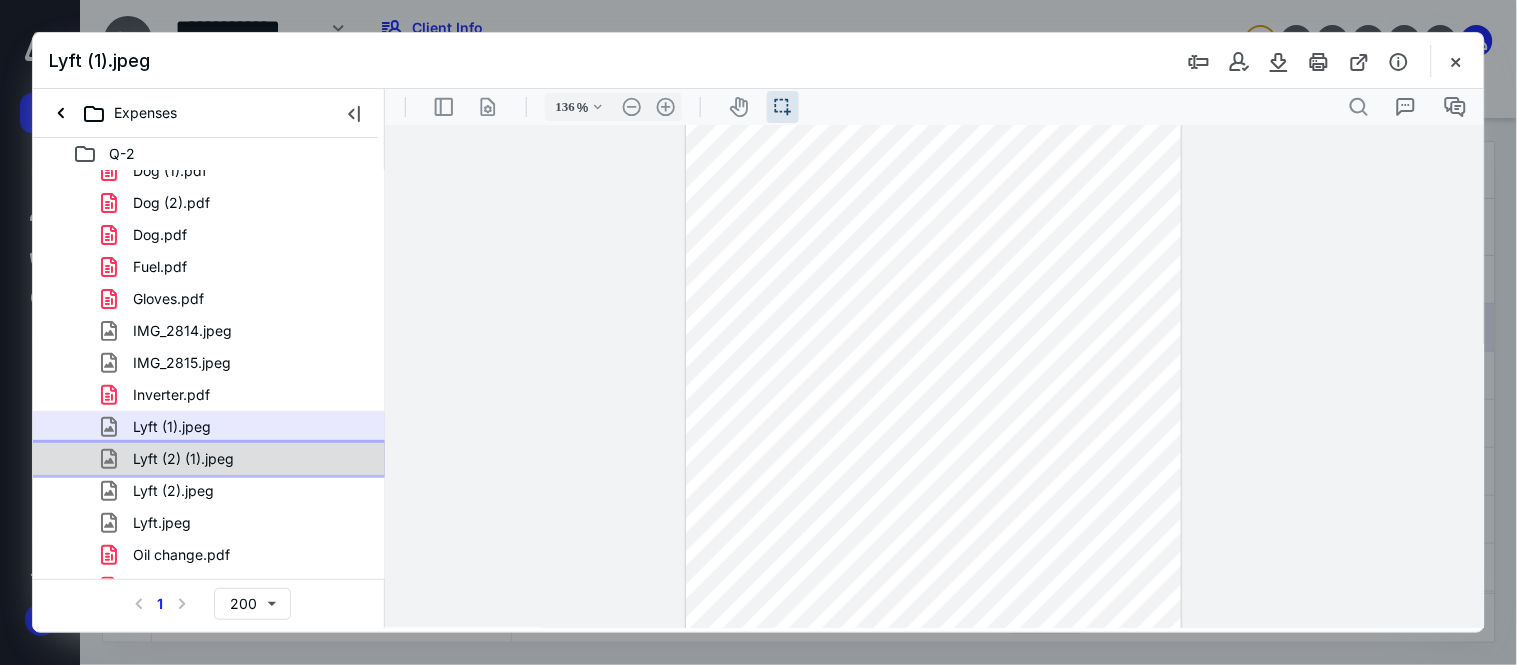 click on "Lyft (2) (1).jpeg" at bounding box center [237, 459] 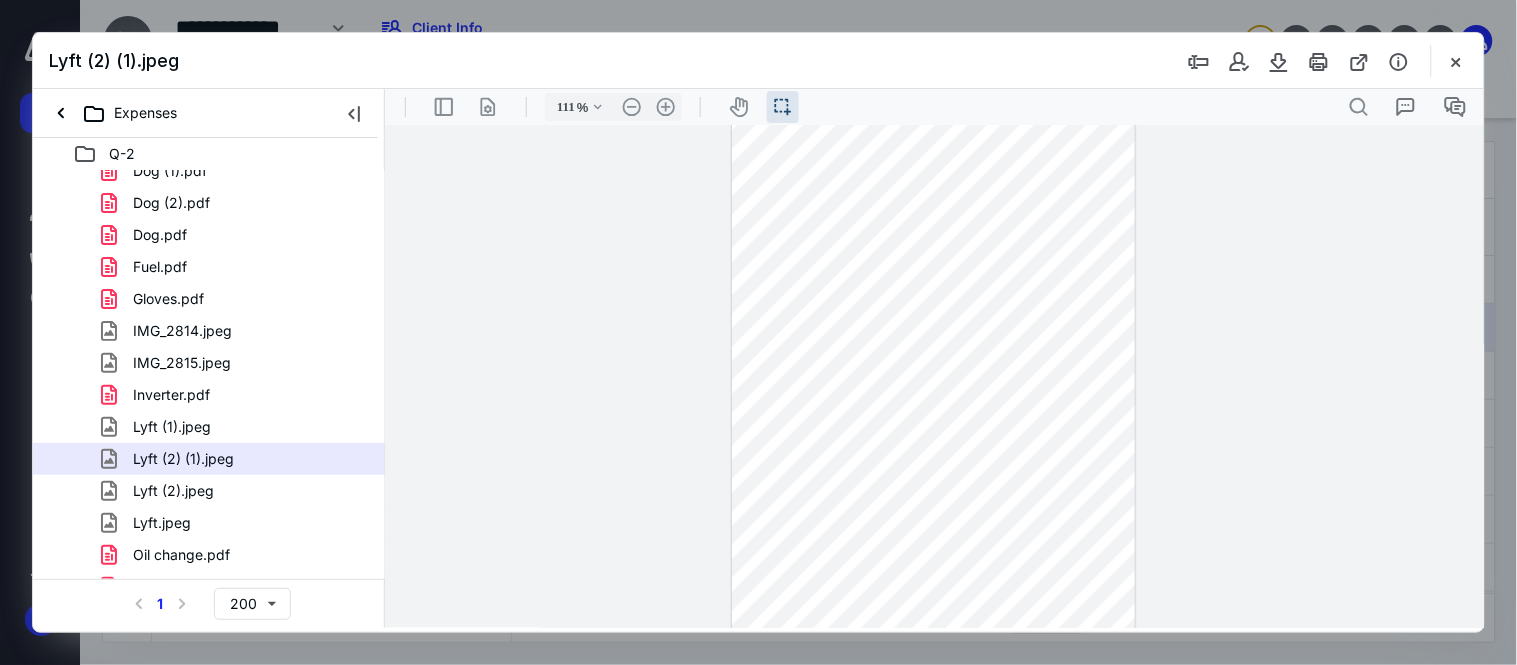 scroll, scrollTop: 333, scrollLeft: 0, axis: vertical 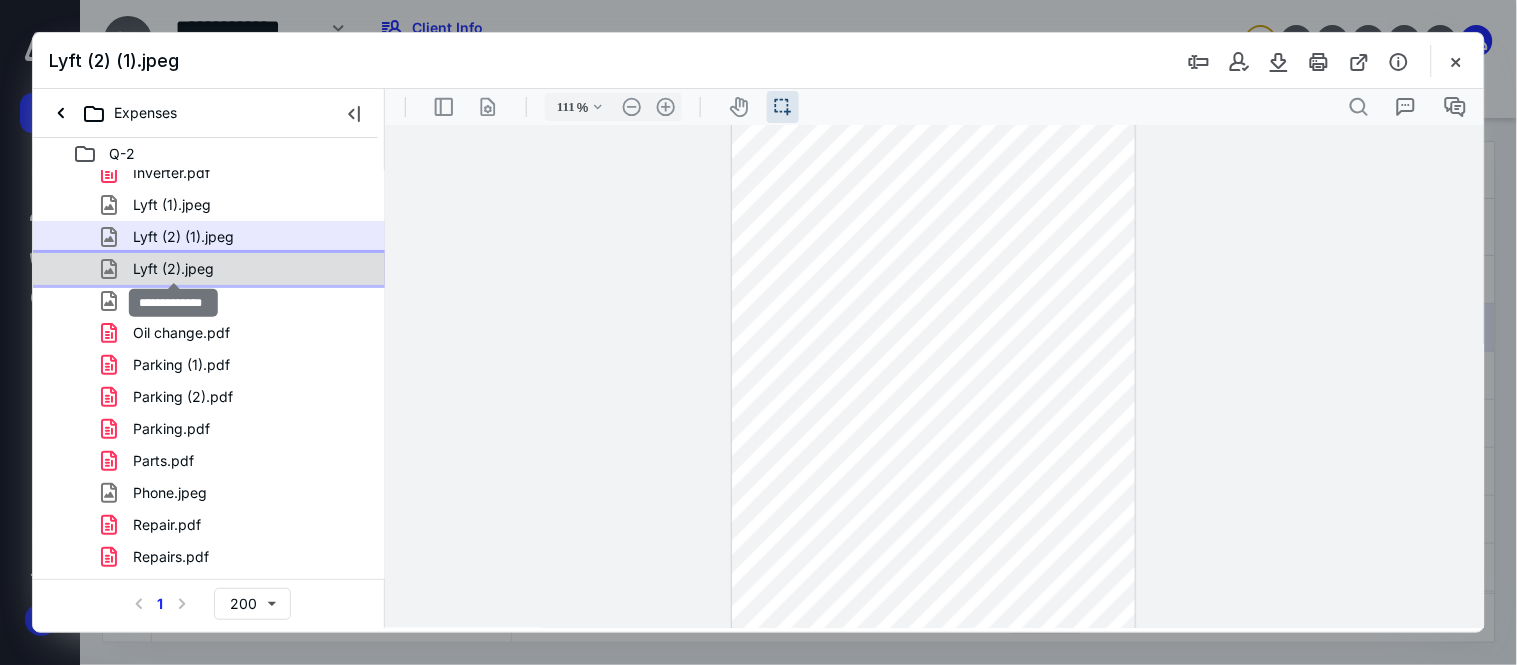 click on "Lyft (2).jpeg" at bounding box center (173, 269) 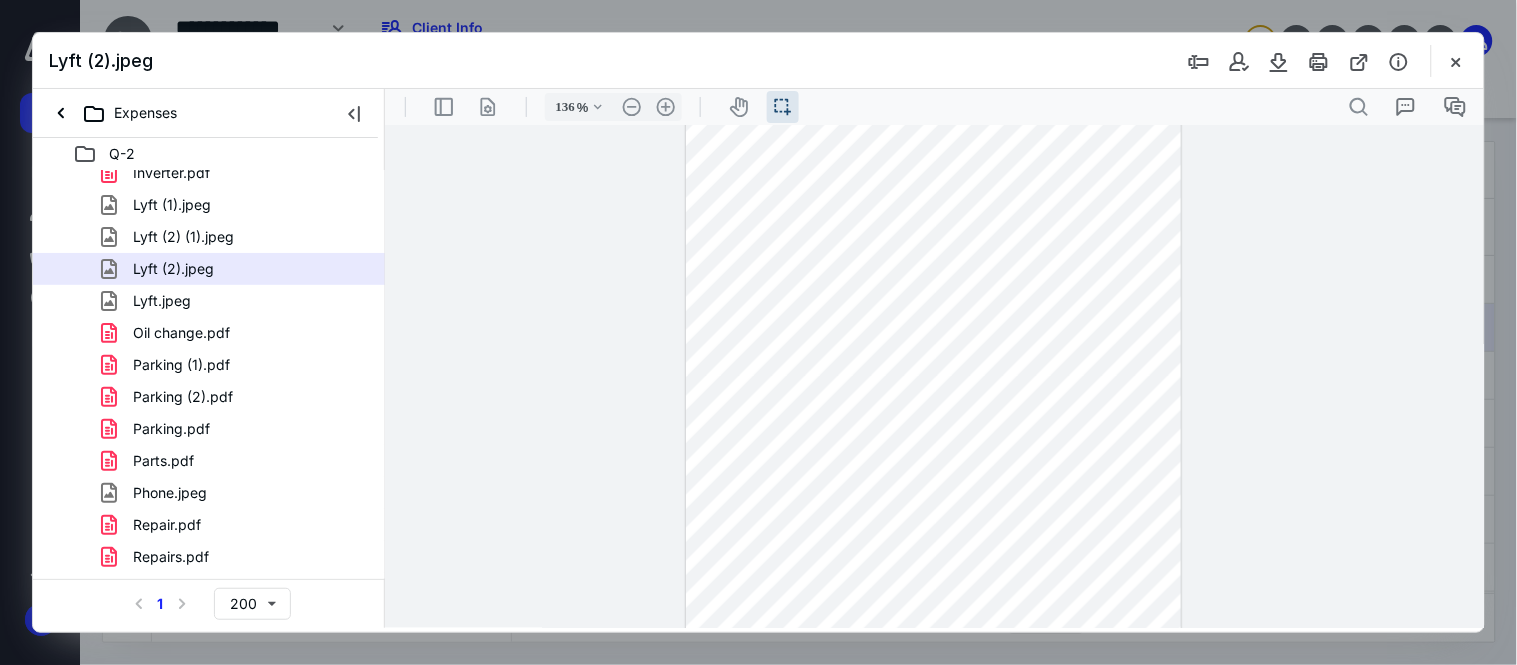 scroll, scrollTop: 543, scrollLeft: 0, axis: vertical 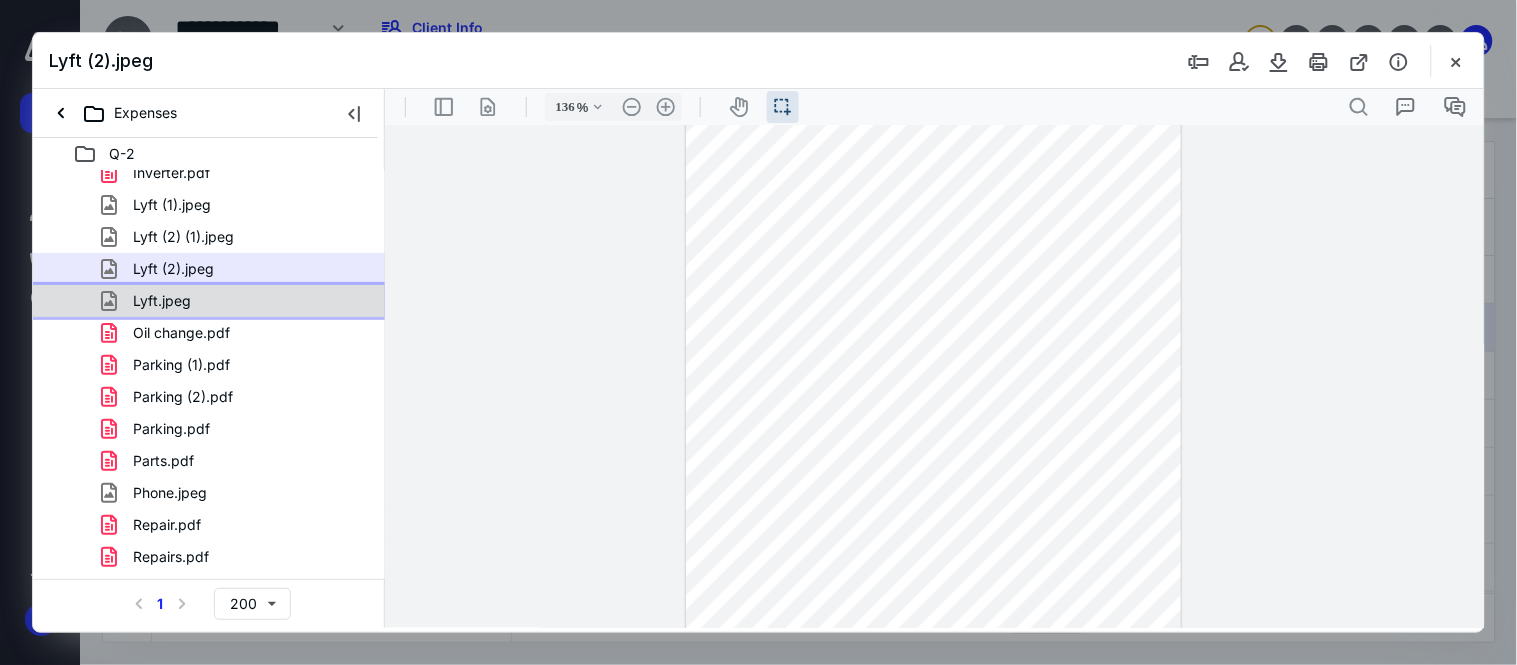 click on "Lyft.jpeg" at bounding box center (237, 301) 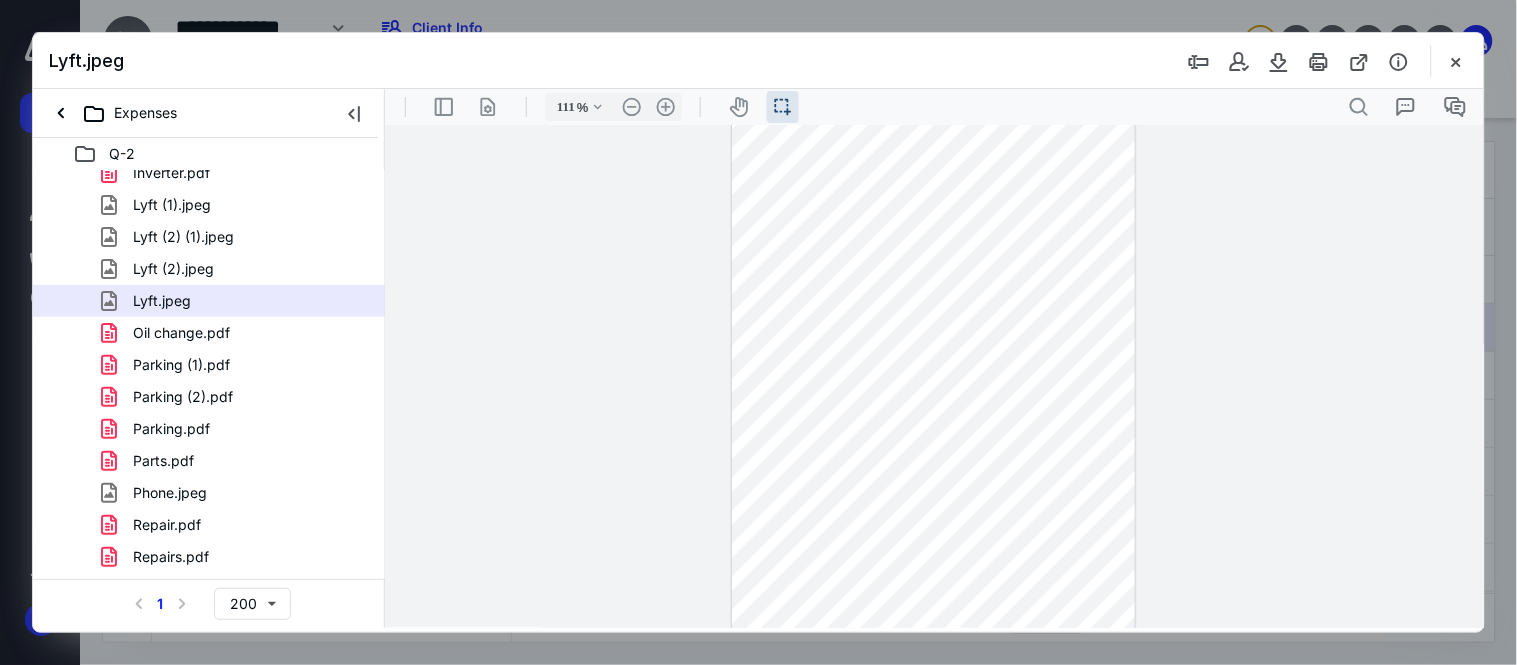 scroll, scrollTop: 333, scrollLeft: 0, axis: vertical 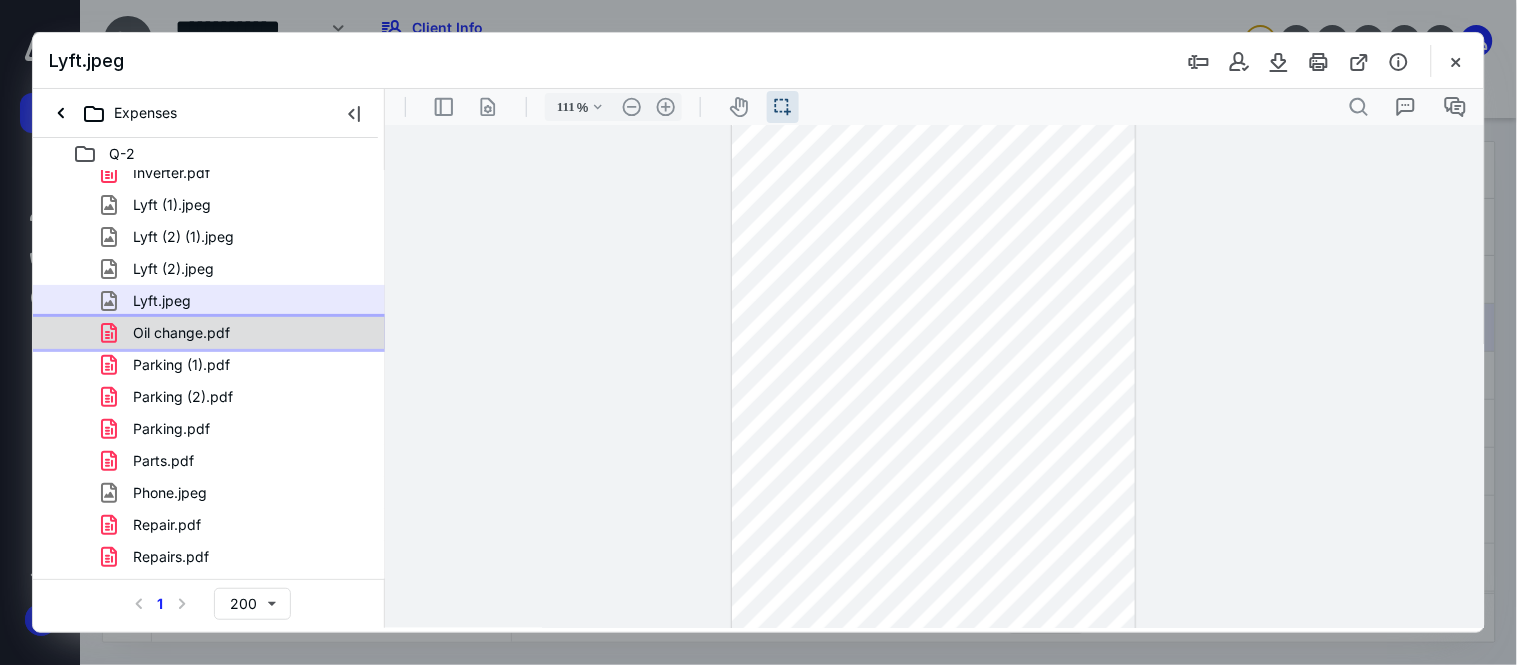 click on "Oil change.pdf" at bounding box center [237, 333] 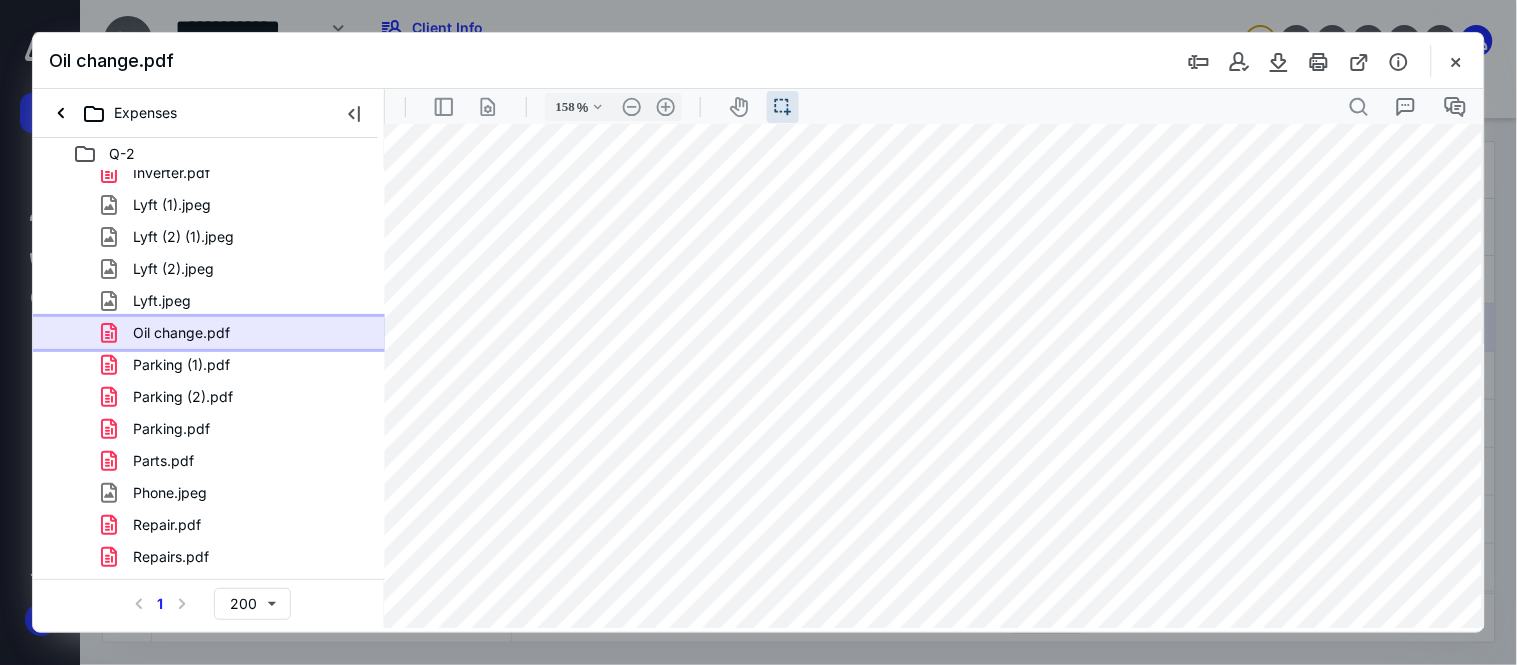 scroll, scrollTop: 0, scrollLeft: 104, axis: horizontal 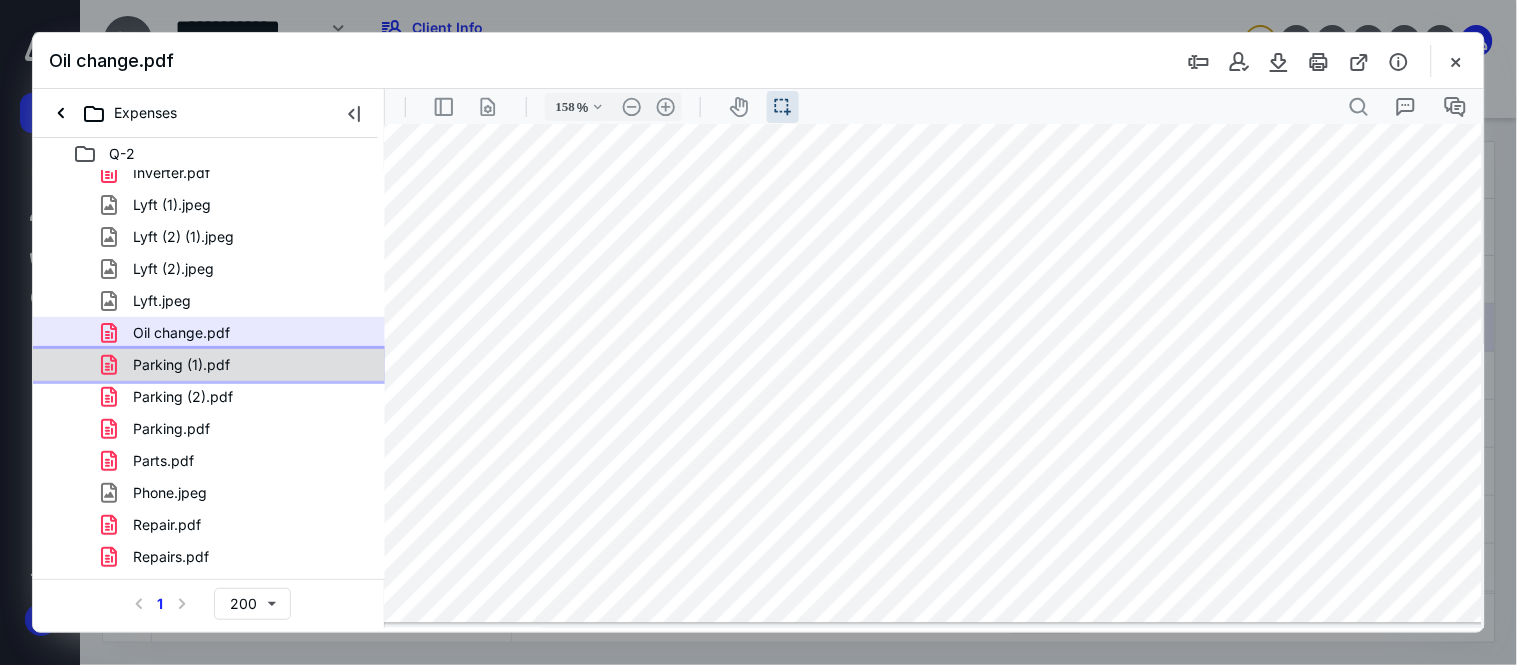 click on "Parking (1).pdf" at bounding box center [237, 365] 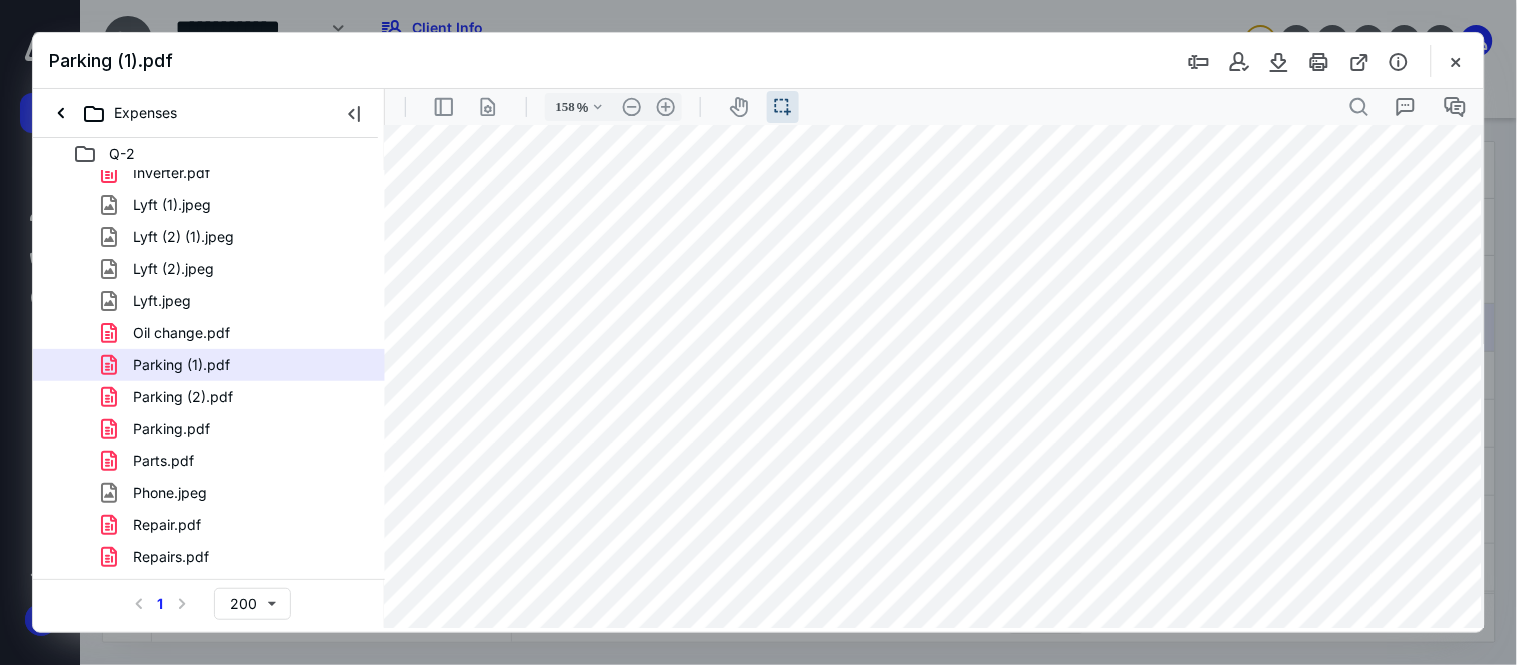 scroll, scrollTop: 444, scrollLeft: 31, axis: both 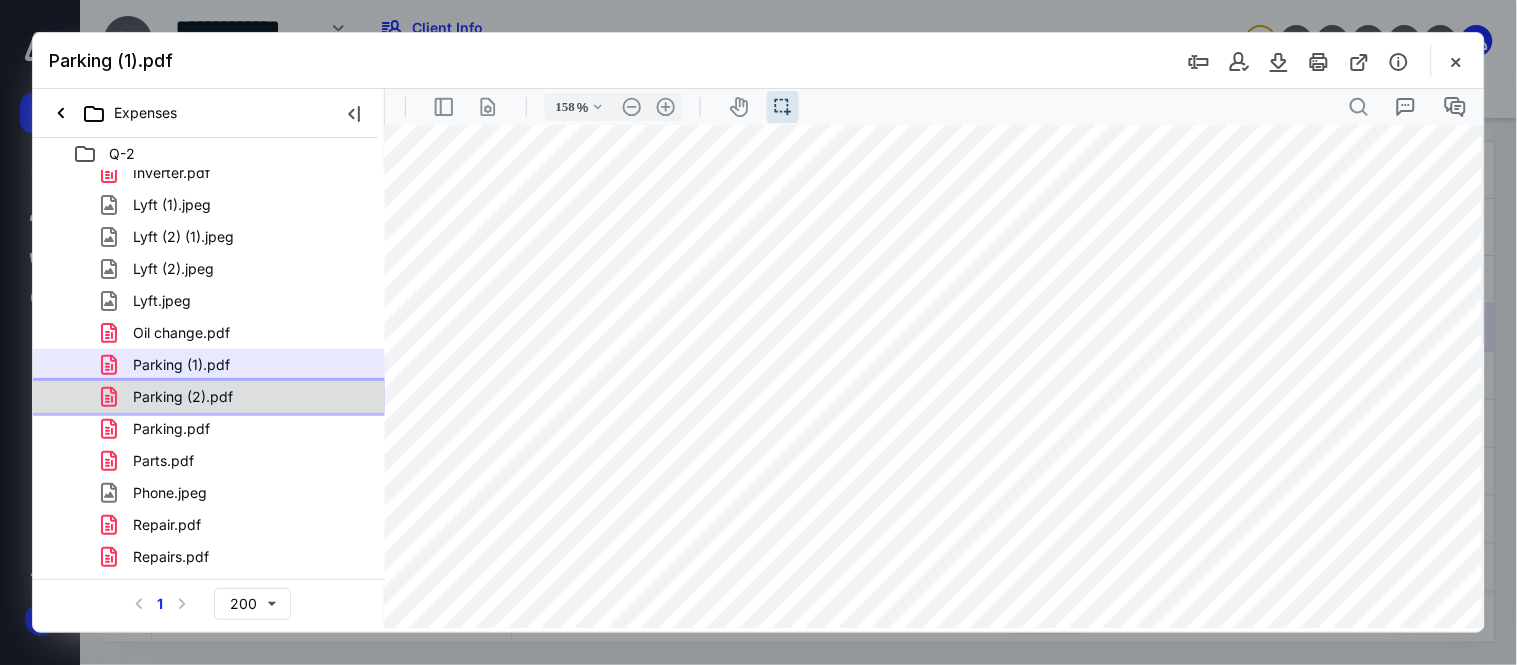 click on "Parking (2).pdf" at bounding box center [183, 397] 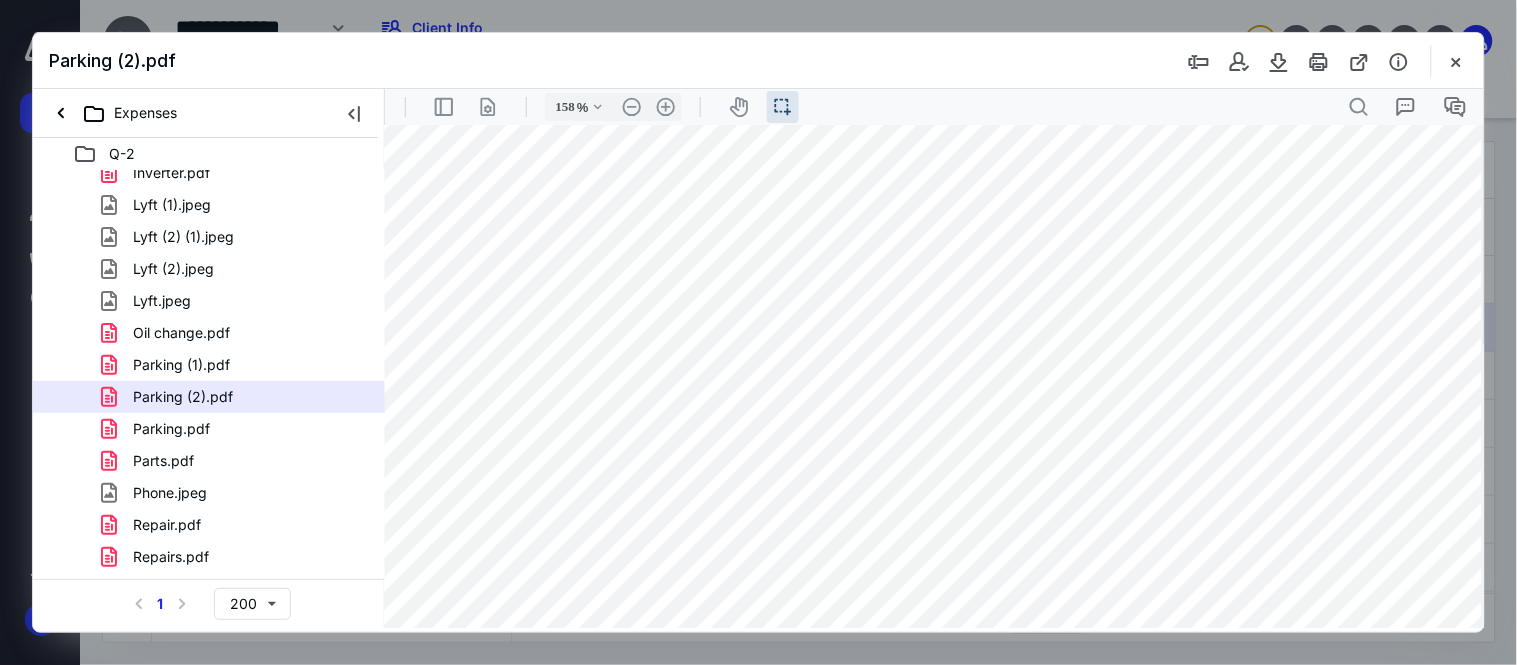 scroll, scrollTop: 605, scrollLeft: 137, axis: both 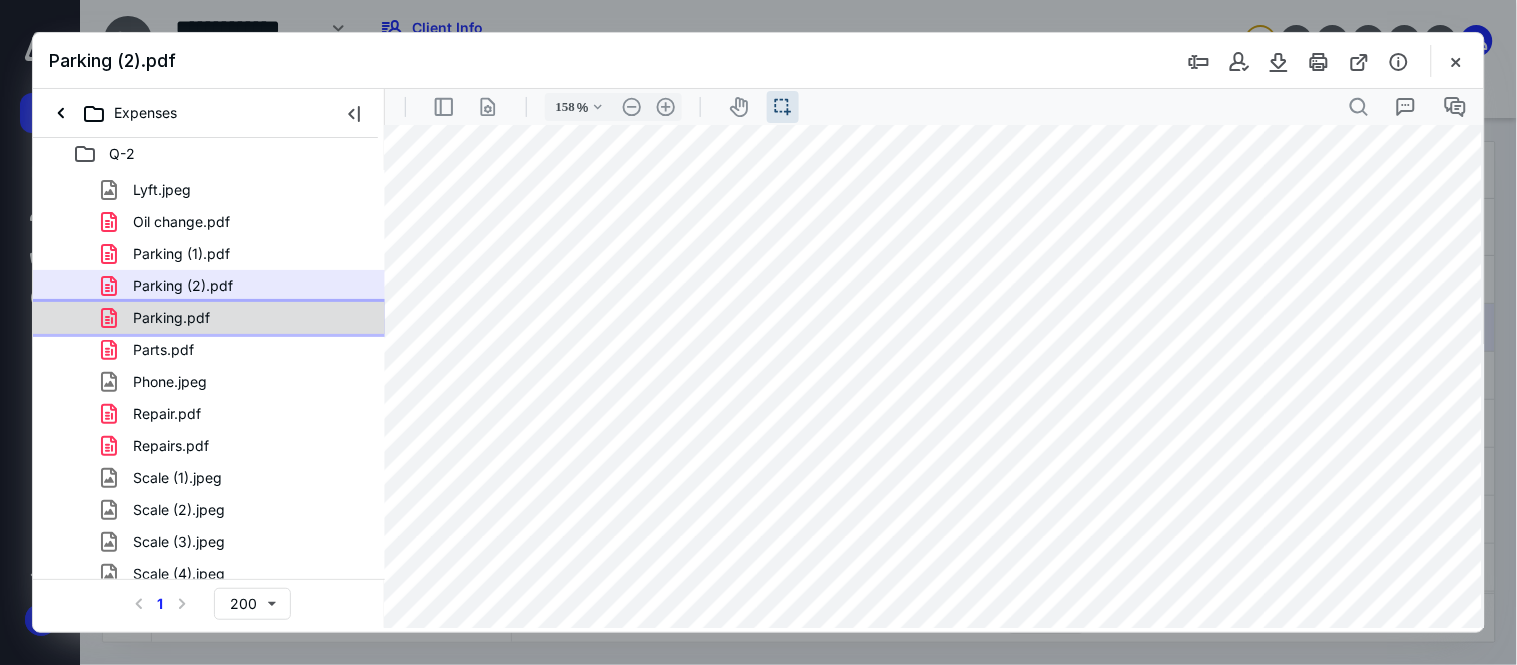 click on "Parking.pdf" at bounding box center [237, 318] 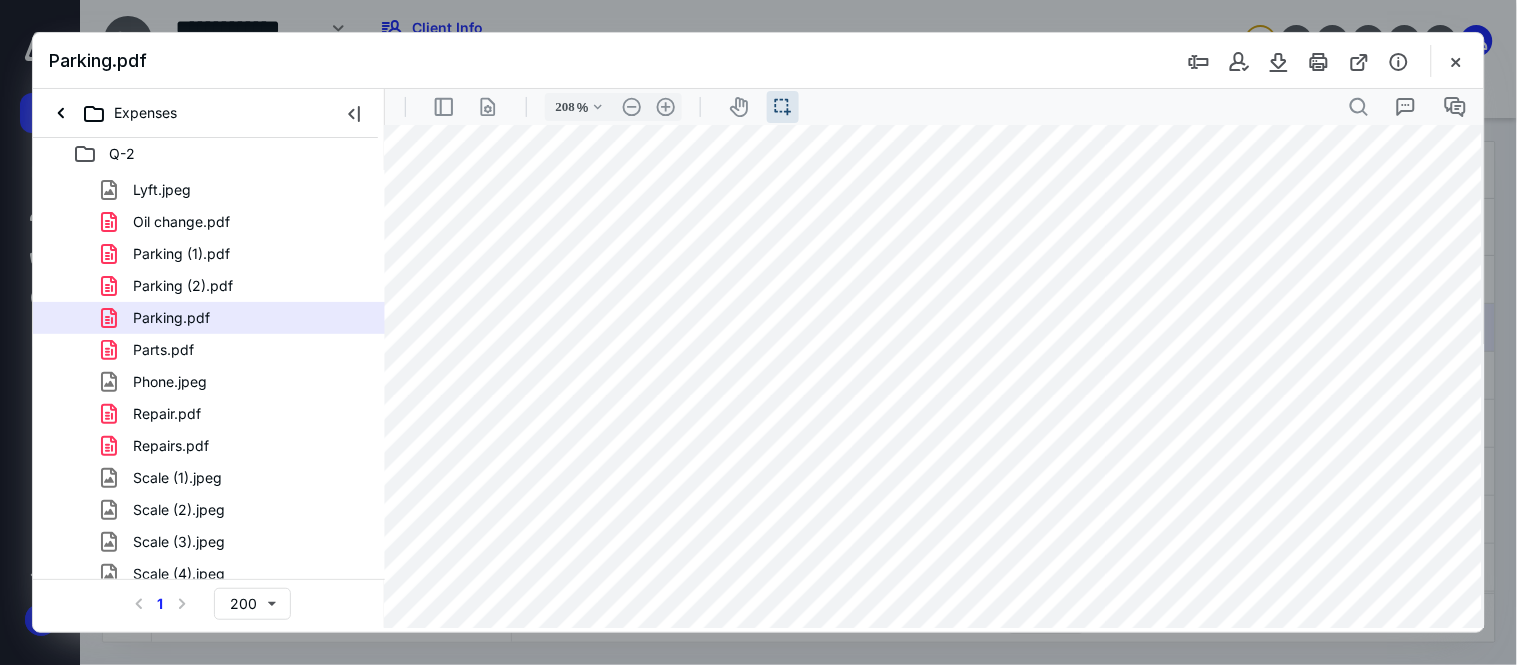 scroll, scrollTop: 694, scrollLeft: 296, axis: both 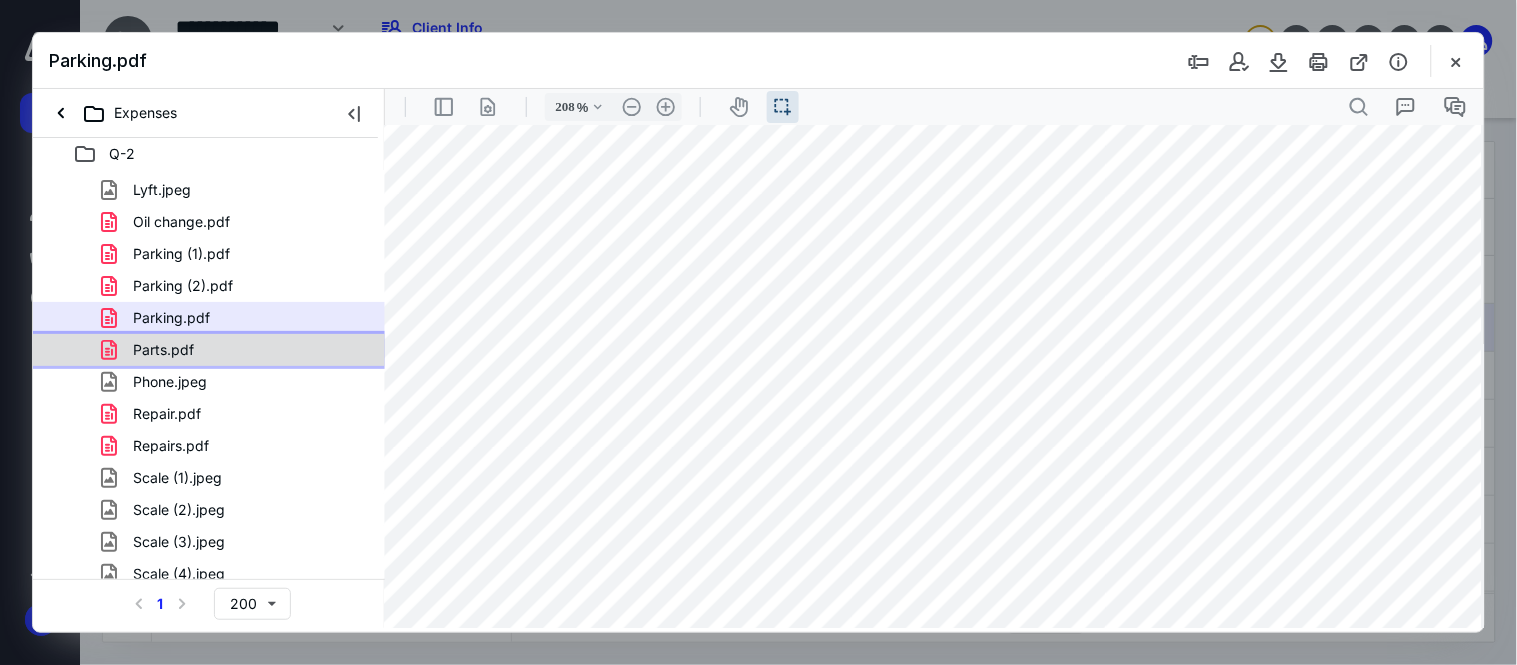click on "Parts.pdf" at bounding box center (237, 350) 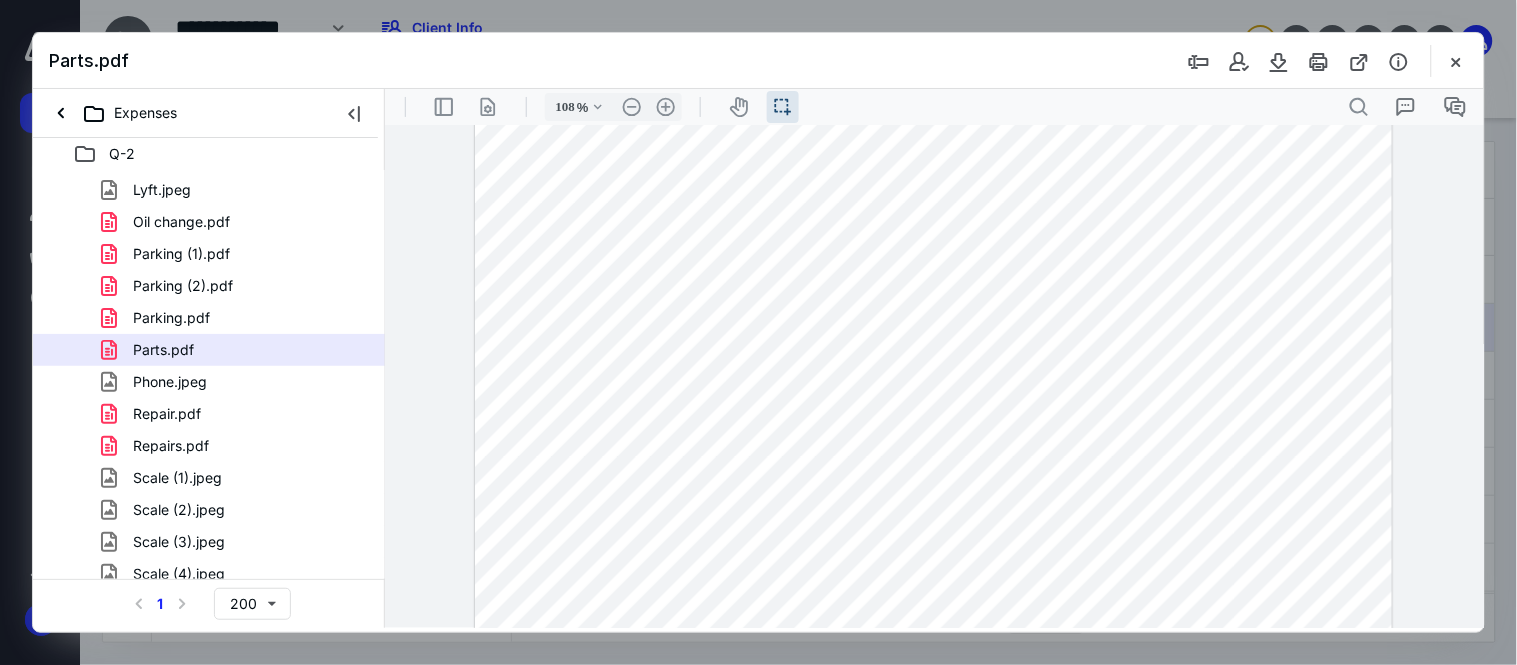 scroll, scrollTop: 691, scrollLeft: 0, axis: vertical 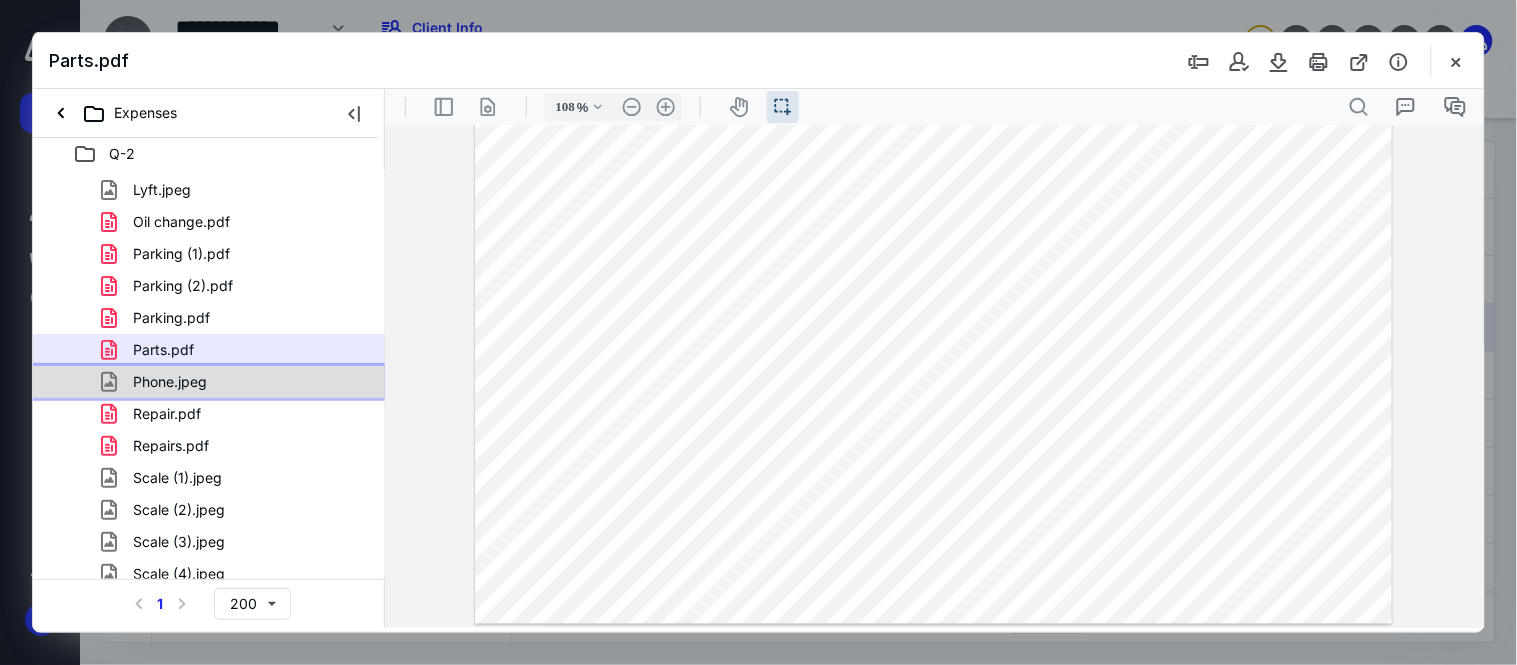 click on "Phone.jpeg" at bounding box center (237, 382) 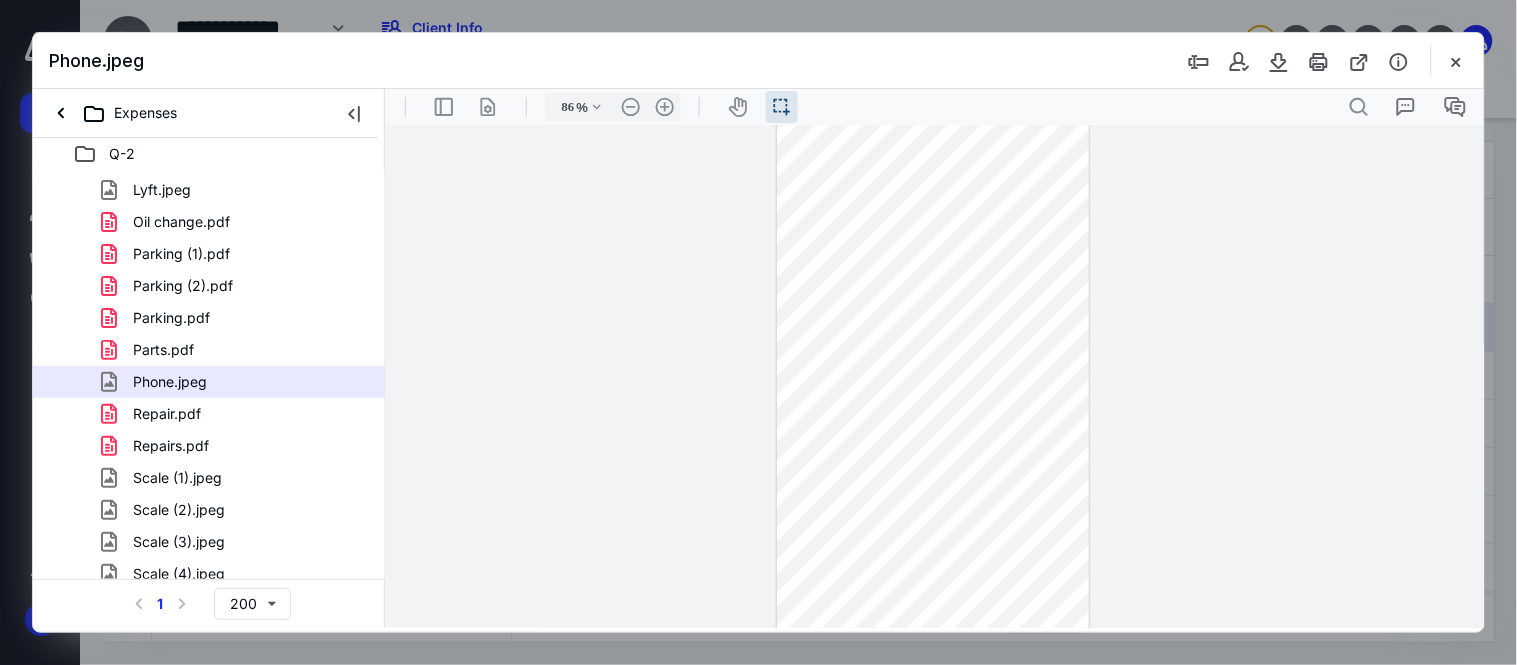 scroll, scrollTop: 178, scrollLeft: 0, axis: vertical 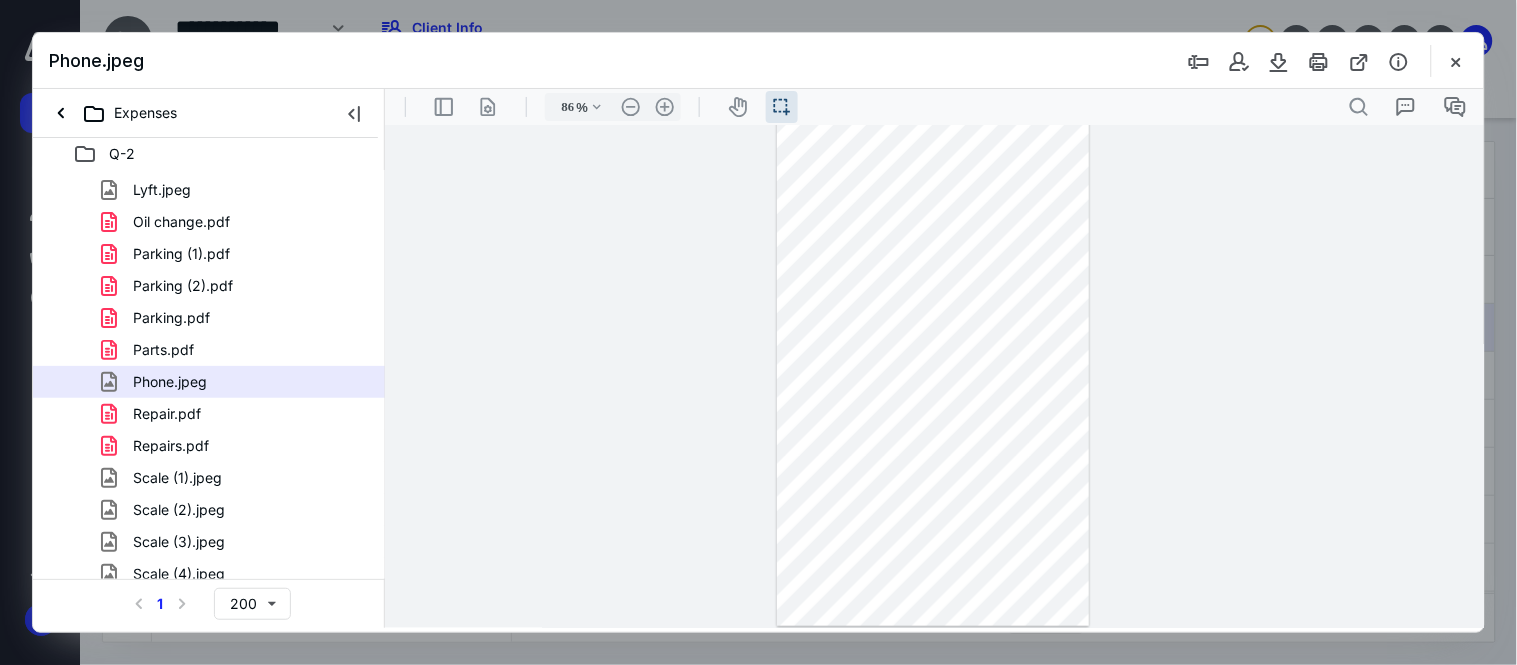 click on "Repair.pdf" at bounding box center (237, 414) 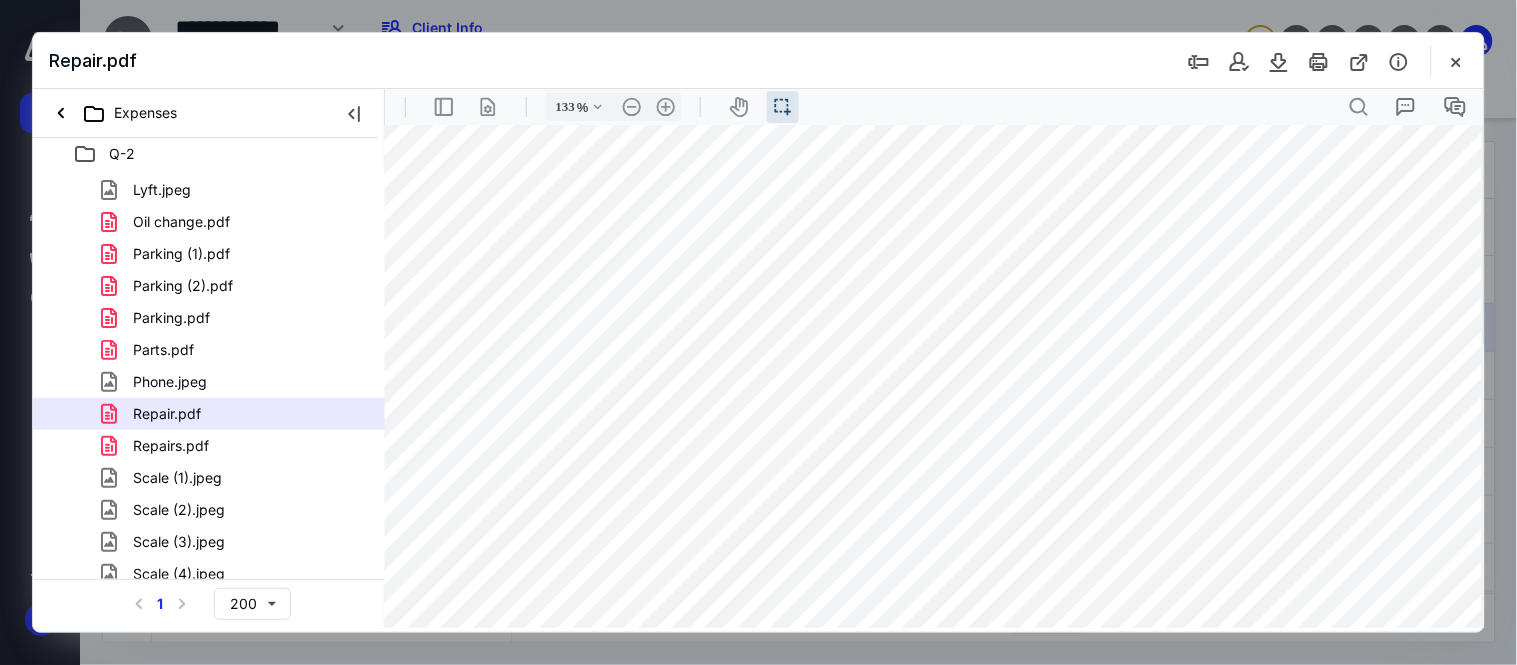 scroll, scrollTop: 202, scrollLeft: 20, axis: both 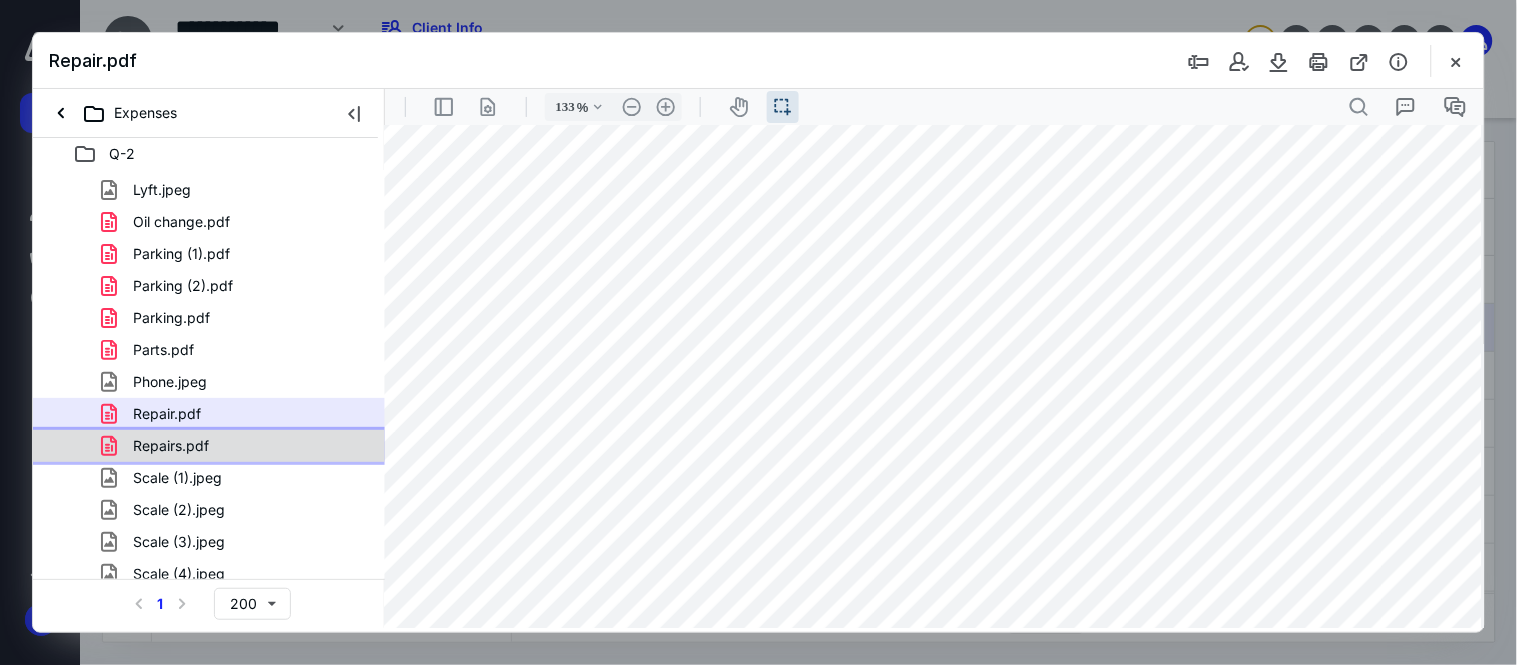 click on "Repairs.pdf" at bounding box center (237, 446) 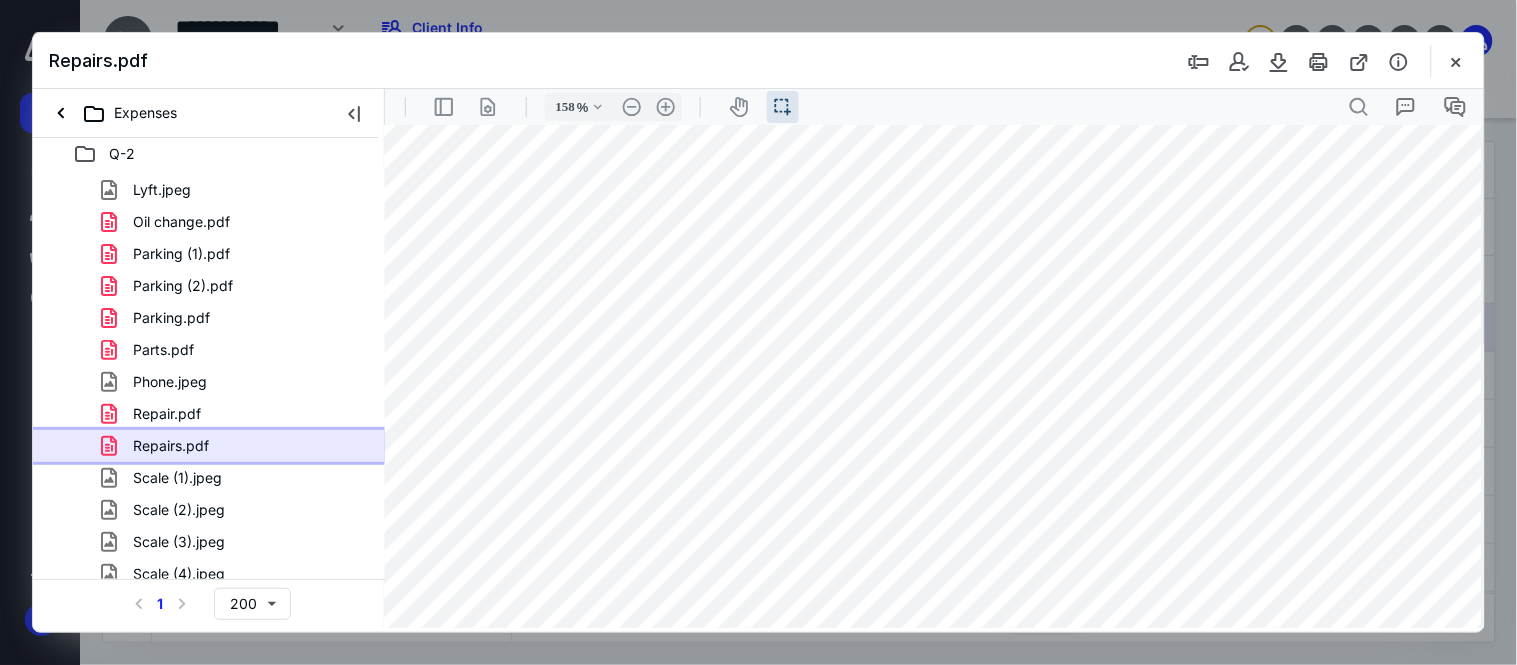 scroll, scrollTop: 444, scrollLeft: 43, axis: both 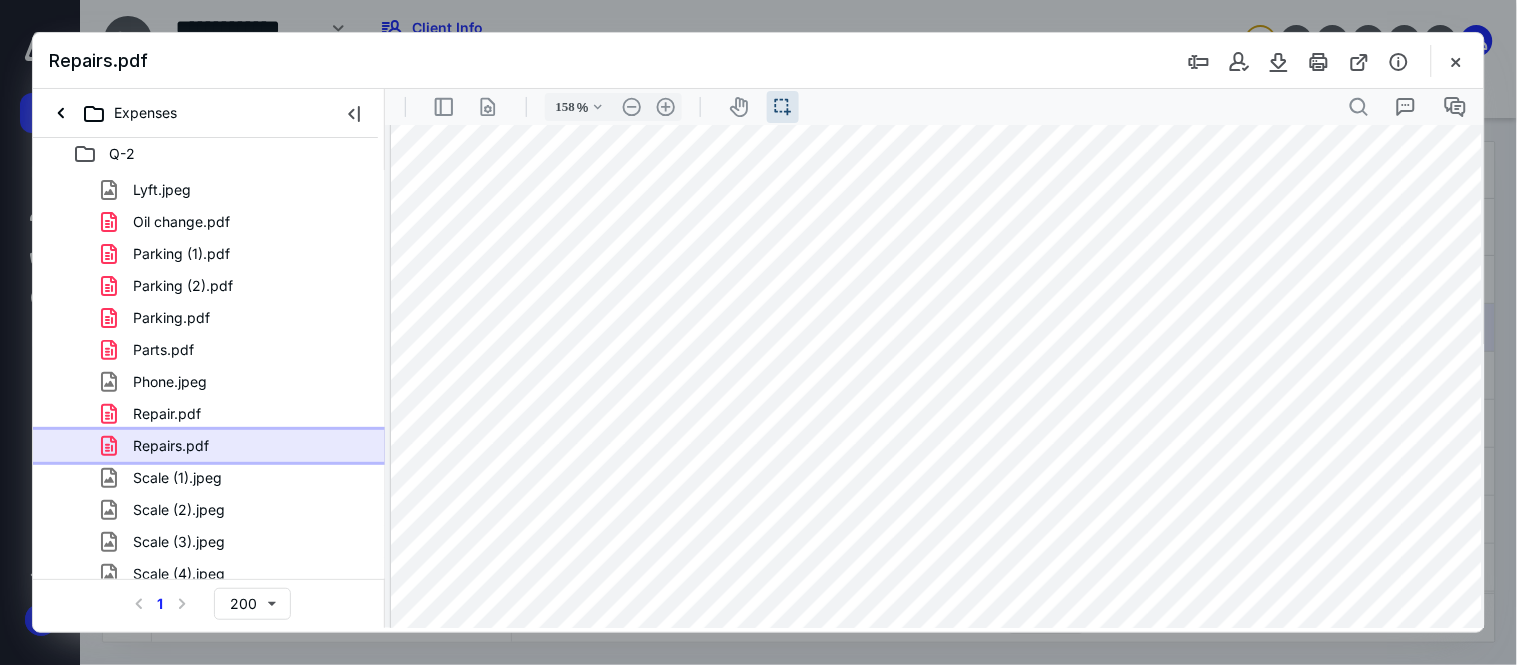 drag, startPoint x: 602, startPoint y: 621, endPoint x: 867, endPoint y: 720, distance: 282.88867 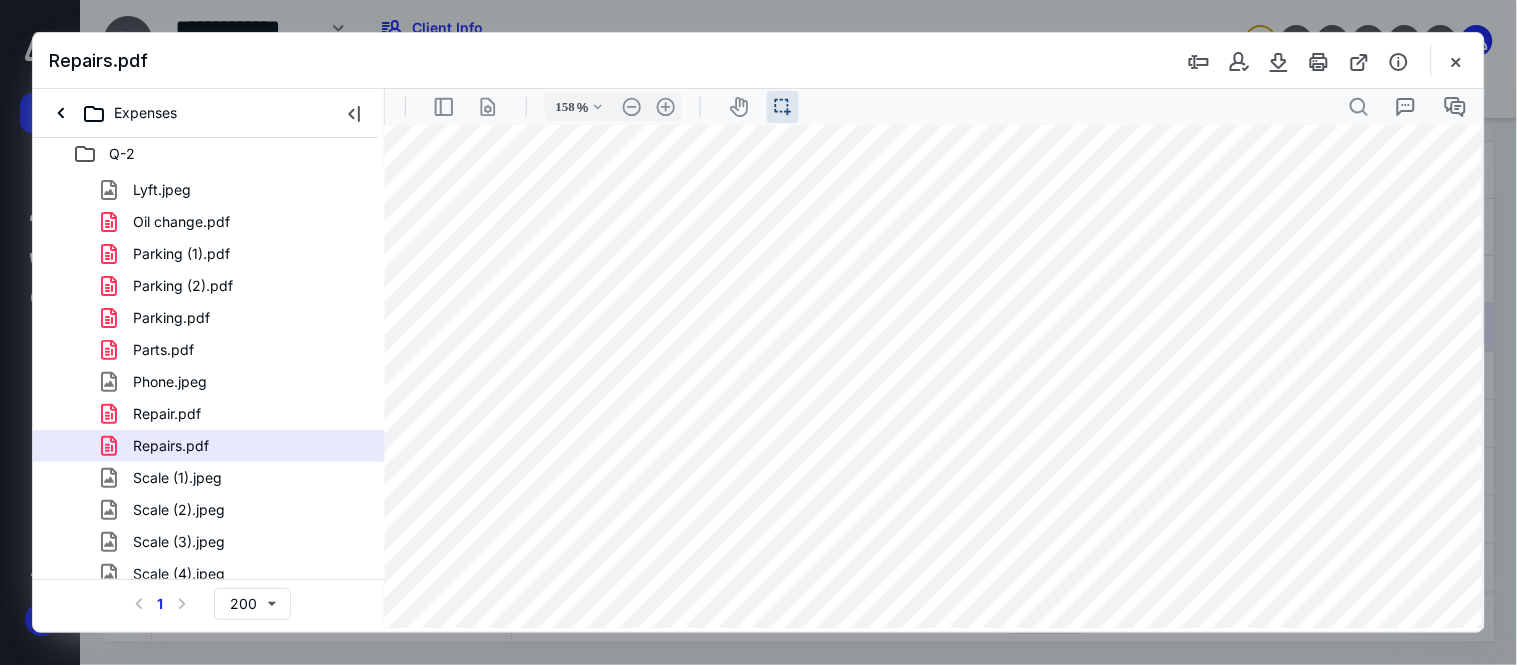 scroll, scrollTop: 401, scrollLeft: 73, axis: both 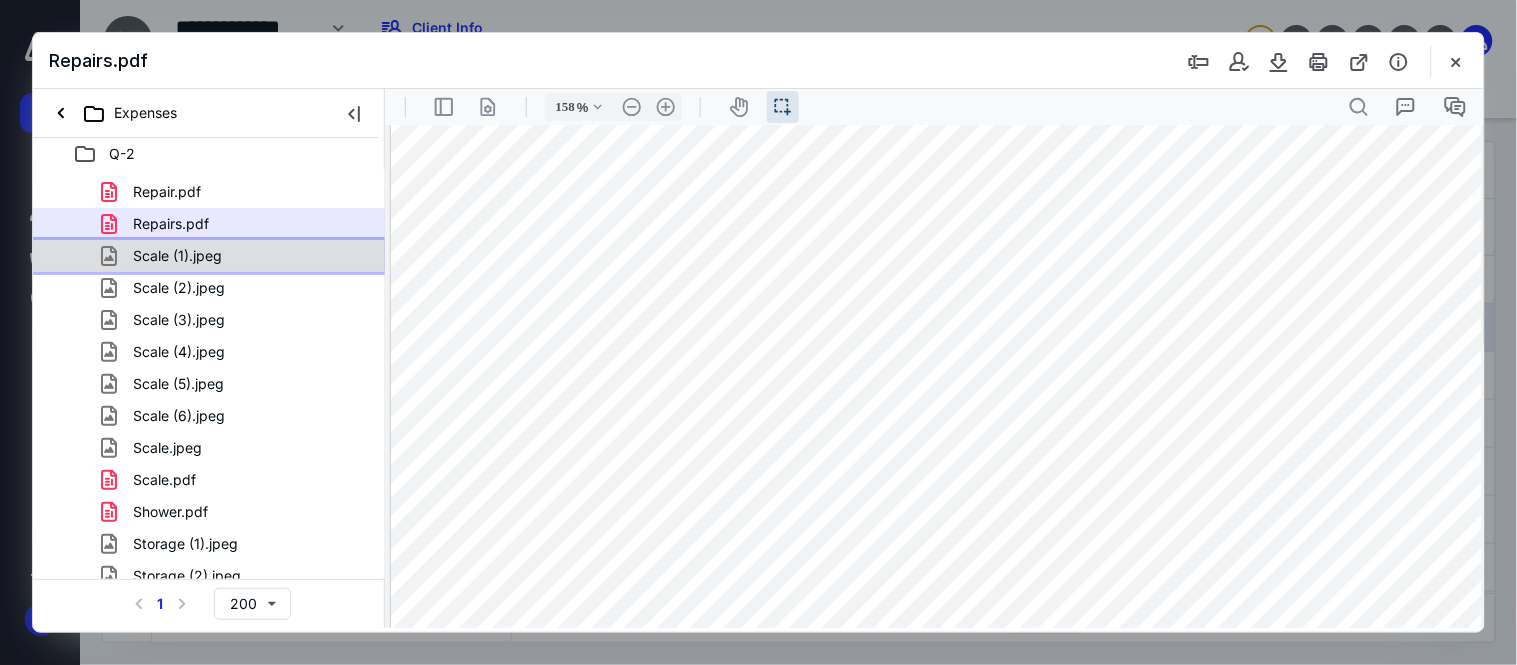 click on "Scale (1).jpeg" at bounding box center (177, 256) 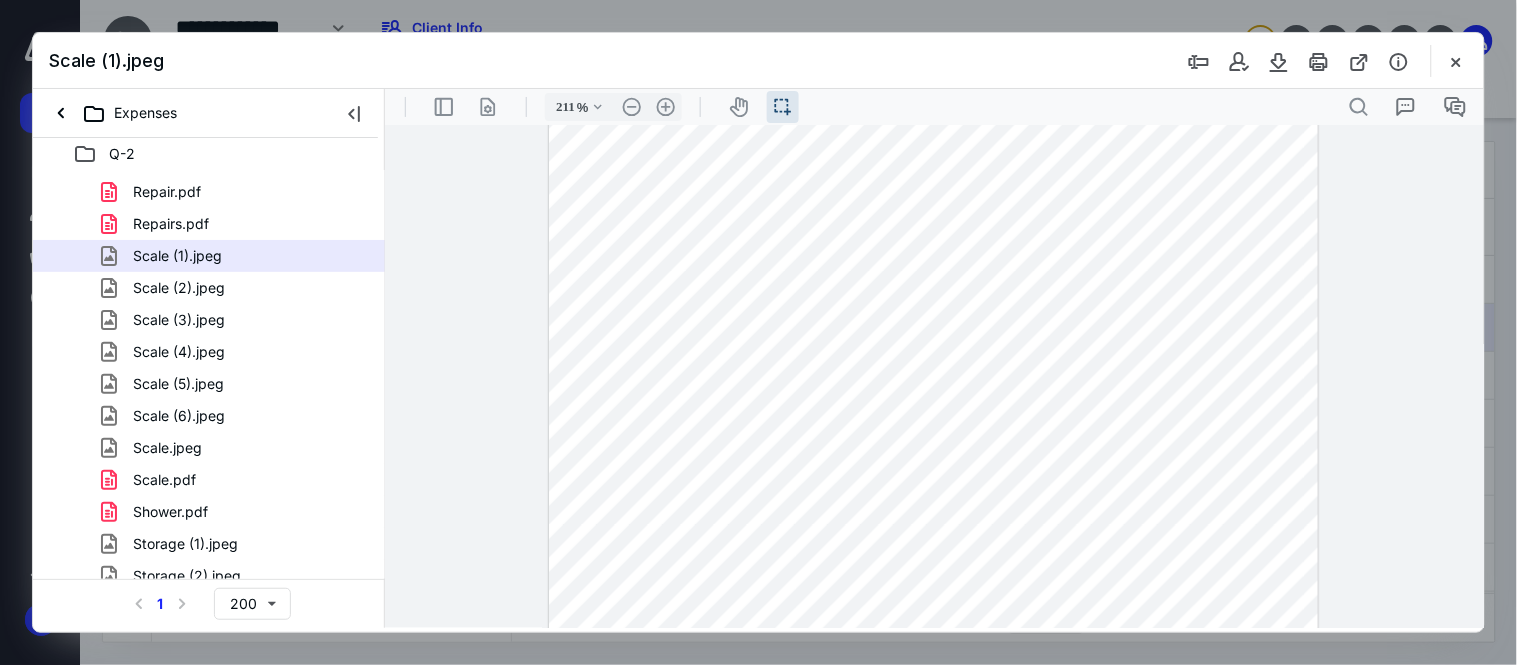 scroll, scrollTop: 506, scrollLeft: 0, axis: vertical 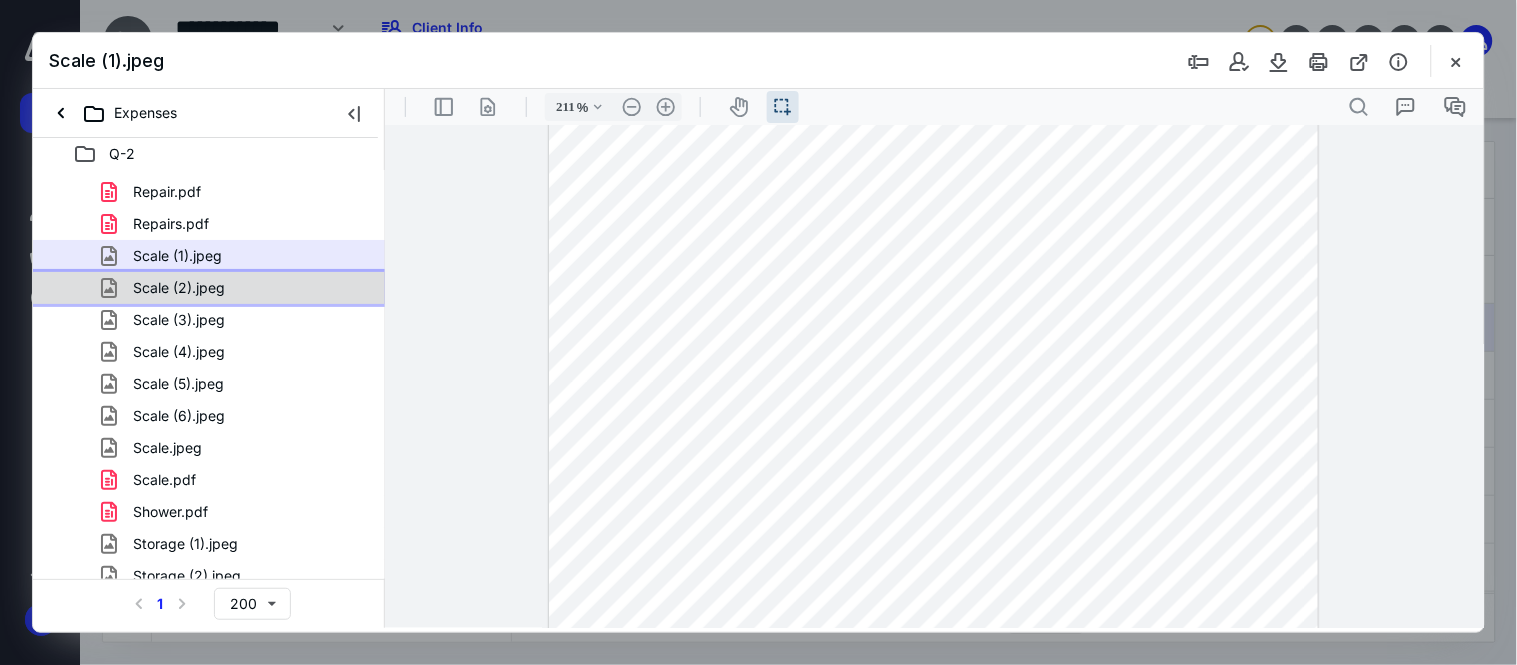 click on "Scale (2).jpeg" at bounding box center (237, 288) 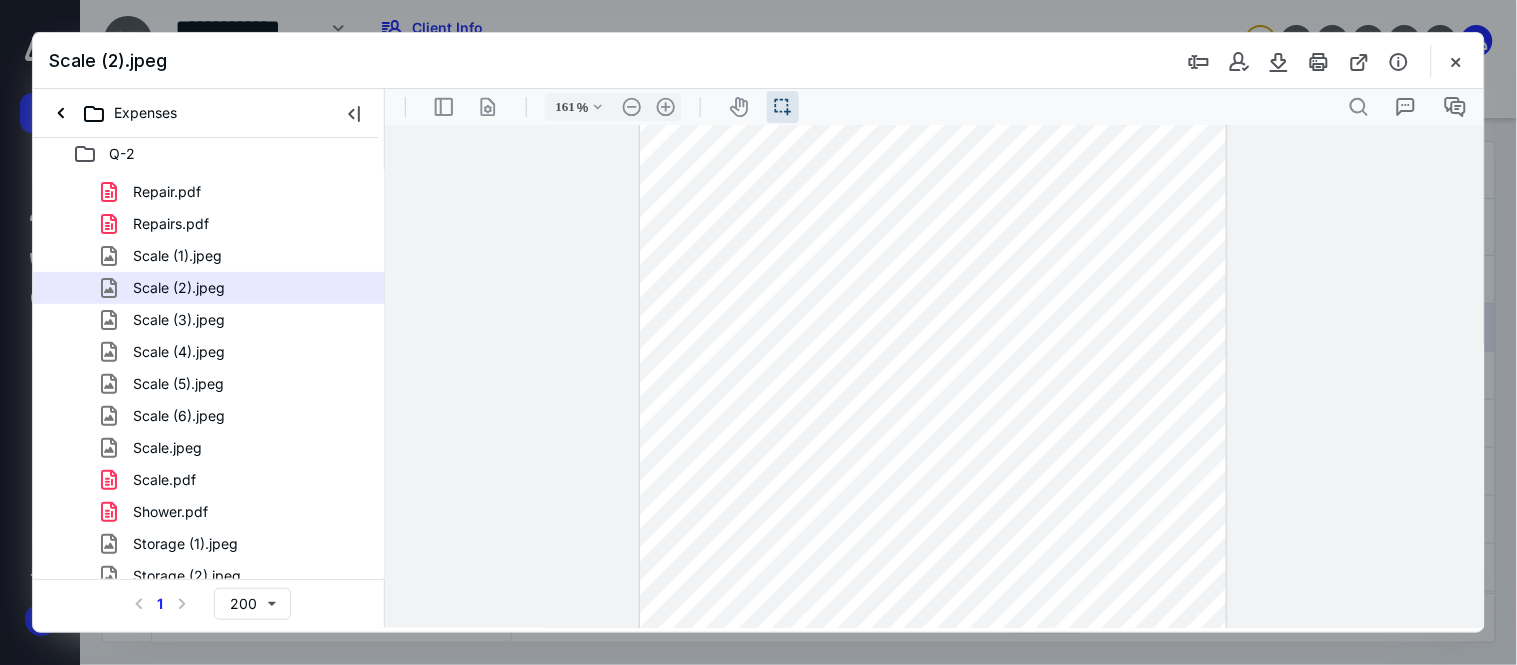 scroll, scrollTop: 583, scrollLeft: 0, axis: vertical 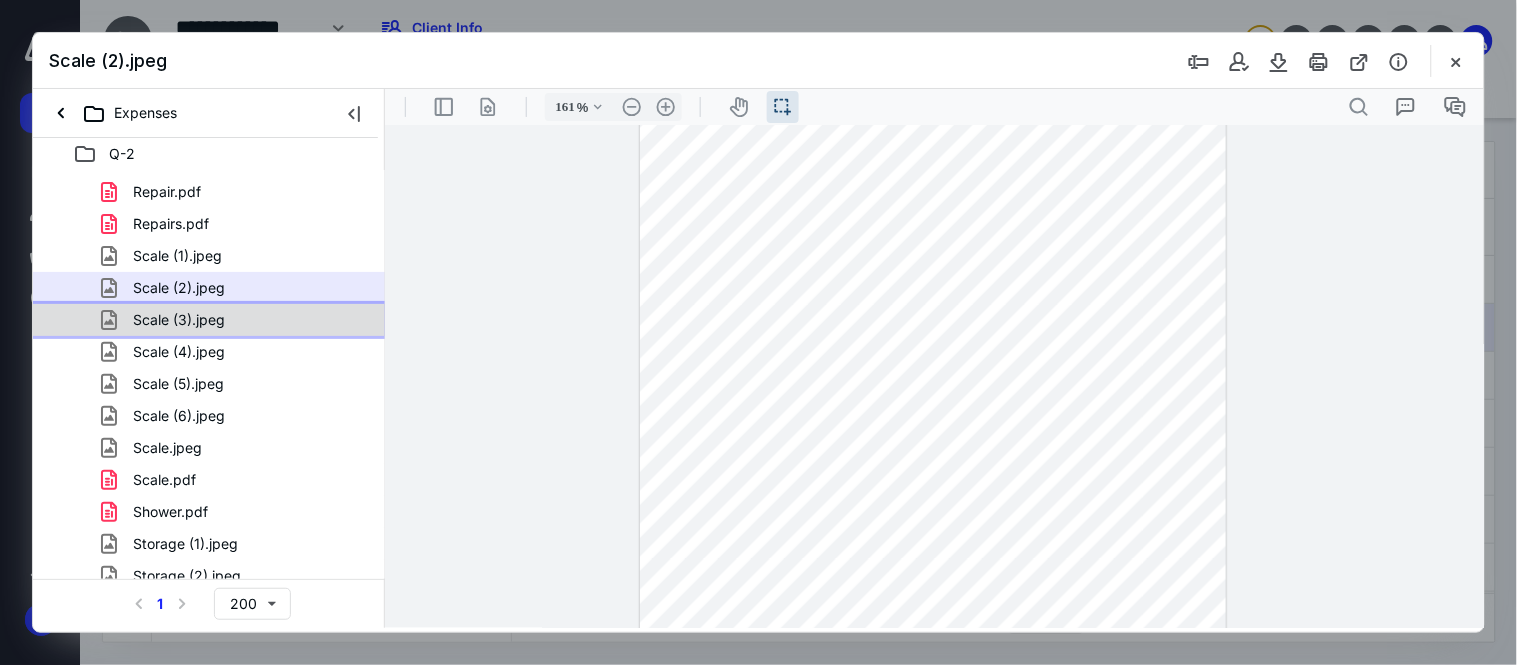 click on "Scale (3).jpeg" at bounding box center (209, 320) 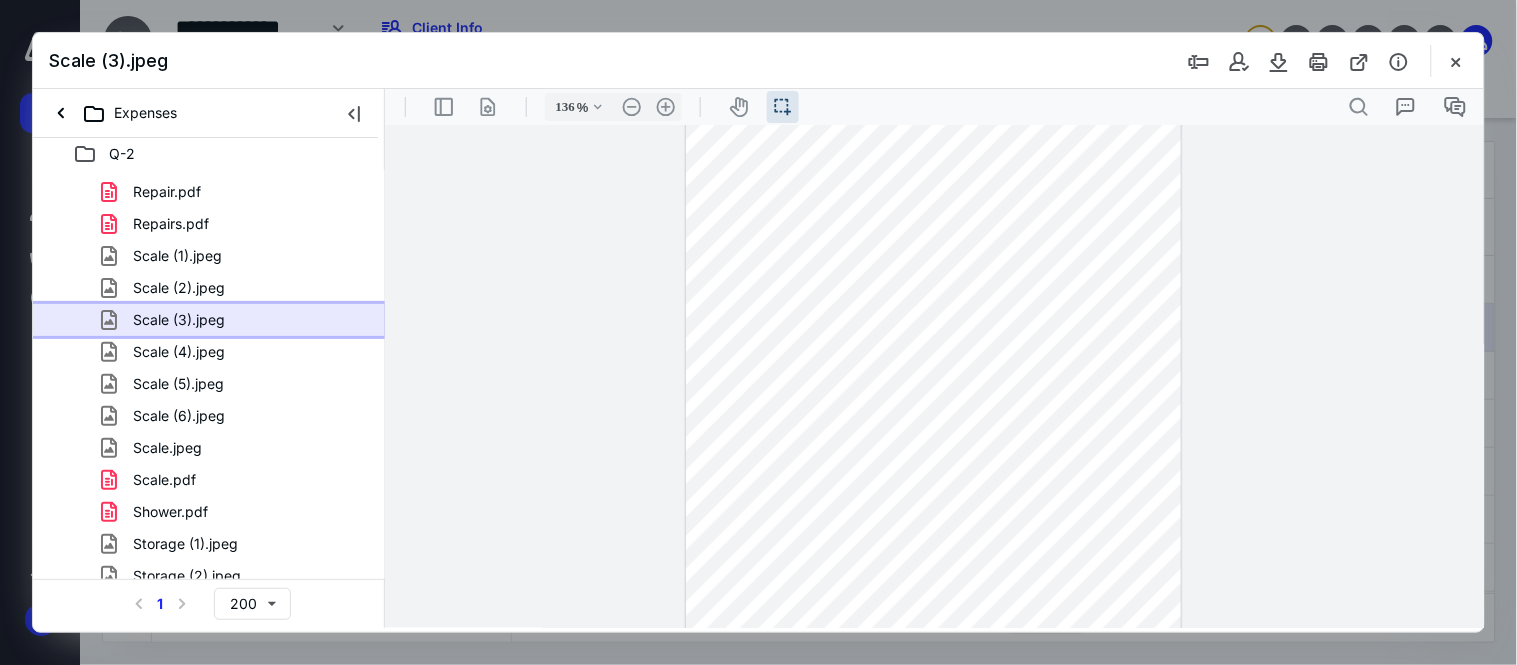 scroll, scrollTop: 338, scrollLeft: 0, axis: vertical 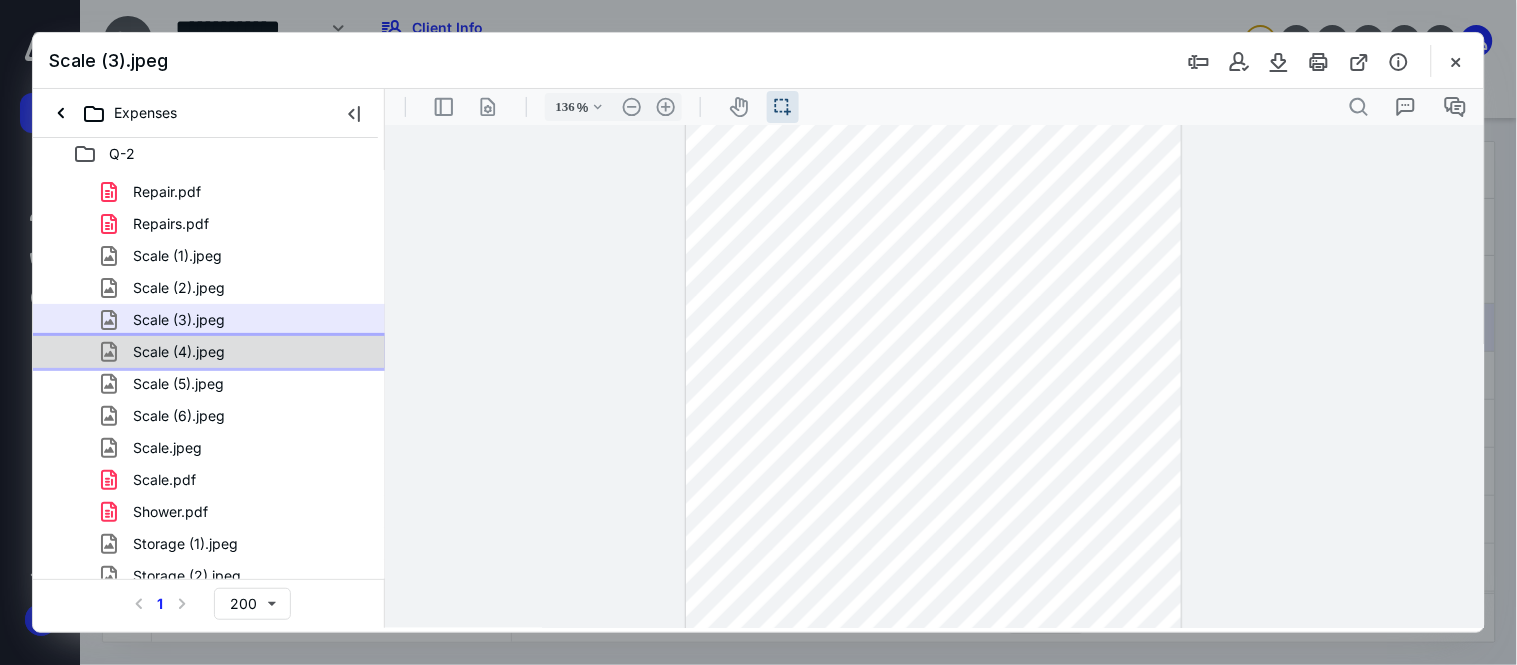 click on "Scale (4).jpeg" at bounding box center (167, 352) 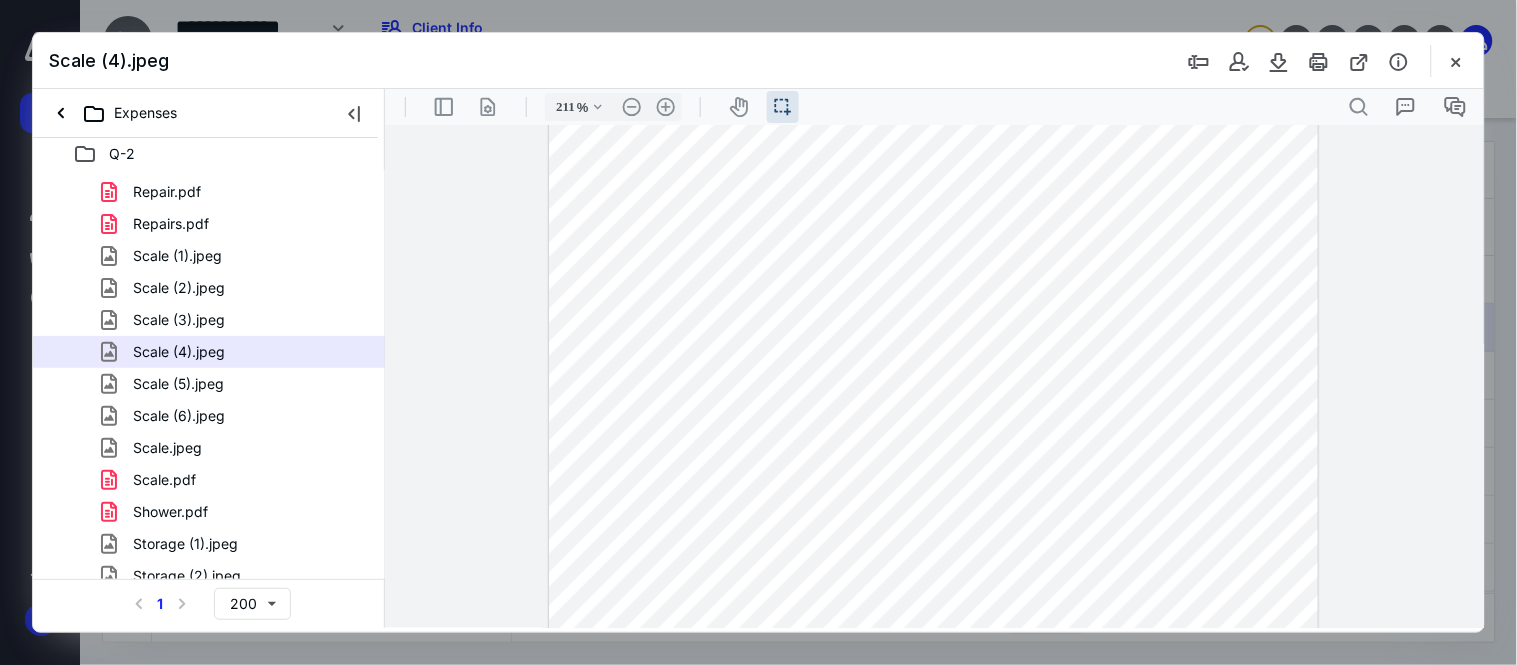 scroll, scrollTop: 740, scrollLeft: 0, axis: vertical 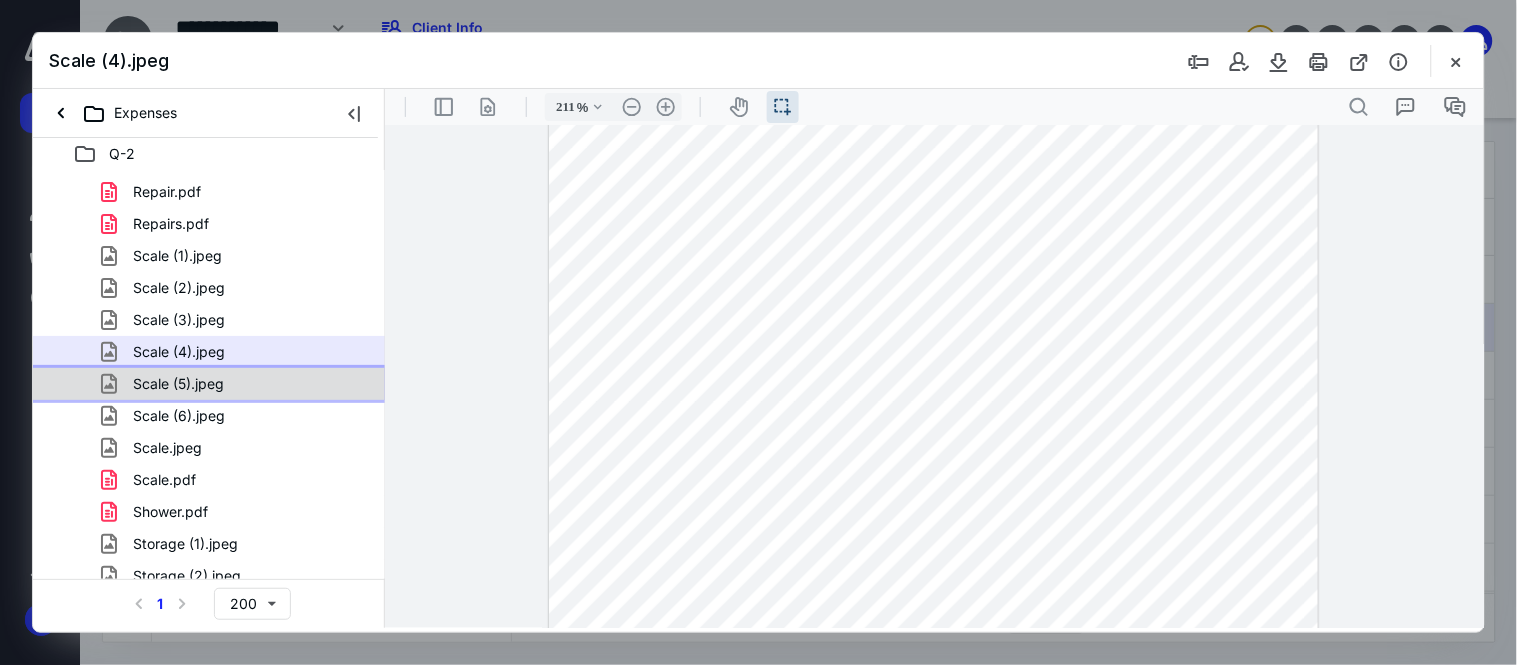 click on "Scale (5).jpeg" at bounding box center (237, 384) 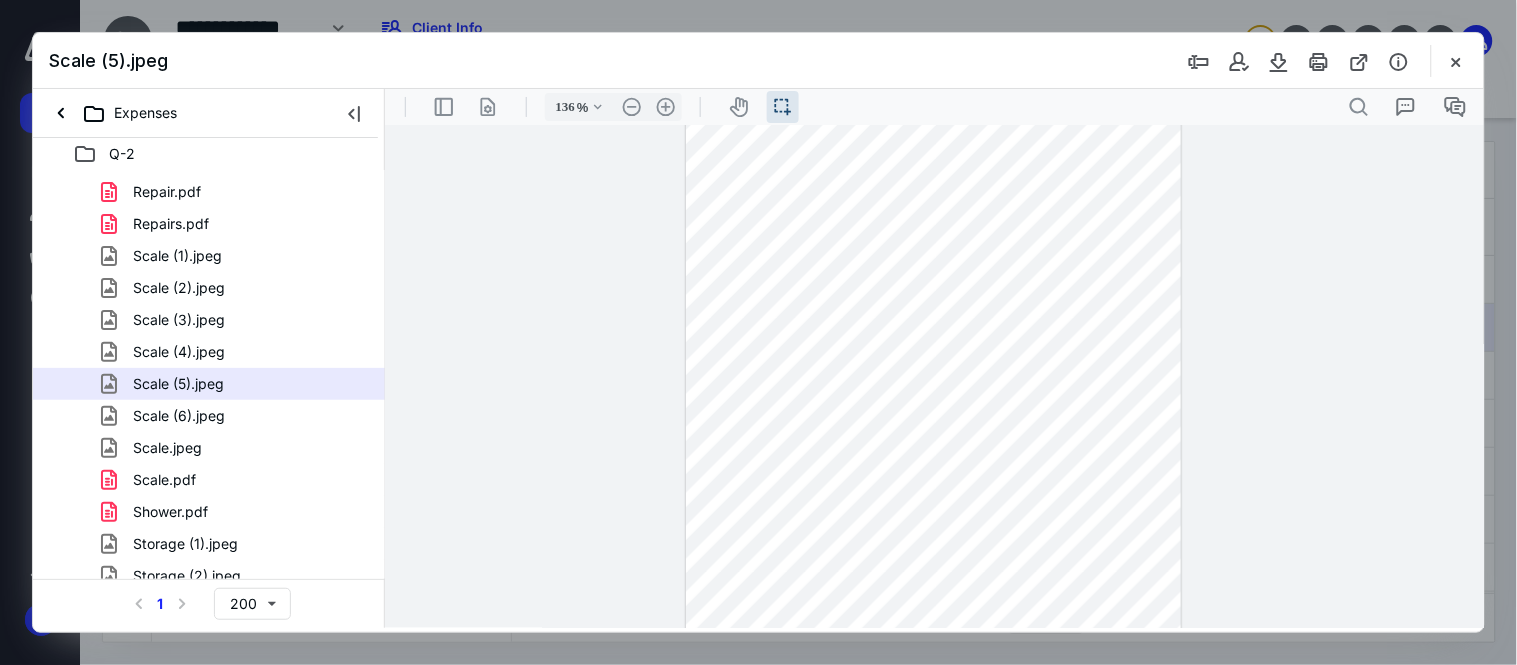 scroll, scrollTop: 348, scrollLeft: 0, axis: vertical 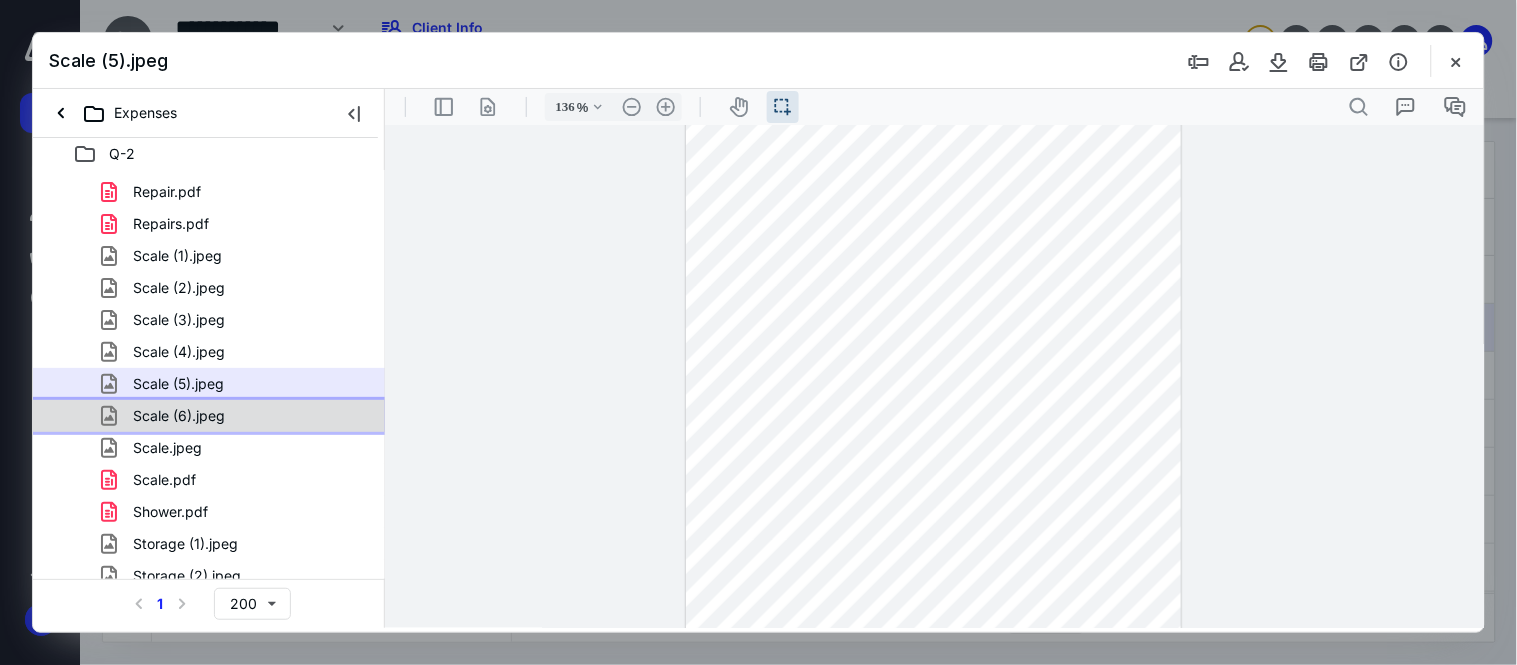 click on "Scale (6).jpeg" at bounding box center (237, 416) 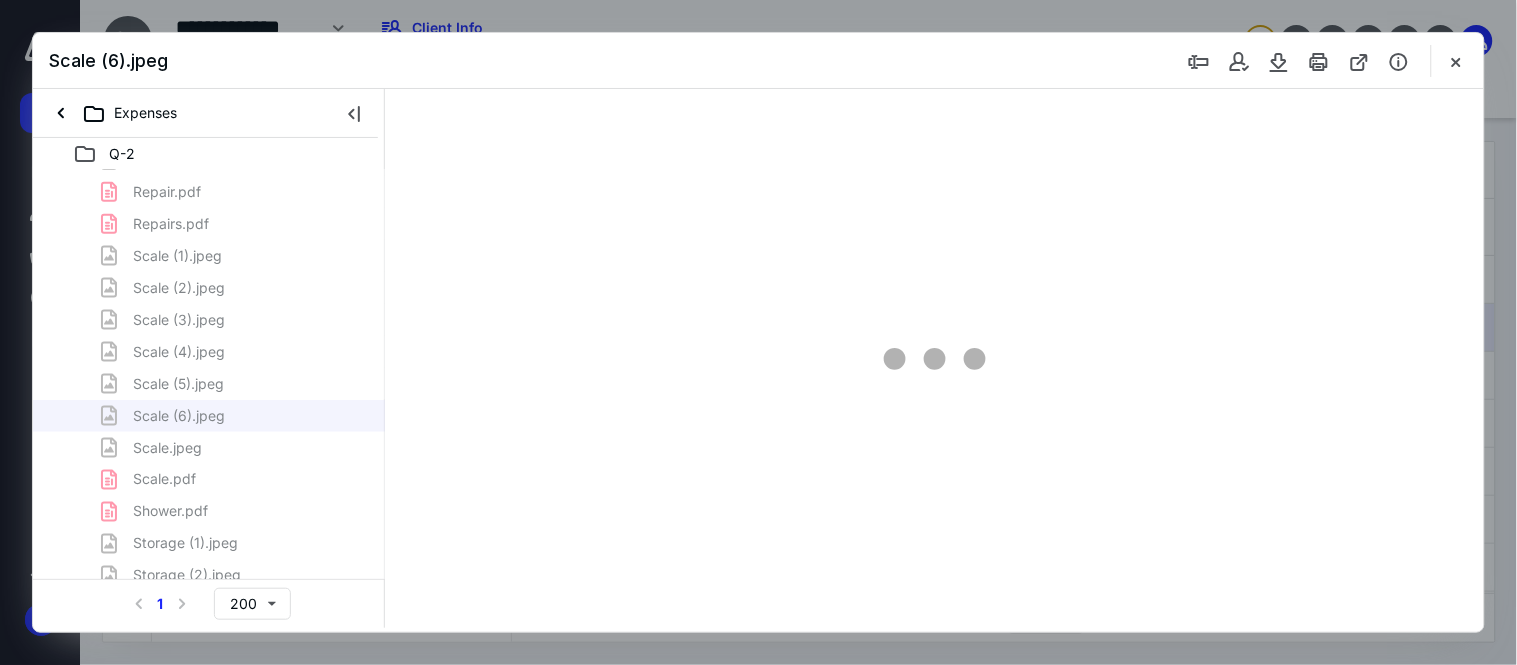 type on "63" 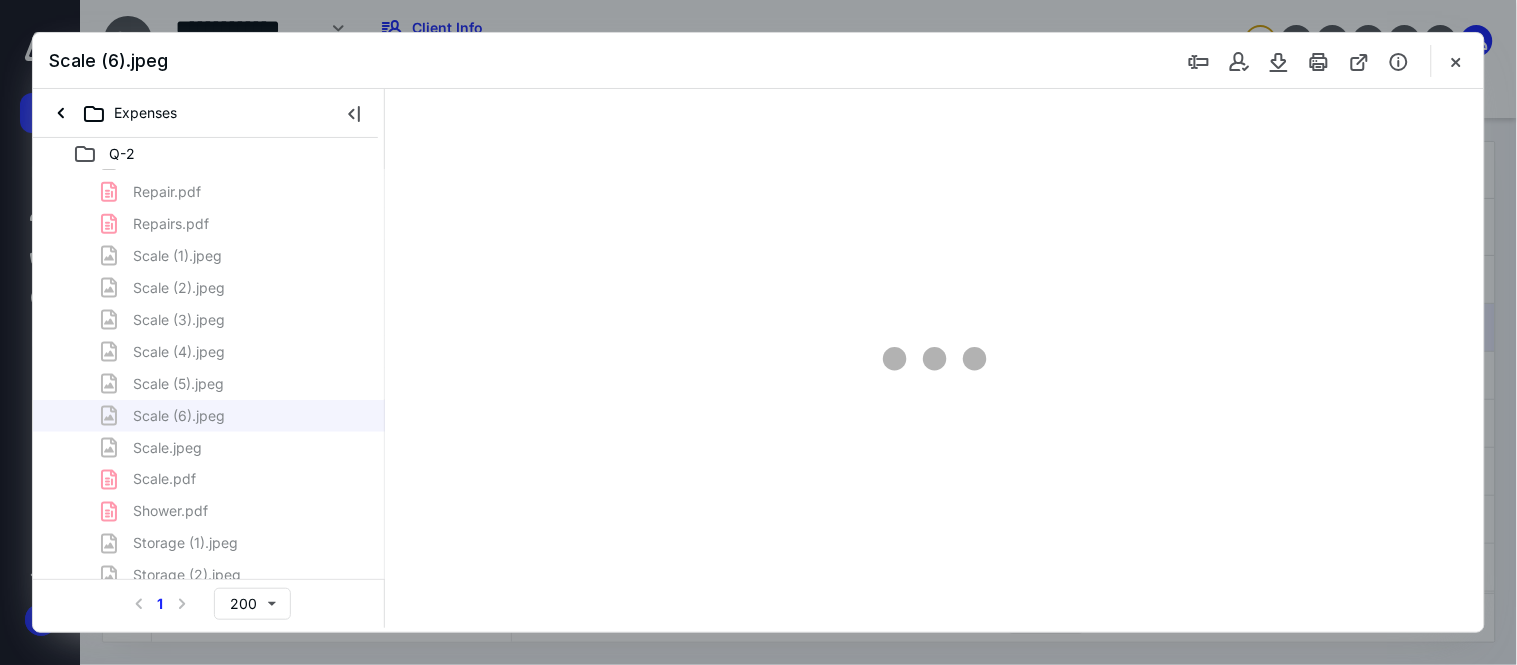 scroll, scrollTop: 0, scrollLeft: 0, axis: both 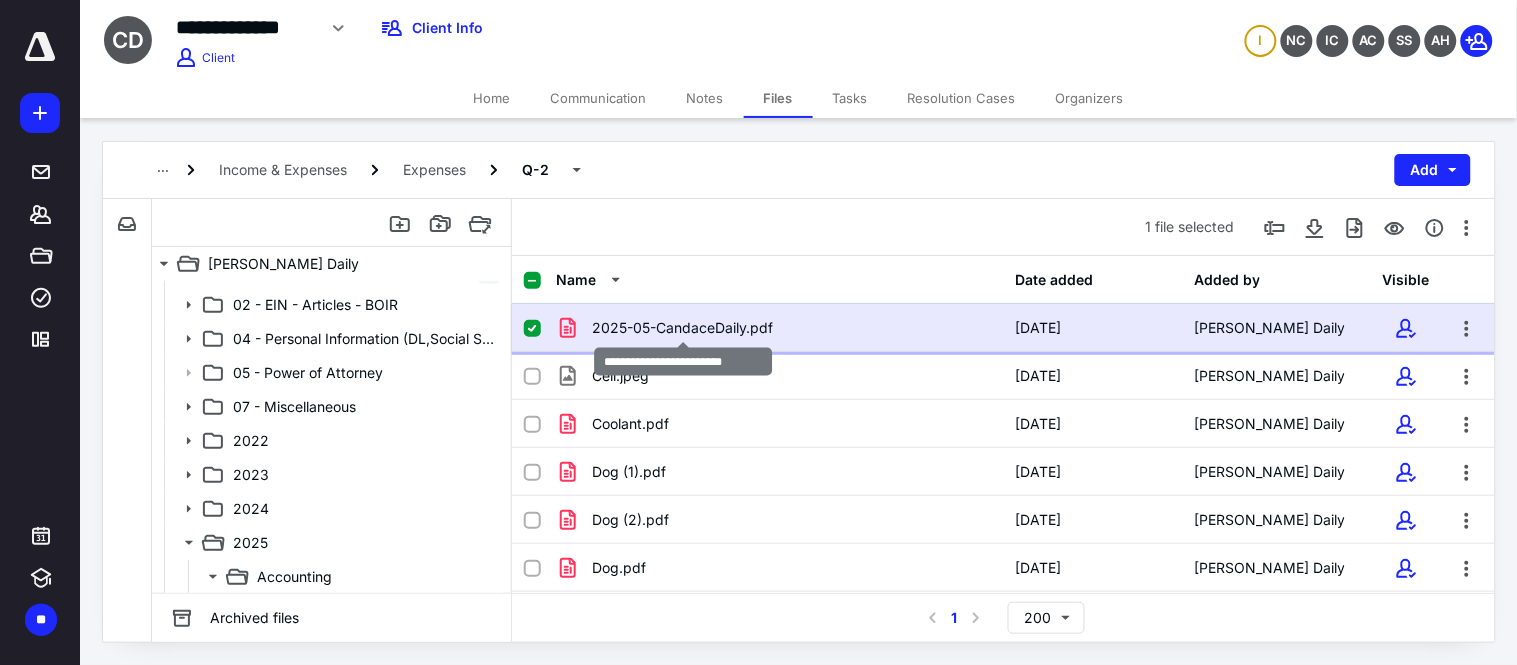 click on "2025-05-CandaceDaily.pdf" at bounding box center [682, 328] 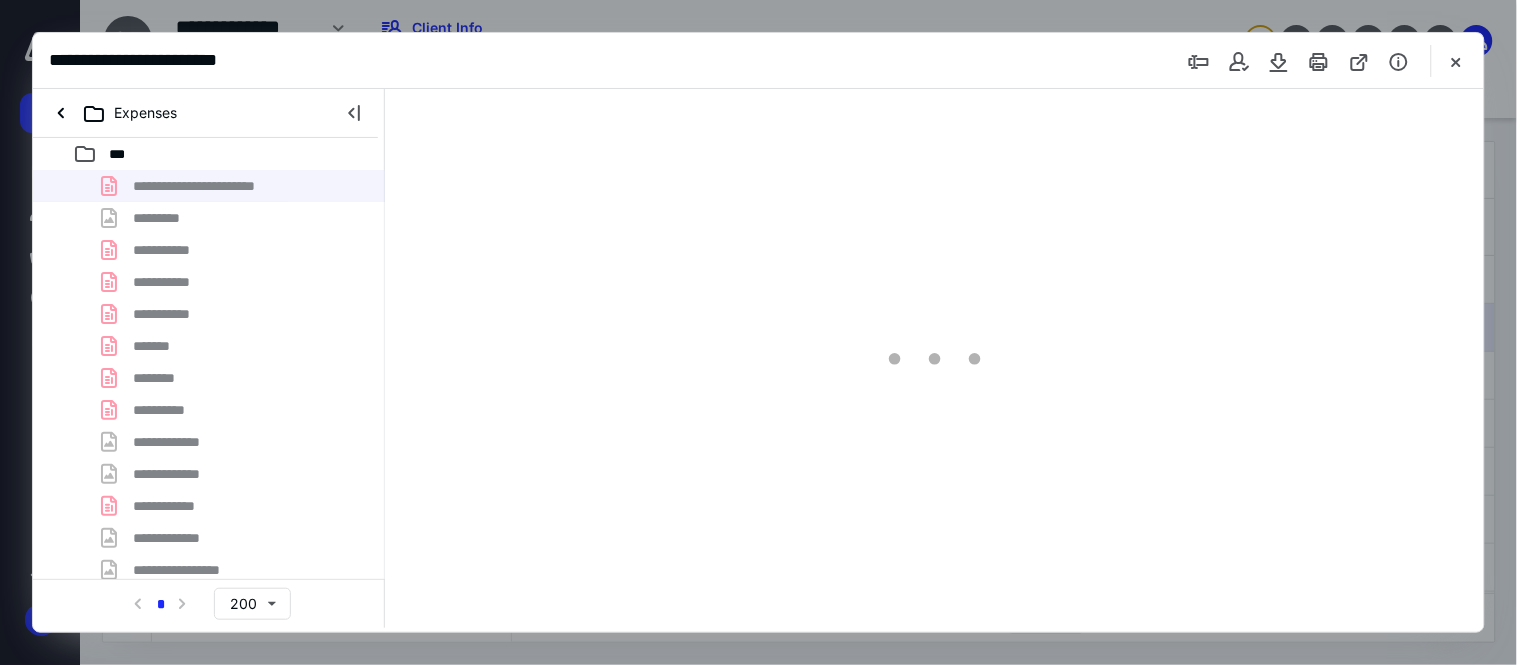 scroll, scrollTop: 555, scrollLeft: 0, axis: vertical 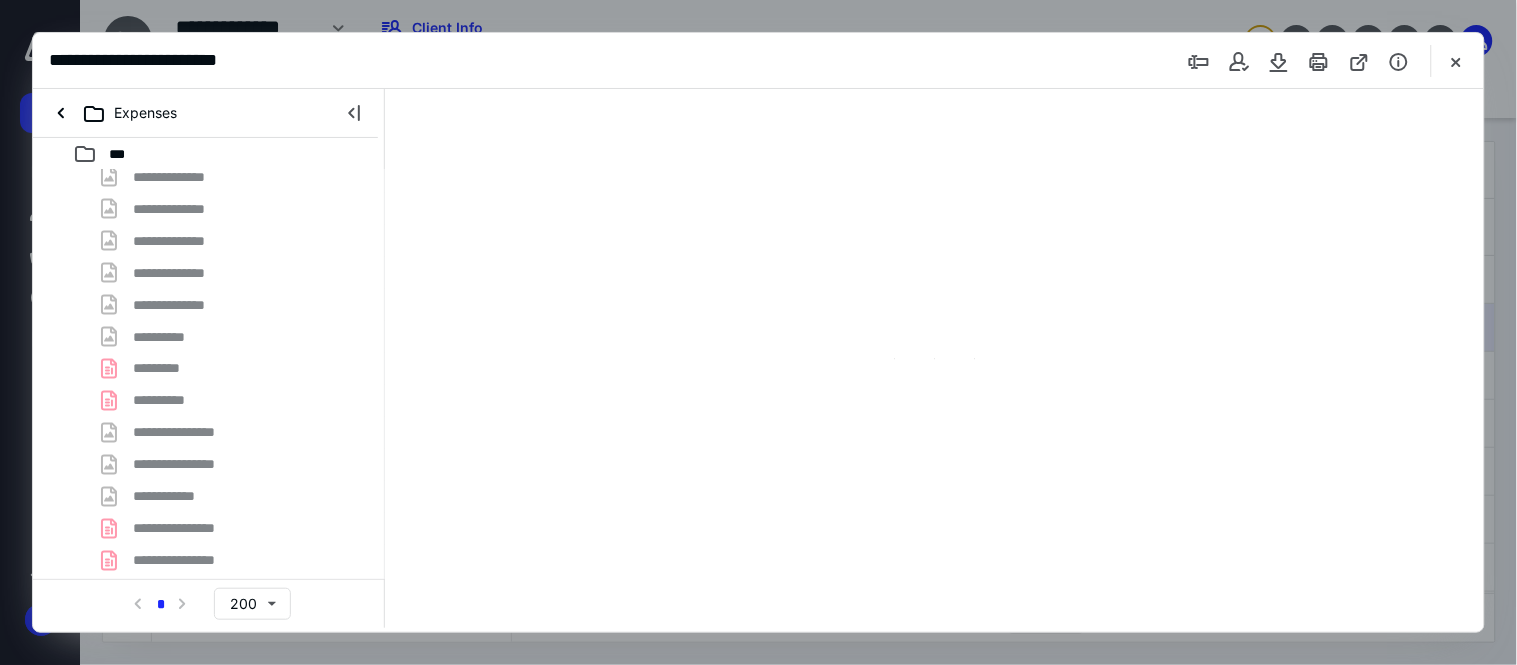 type on "46" 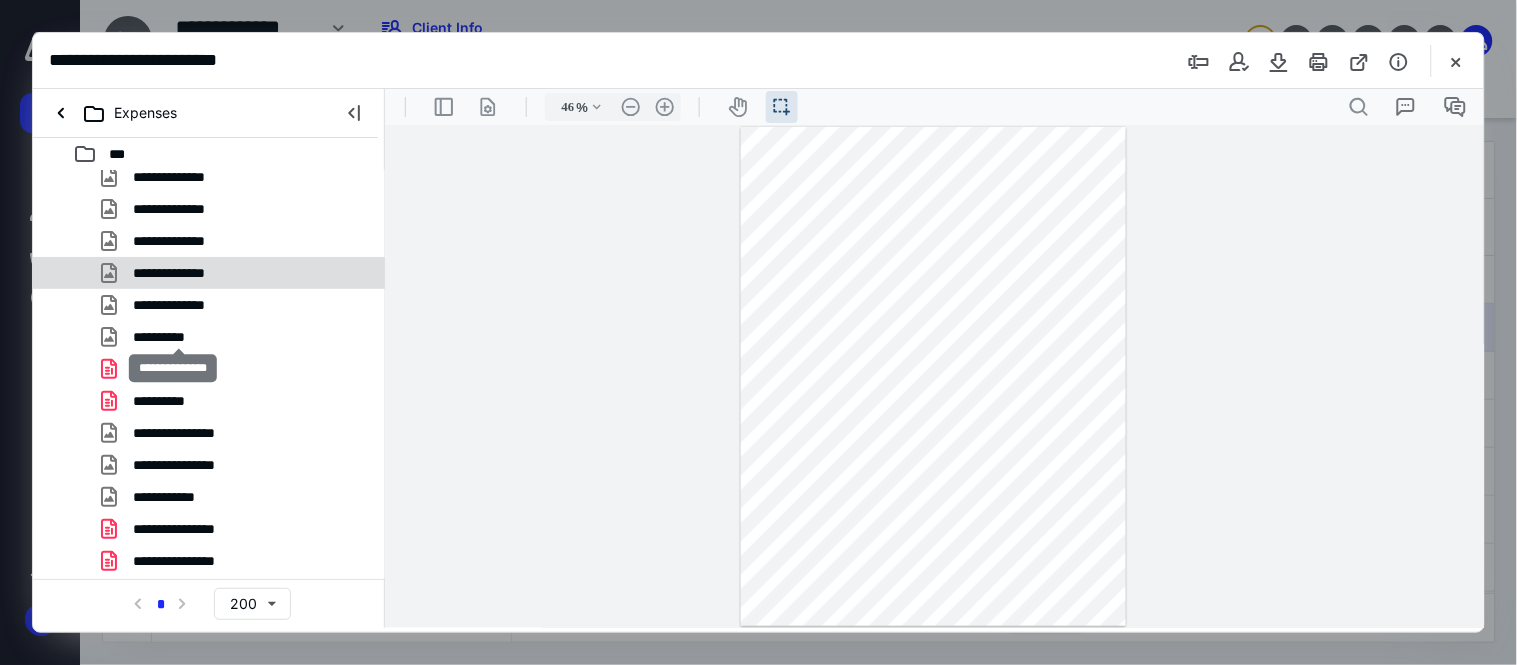 scroll, scrollTop: 666, scrollLeft: 0, axis: vertical 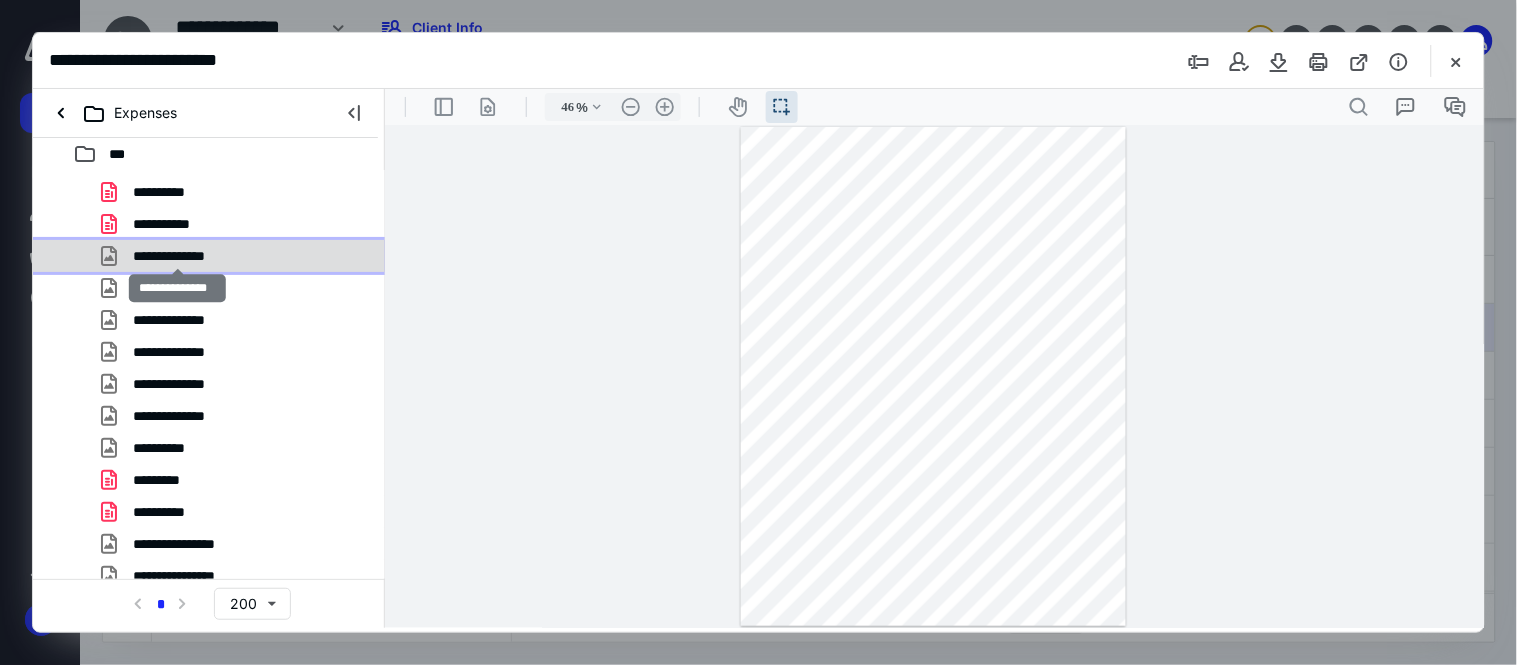 click on "**********" at bounding box center [177, 256] 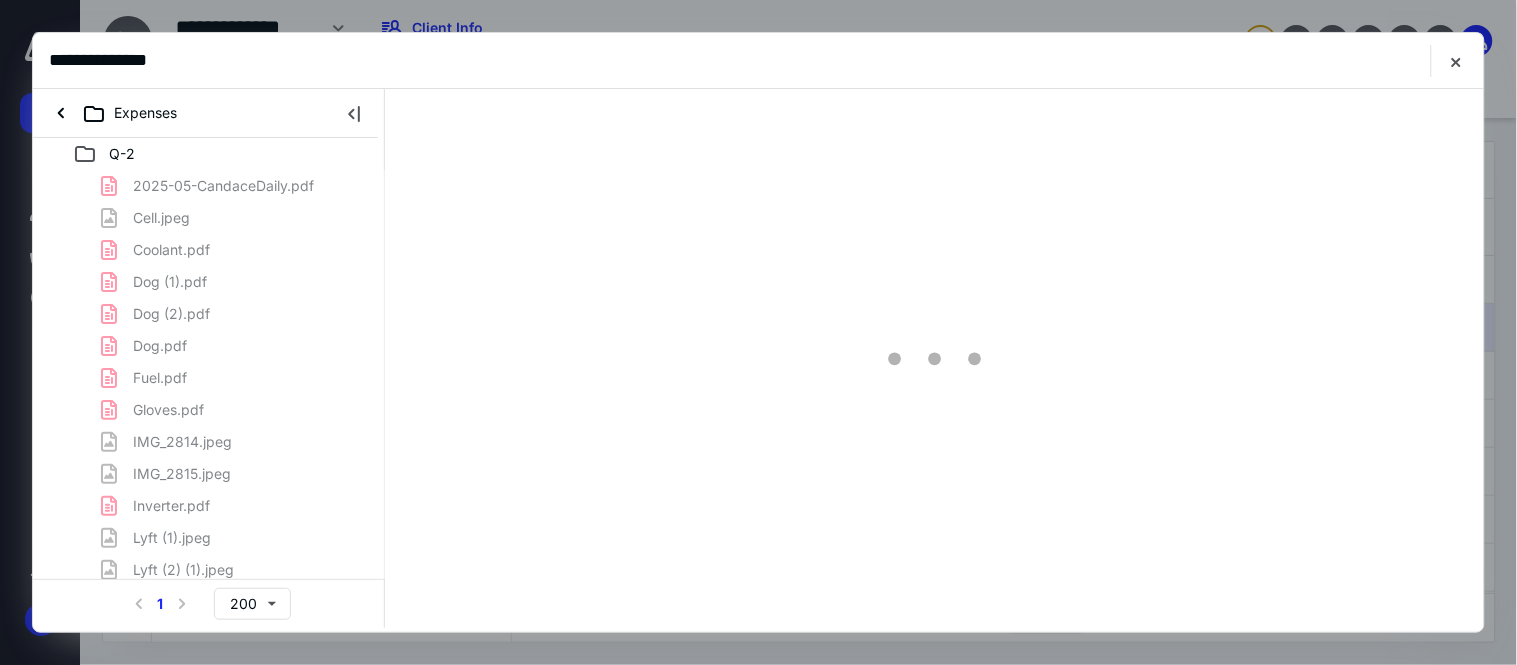 scroll, scrollTop: 0, scrollLeft: 0, axis: both 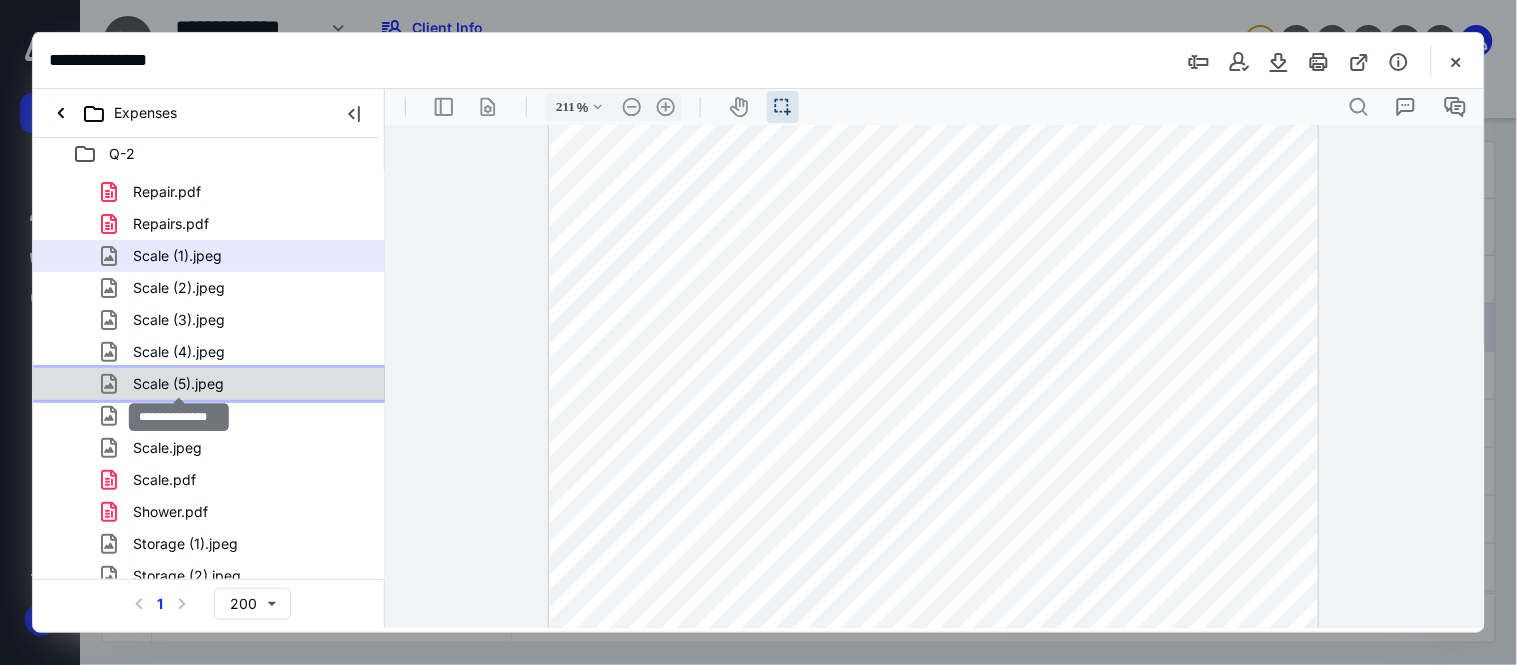 click on "Scale (5).jpeg" at bounding box center [178, 384] 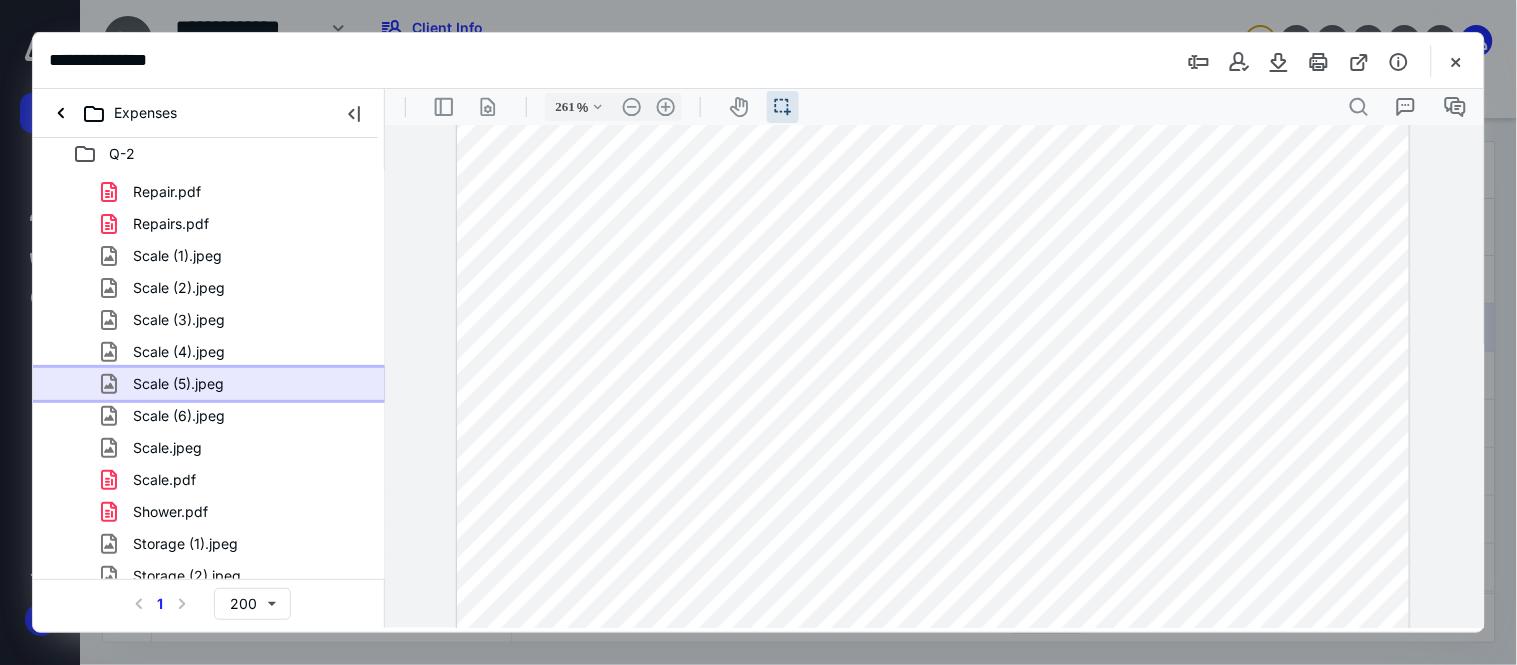 scroll, scrollTop: 563, scrollLeft: 0, axis: vertical 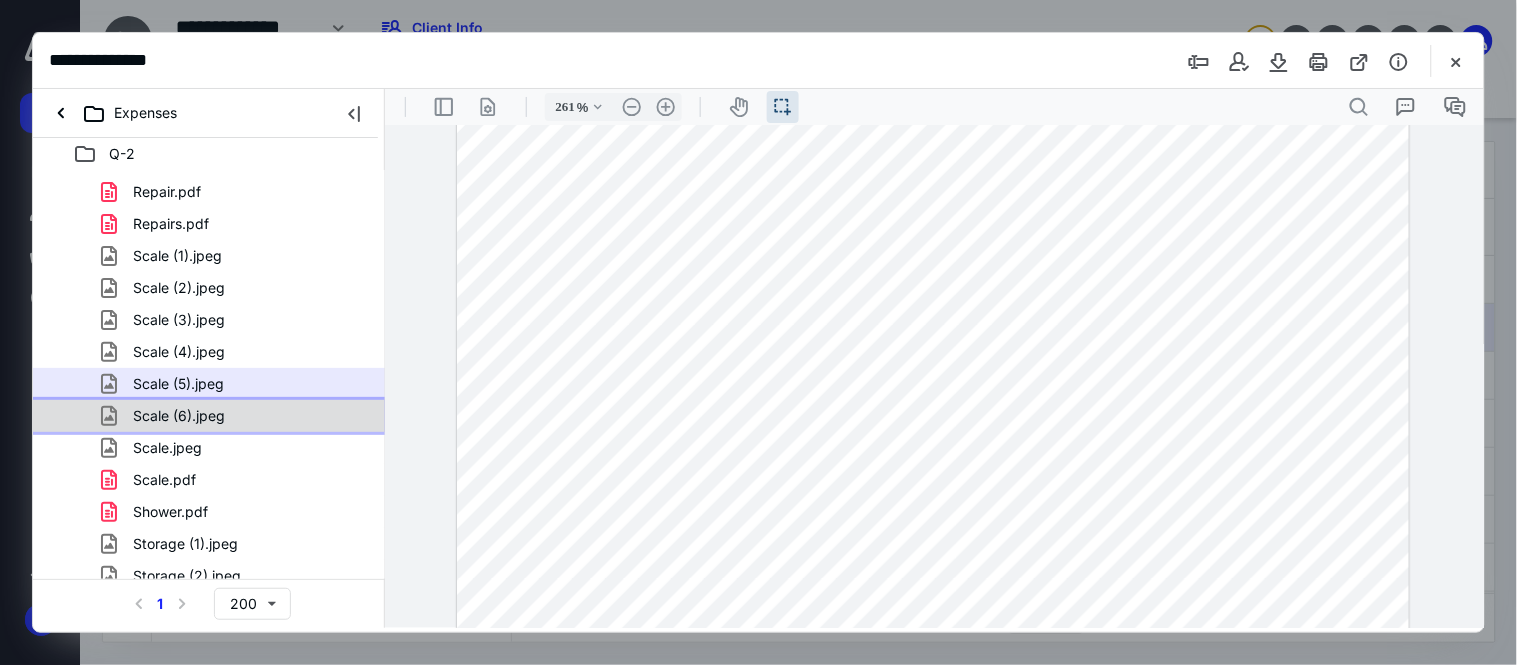 click on "Scale (6).jpeg" at bounding box center (237, 416) 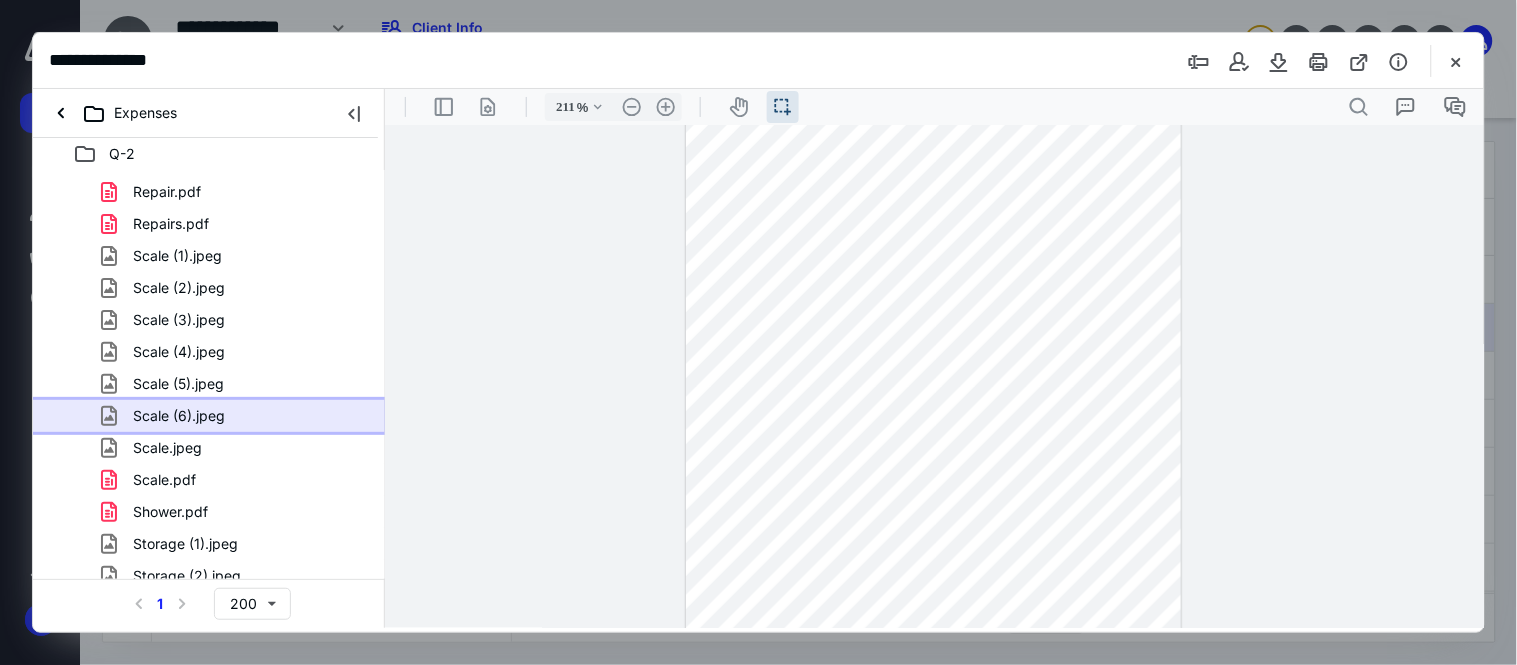 scroll, scrollTop: 504, scrollLeft: 0, axis: vertical 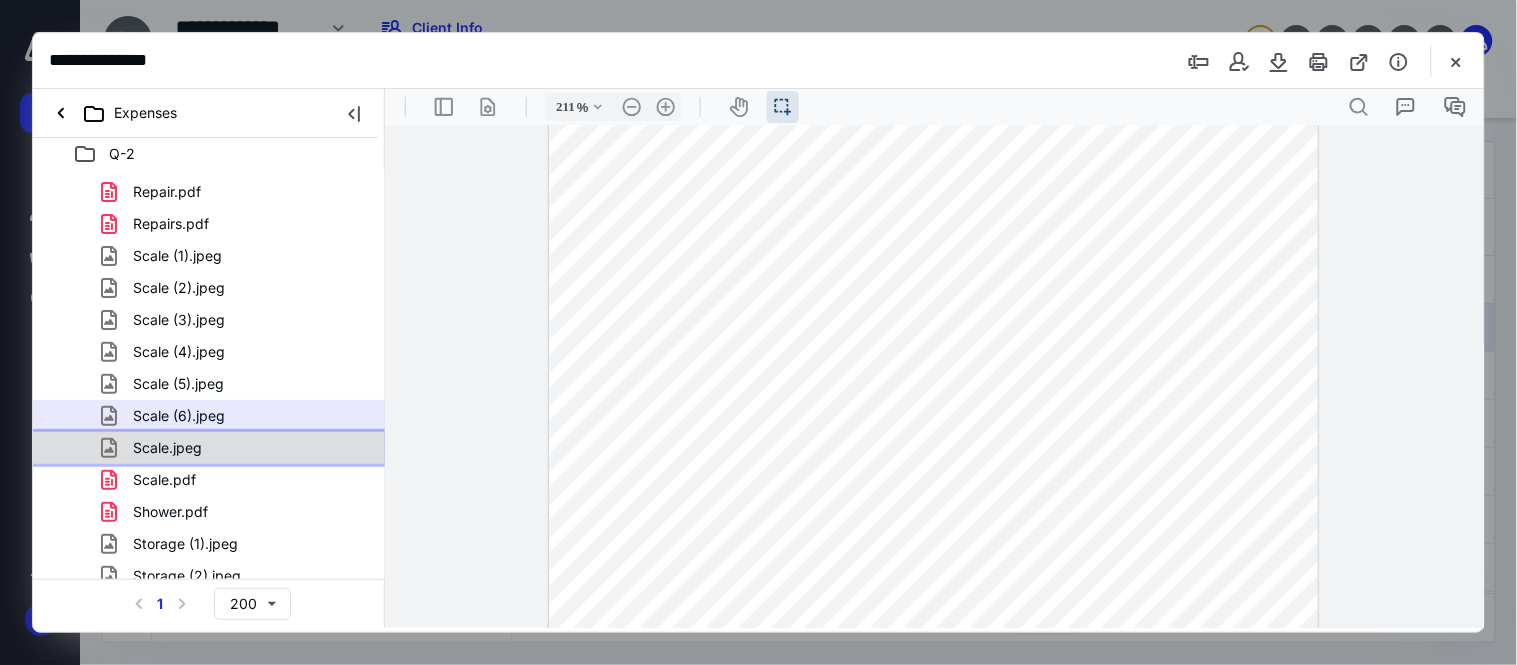 click on "Scale.jpeg" at bounding box center [237, 448] 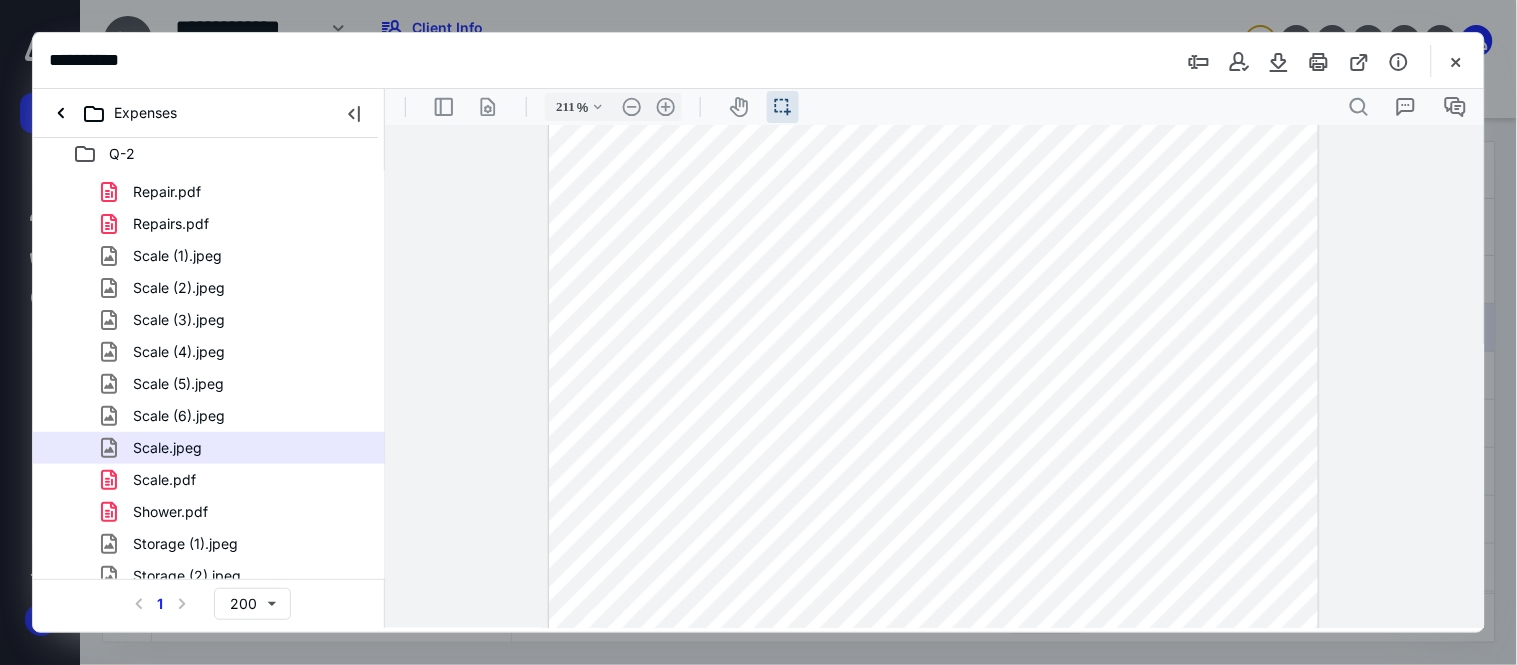 scroll, scrollTop: 797, scrollLeft: 0, axis: vertical 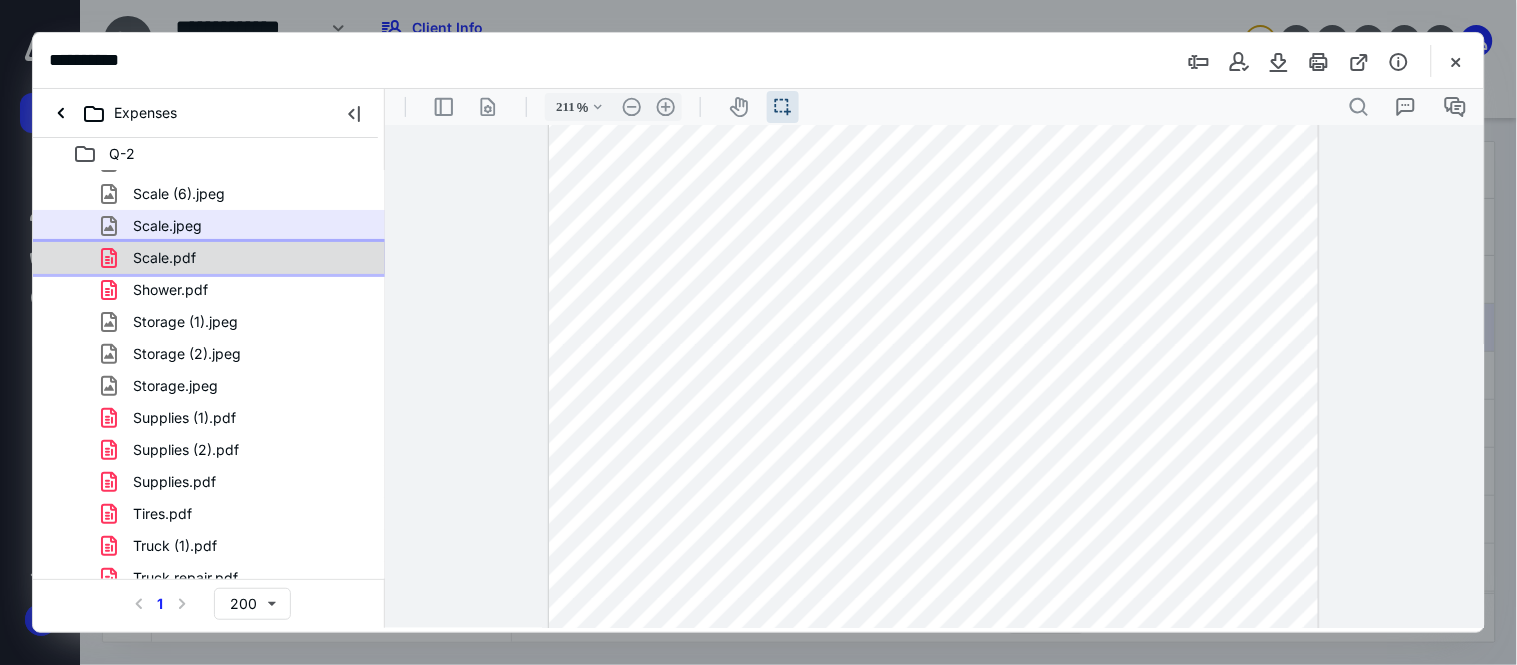 click on "Scale.pdf" at bounding box center (237, 258) 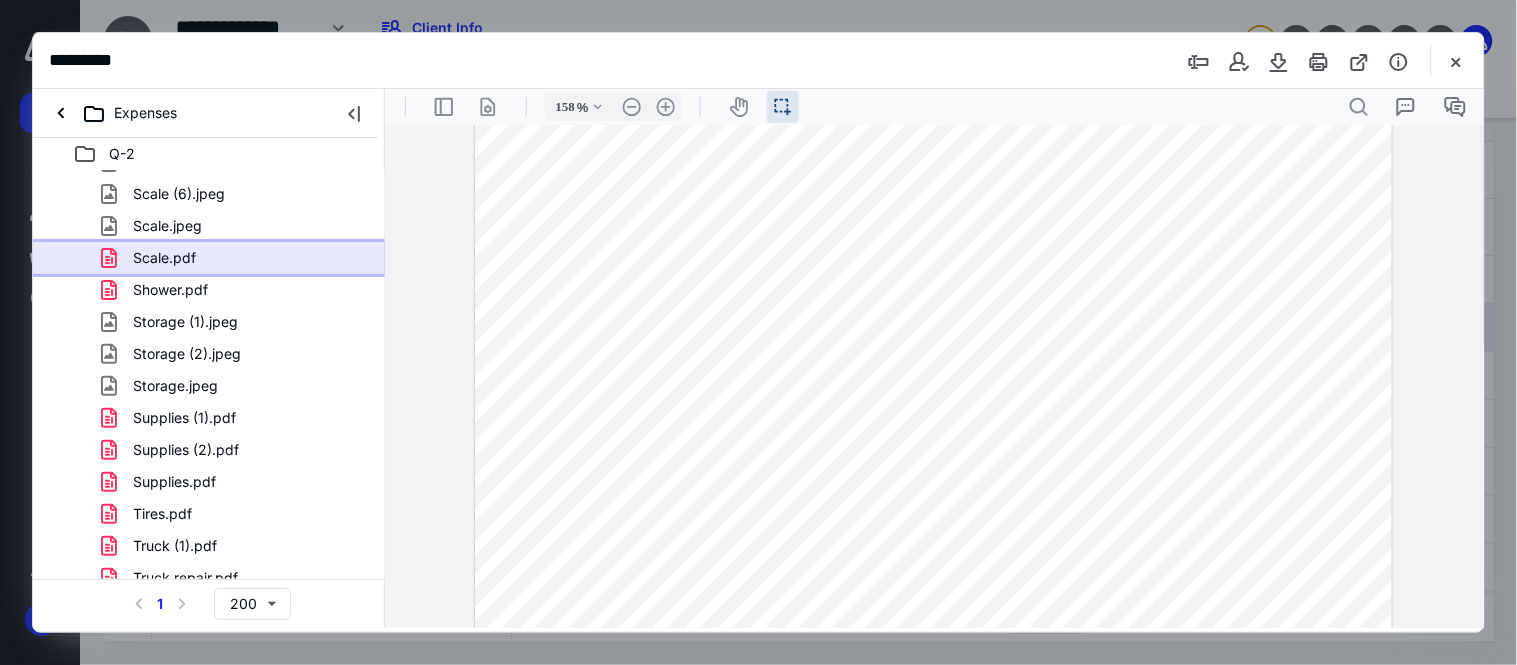 scroll, scrollTop: 584, scrollLeft: 325, axis: both 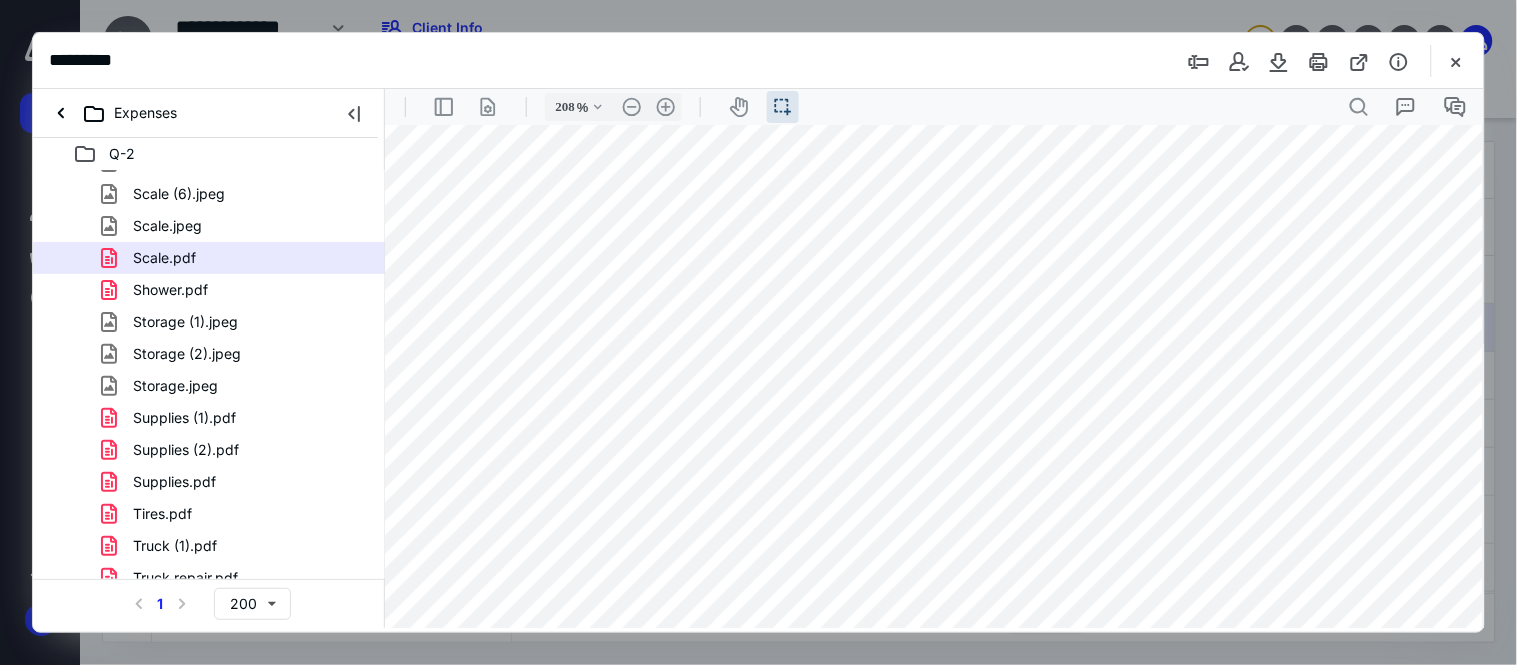 drag, startPoint x: 861, startPoint y: 624, endPoint x: 794, endPoint y: 625, distance: 67.00746 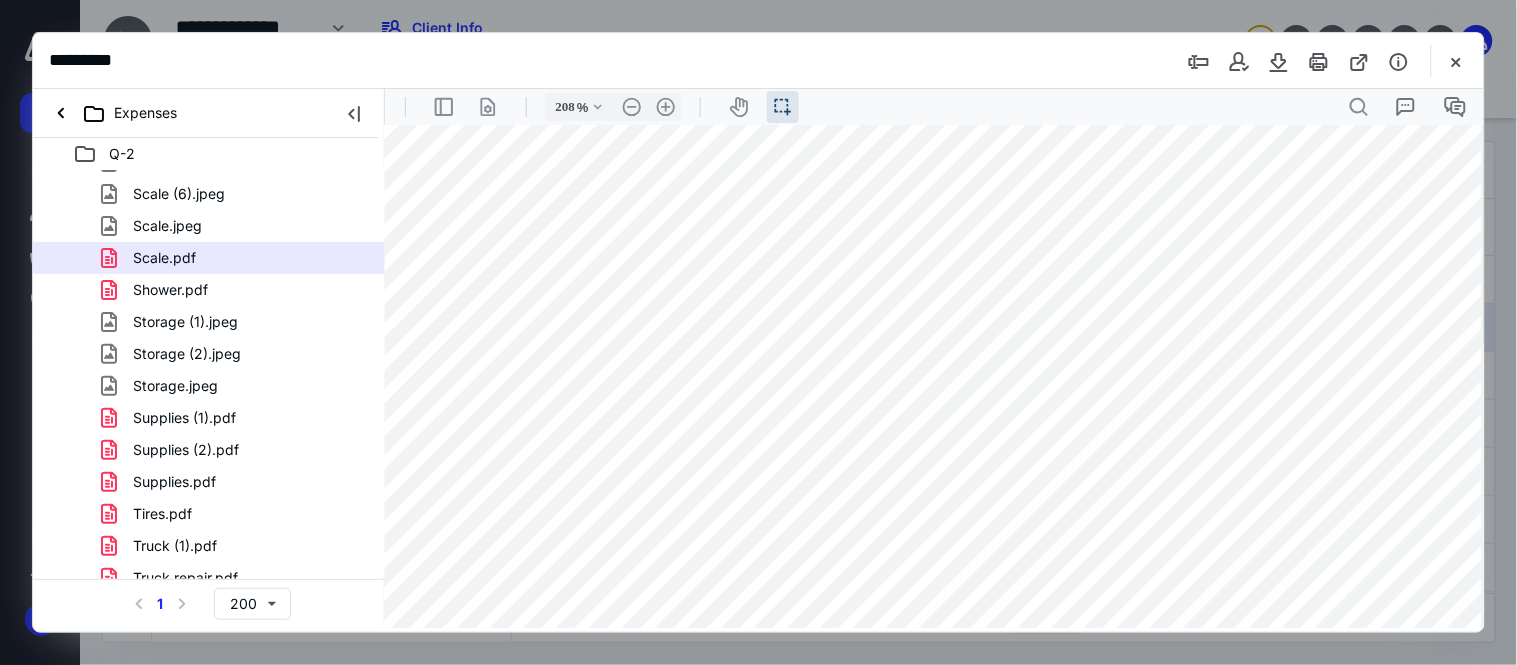 scroll, scrollTop: 806, scrollLeft: 0, axis: vertical 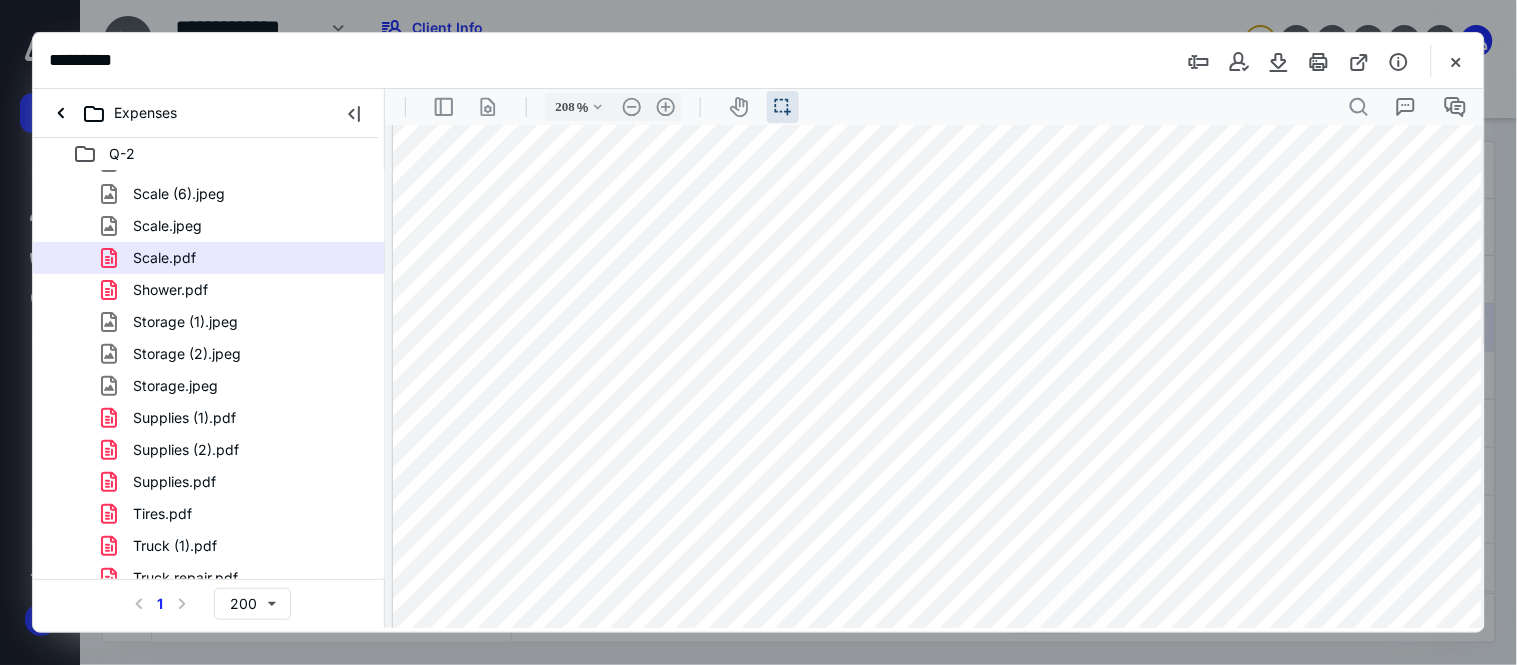 drag, startPoint x: 830, startPoint y: 622, endPoint x: 827, endPoint y: 721, distance: 99.04544 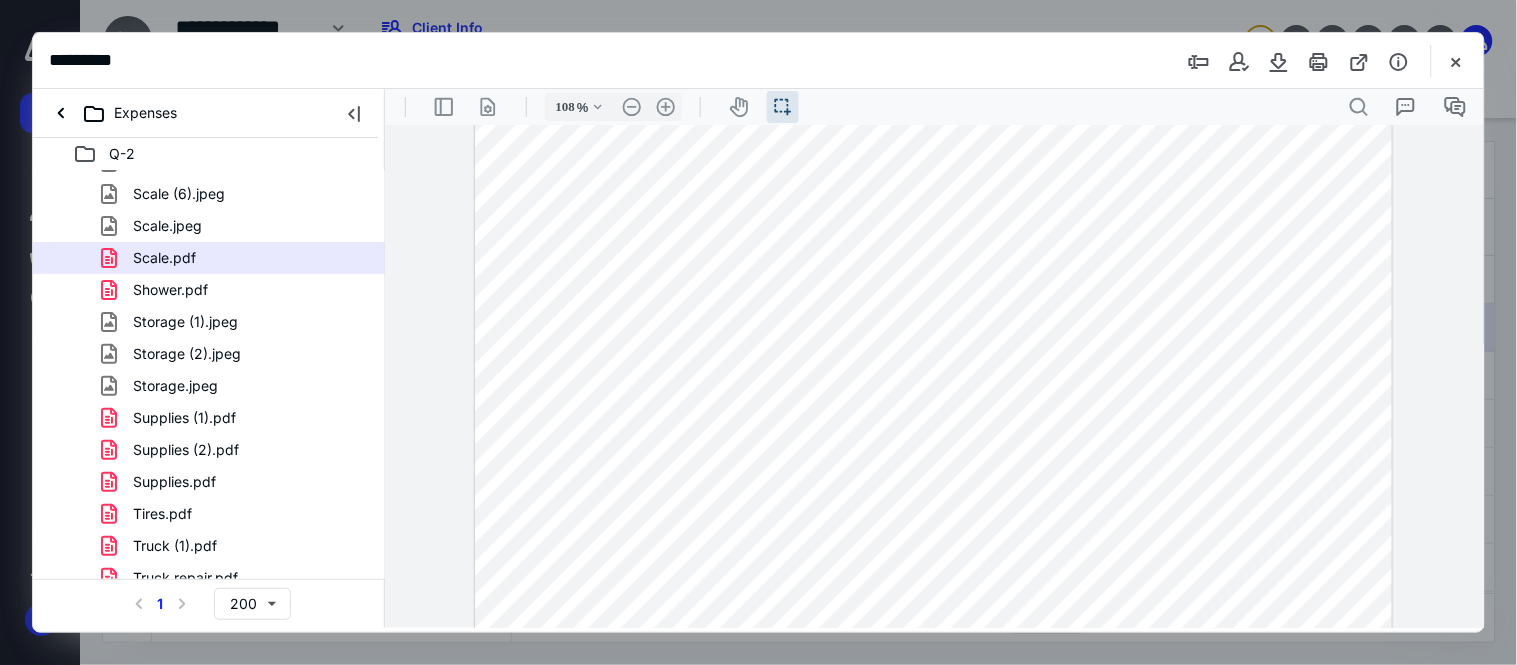scroll, scrollTop: 507, scrollLeft: 0, axis: vertical 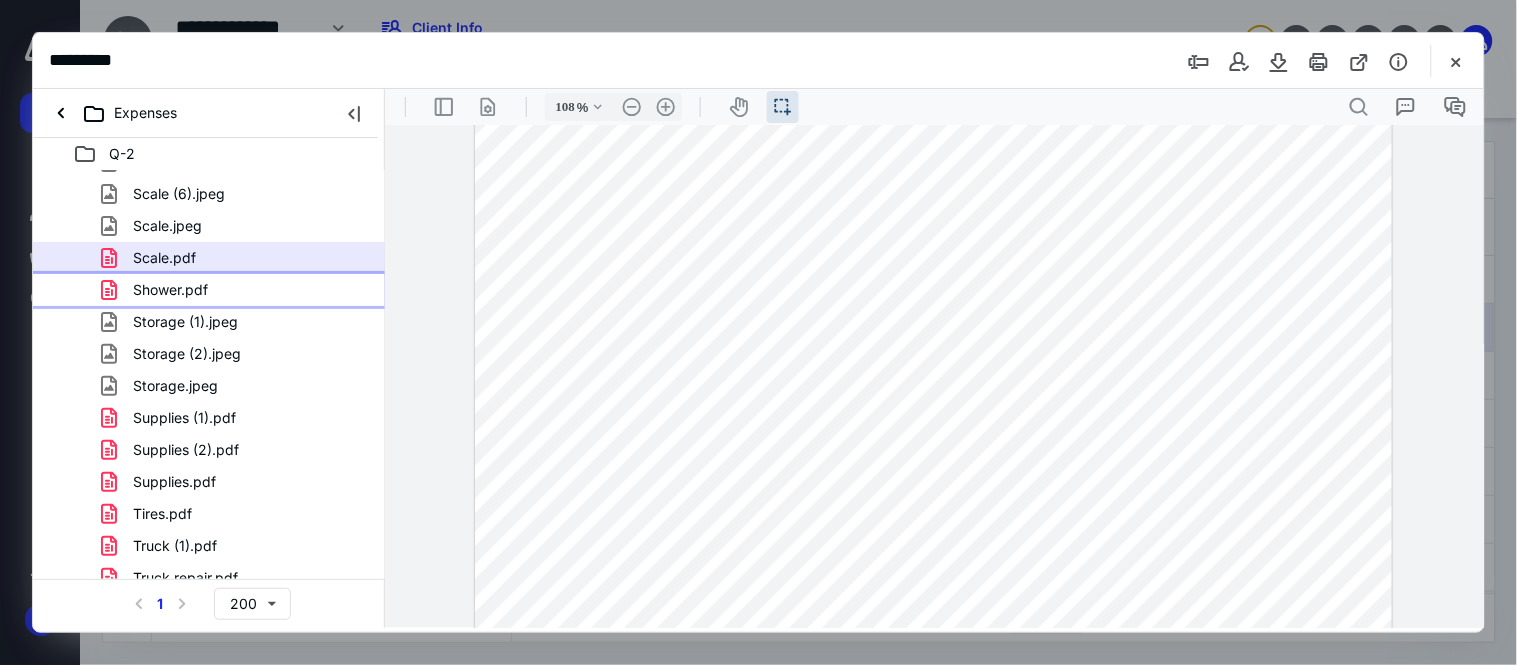 click on "Shower.pdf" at bounding box center [237, 290] 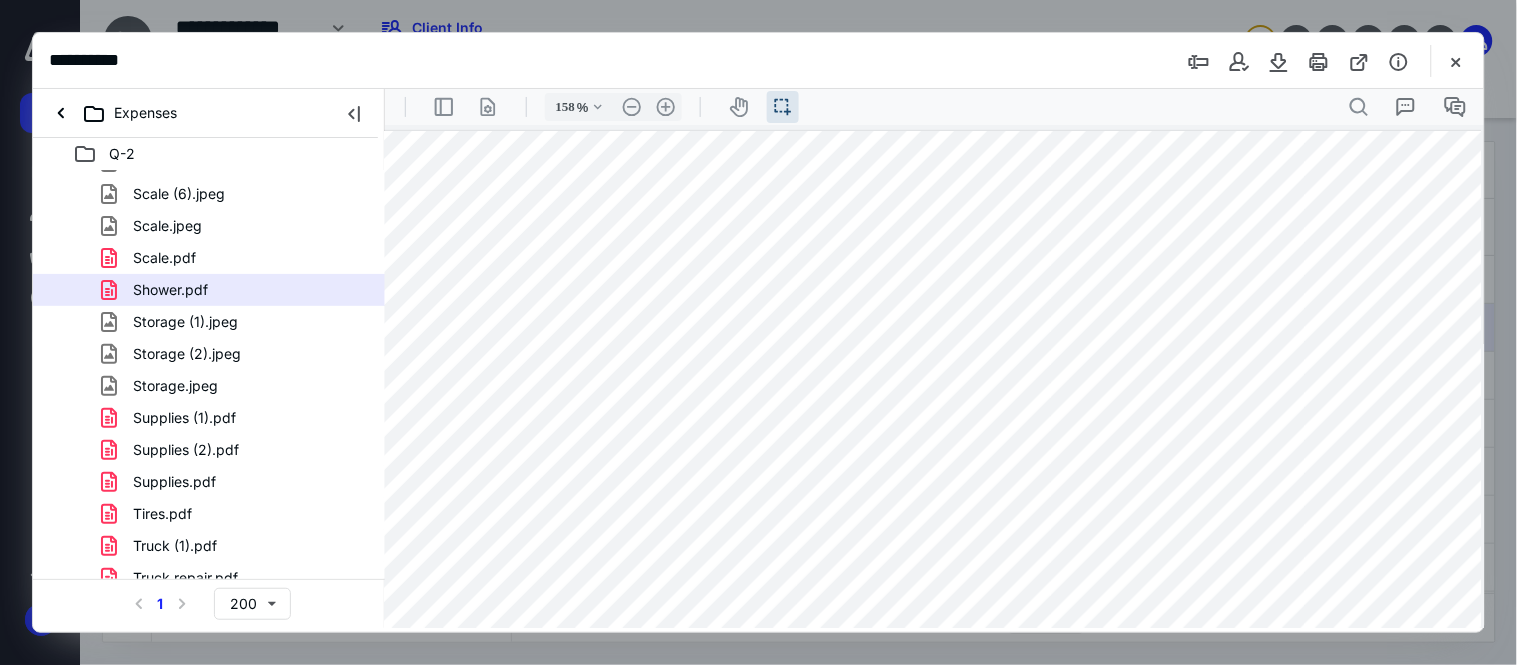 scroll, scrollTop: 111, scrollLeft: 97, axis: both 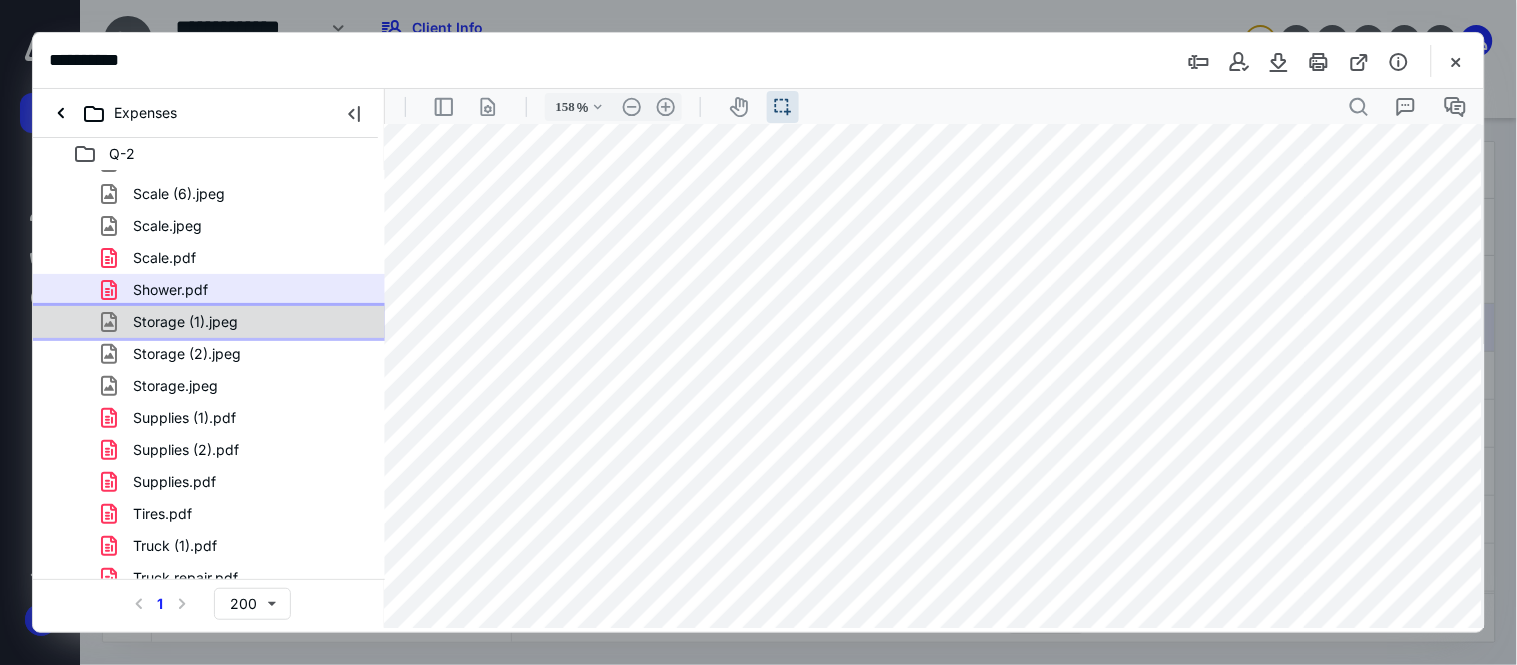 click on "Storage (1).jpeg" at bounding box center [185, 322] 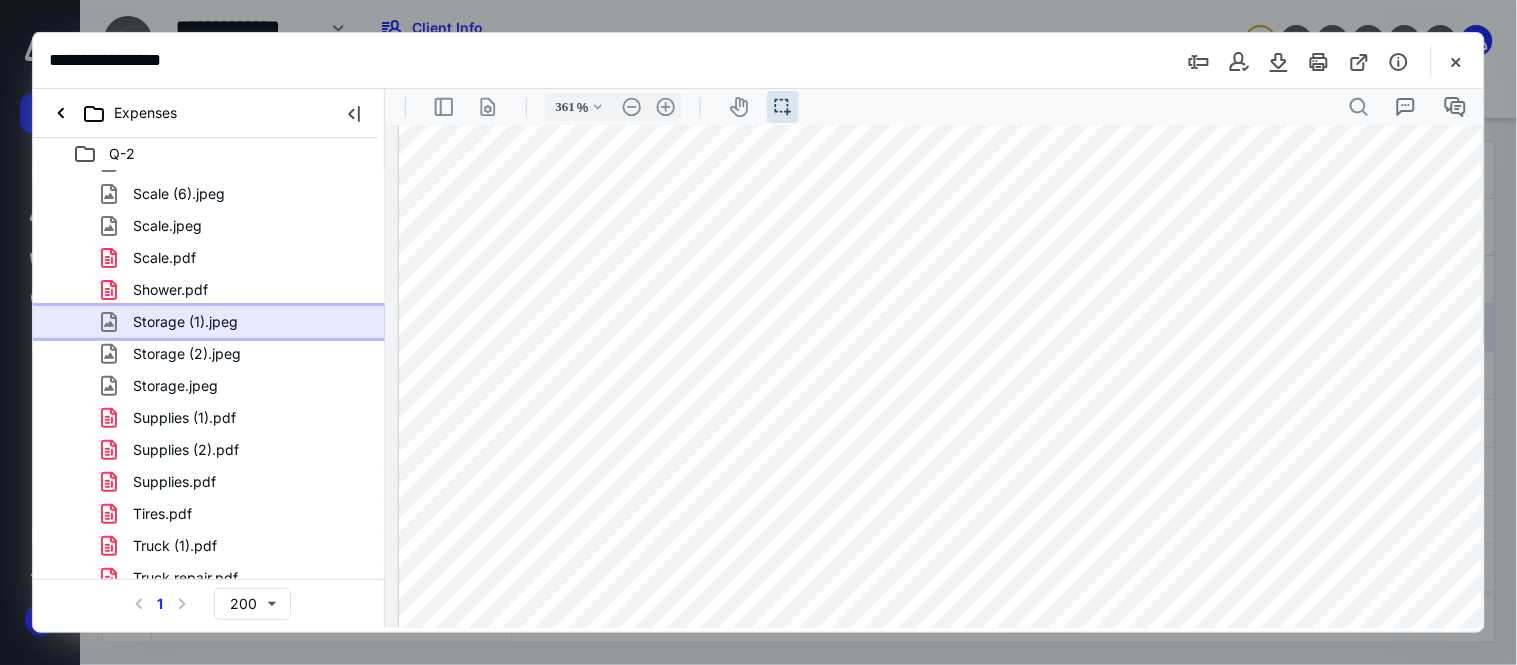 scroll, scrollTop: 1223, scrollLeft: 83, axis: both 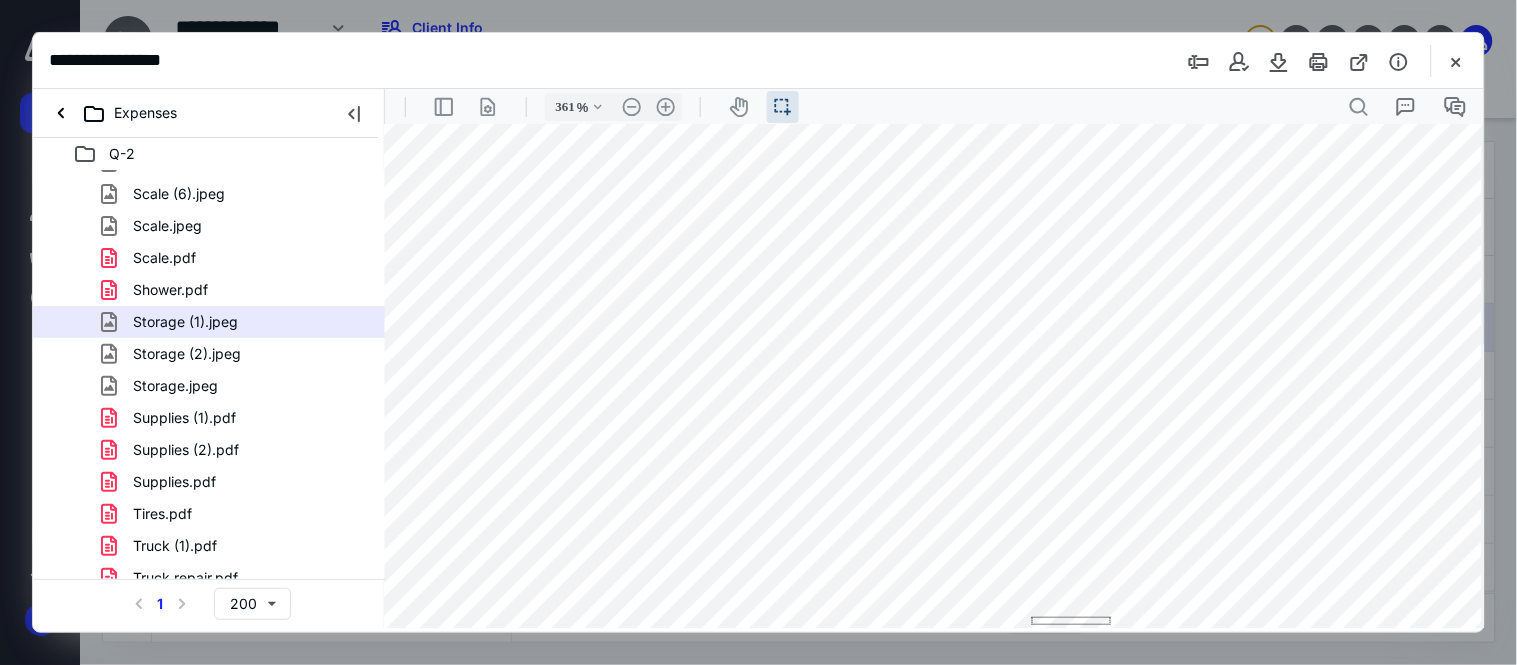 drag, startPoint x: 1031, startPoint y: 616, endPoint x: 1110, endPoint y: 624, distance: 79.40403 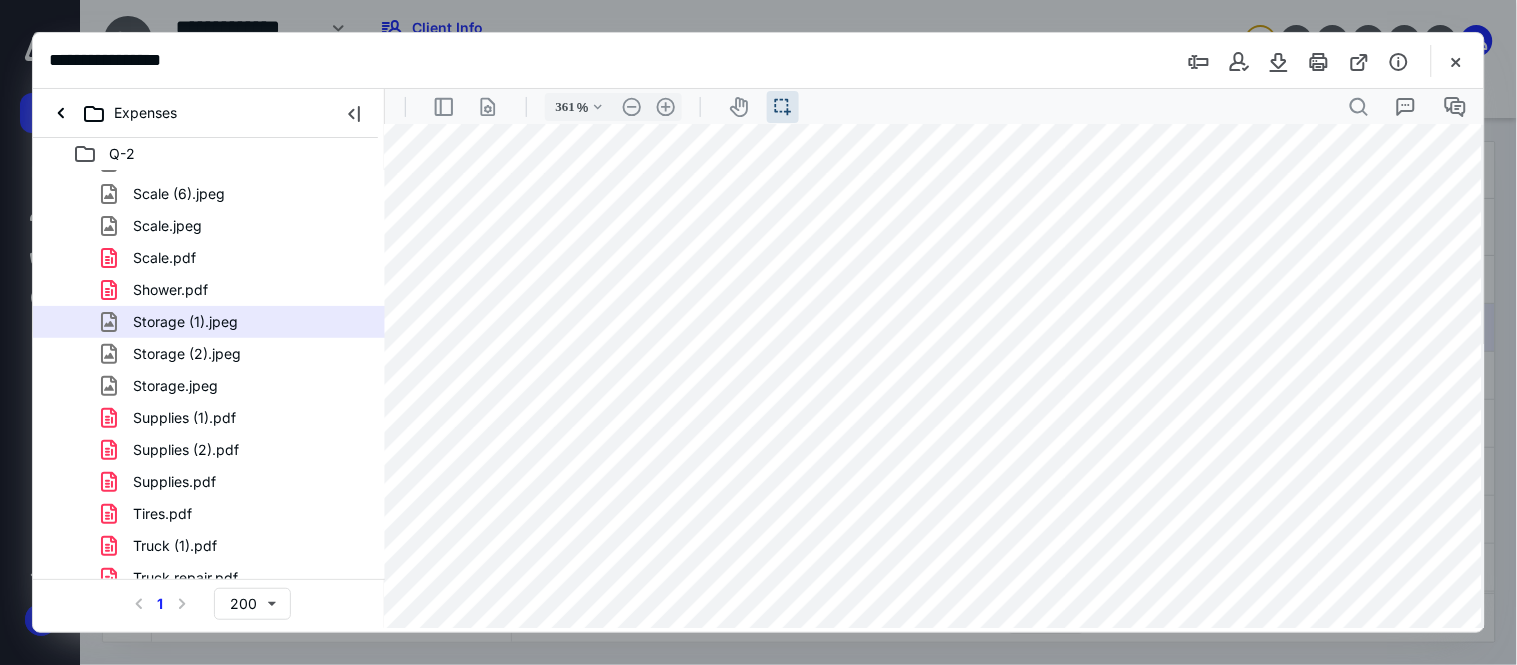 scroll, scrollTop: 1223, scrollLeft: 175, axis: both 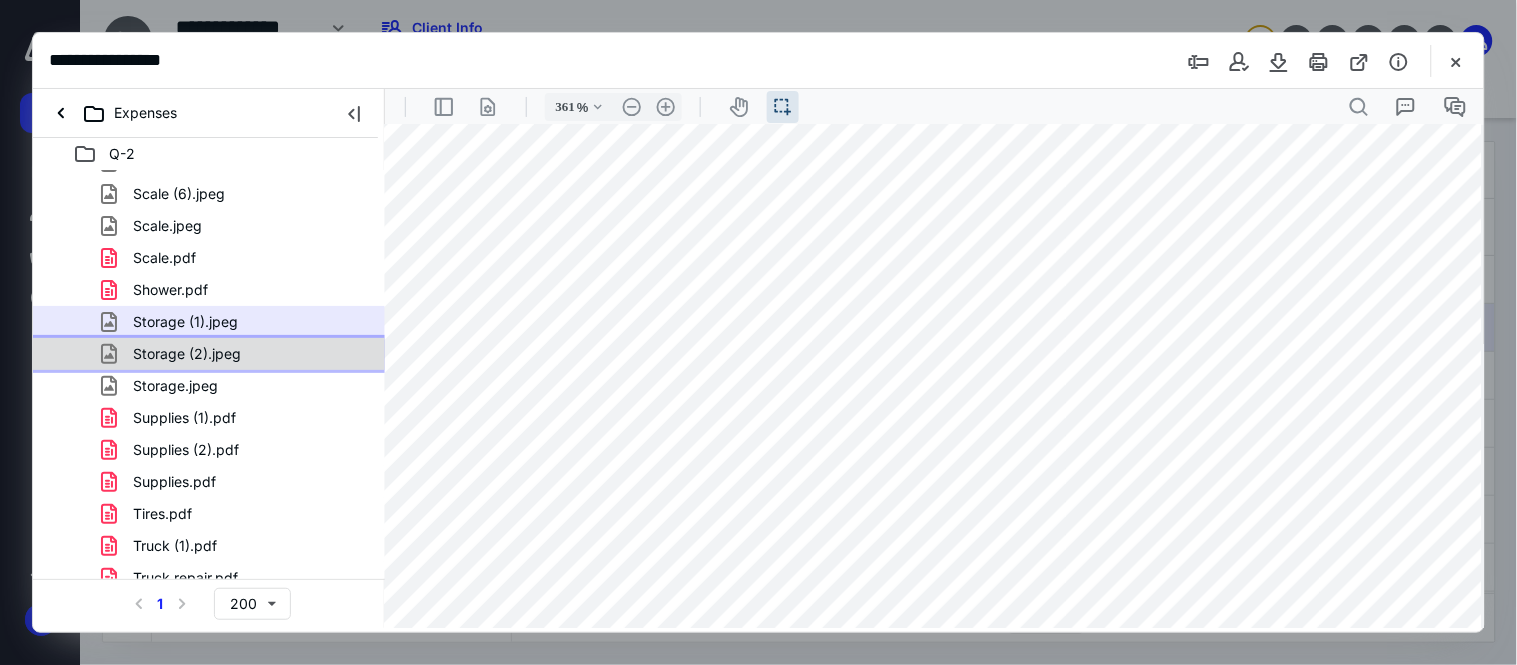 click on "Storage (2).jpeg" at bounding box center (187, 354) 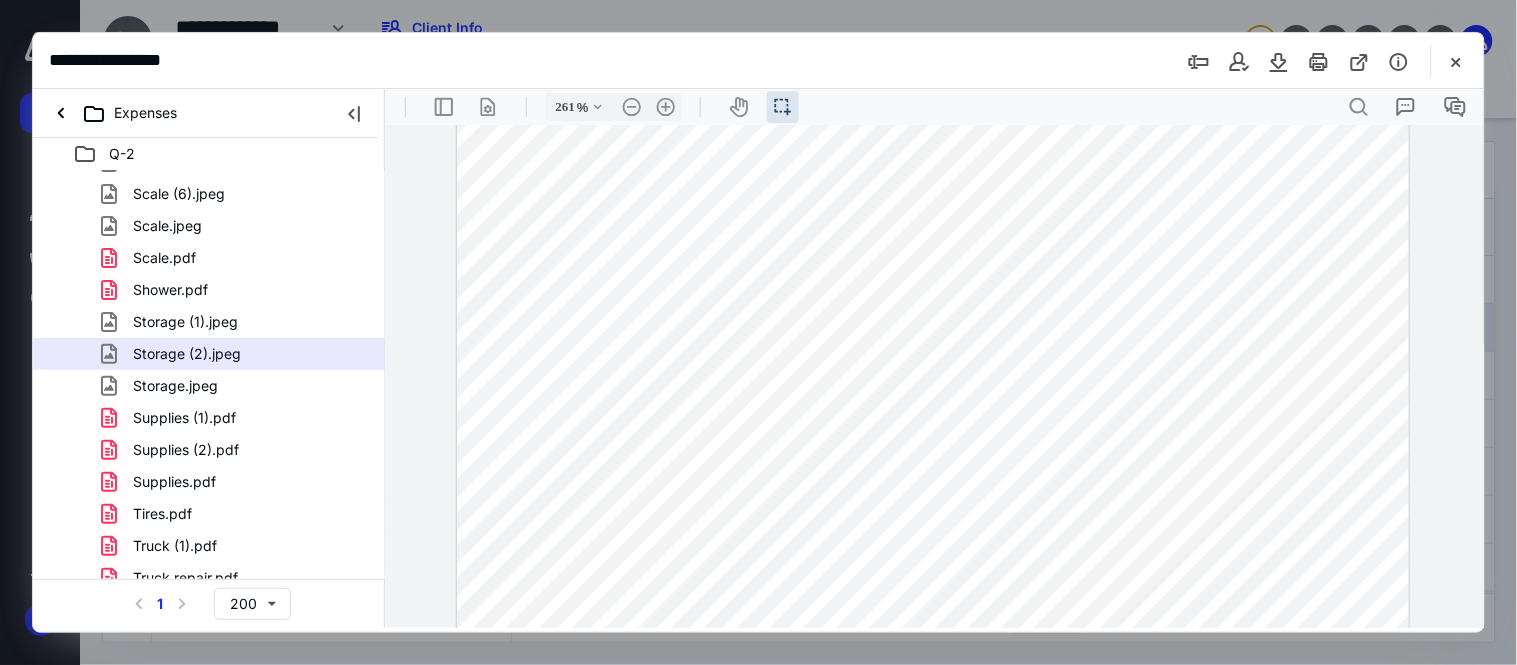 scroll, scrollTop: 955, scrollLeft: 0, axis: vertical 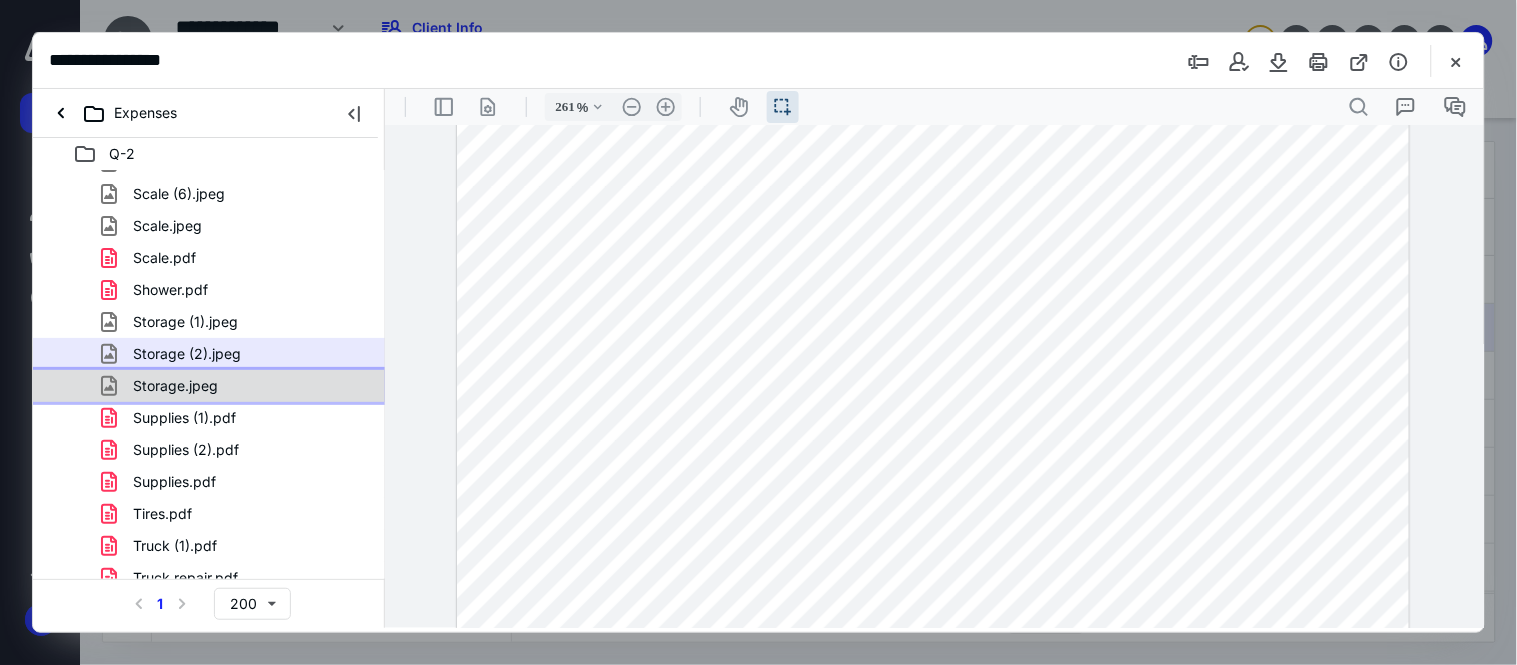 click on "Storage.jpeg" at bounding box center [175, 386] 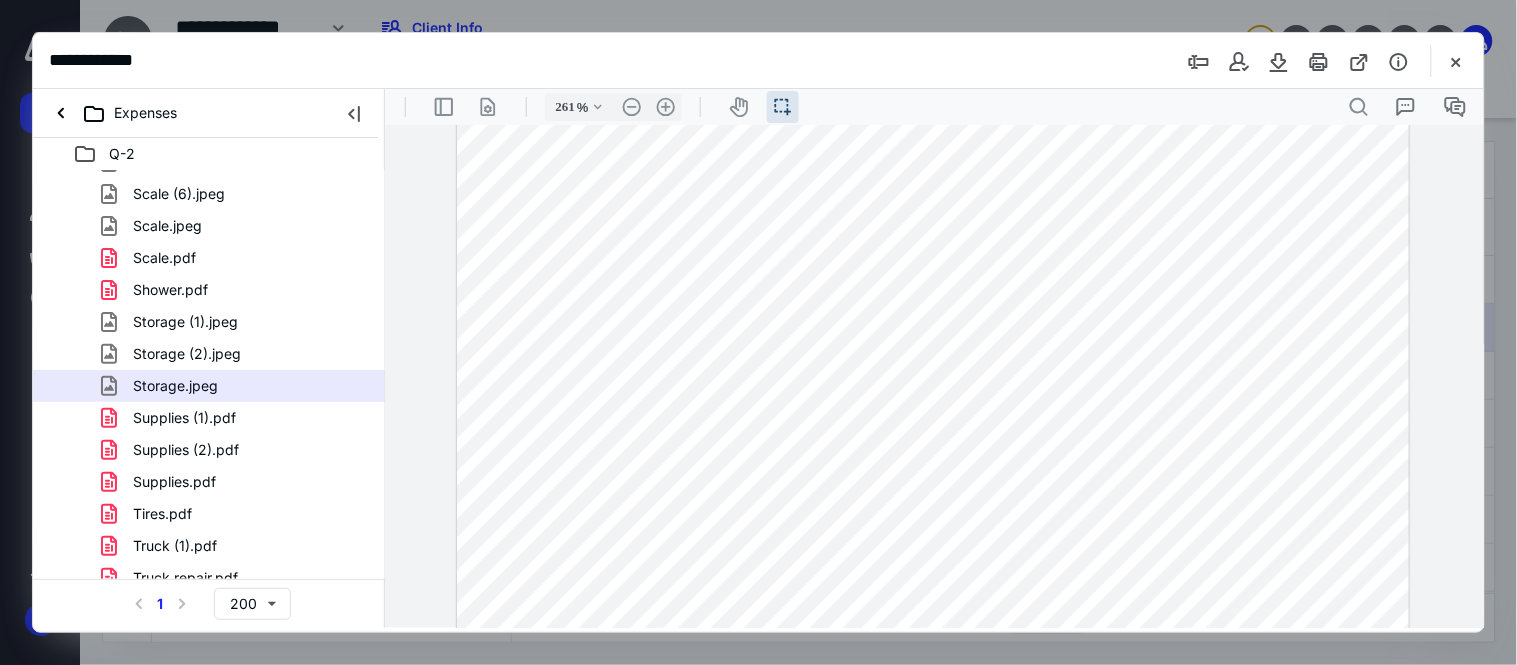 scroll, scrollTop: 944, scrollLeft: 0, axis: vertical 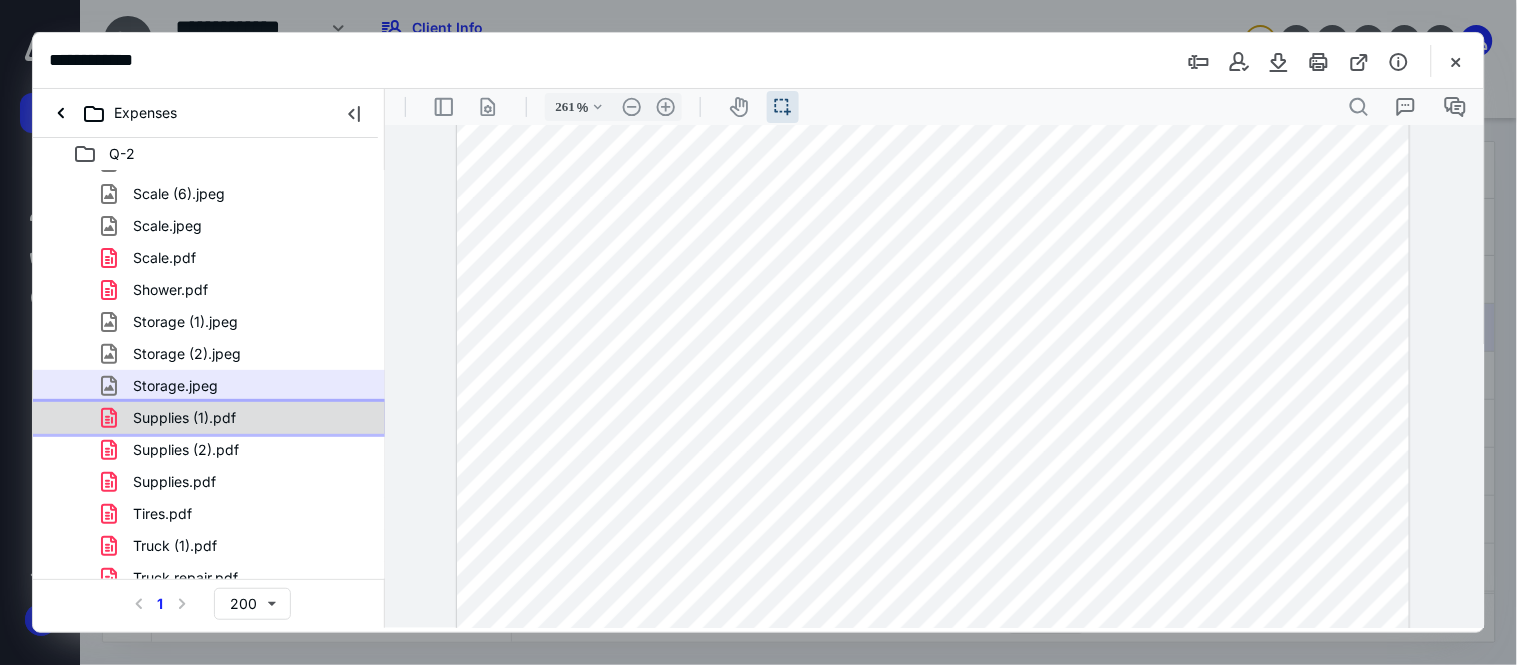 click on "Supplies (1).pdf" at bounding box center (237, 418) 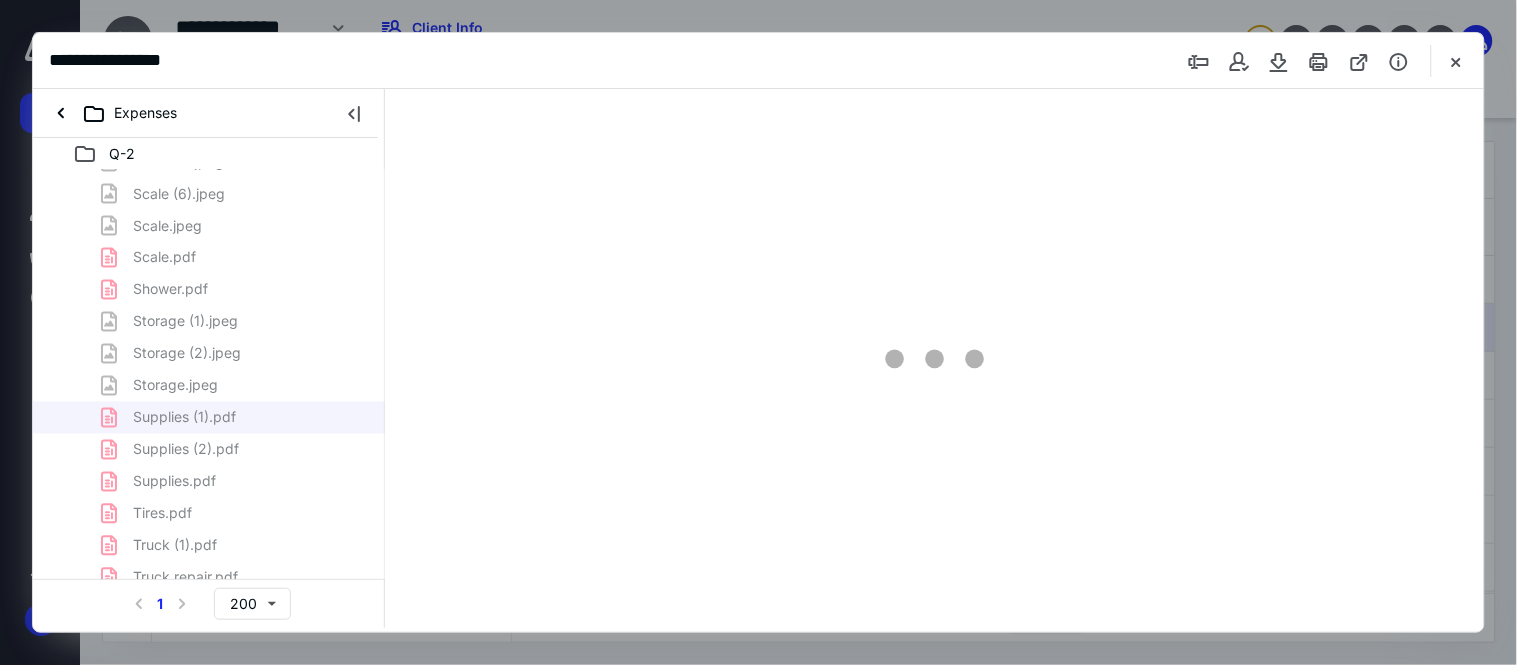 scroll, scrollTop: 966, scrollLeft: 0, axis: vertical 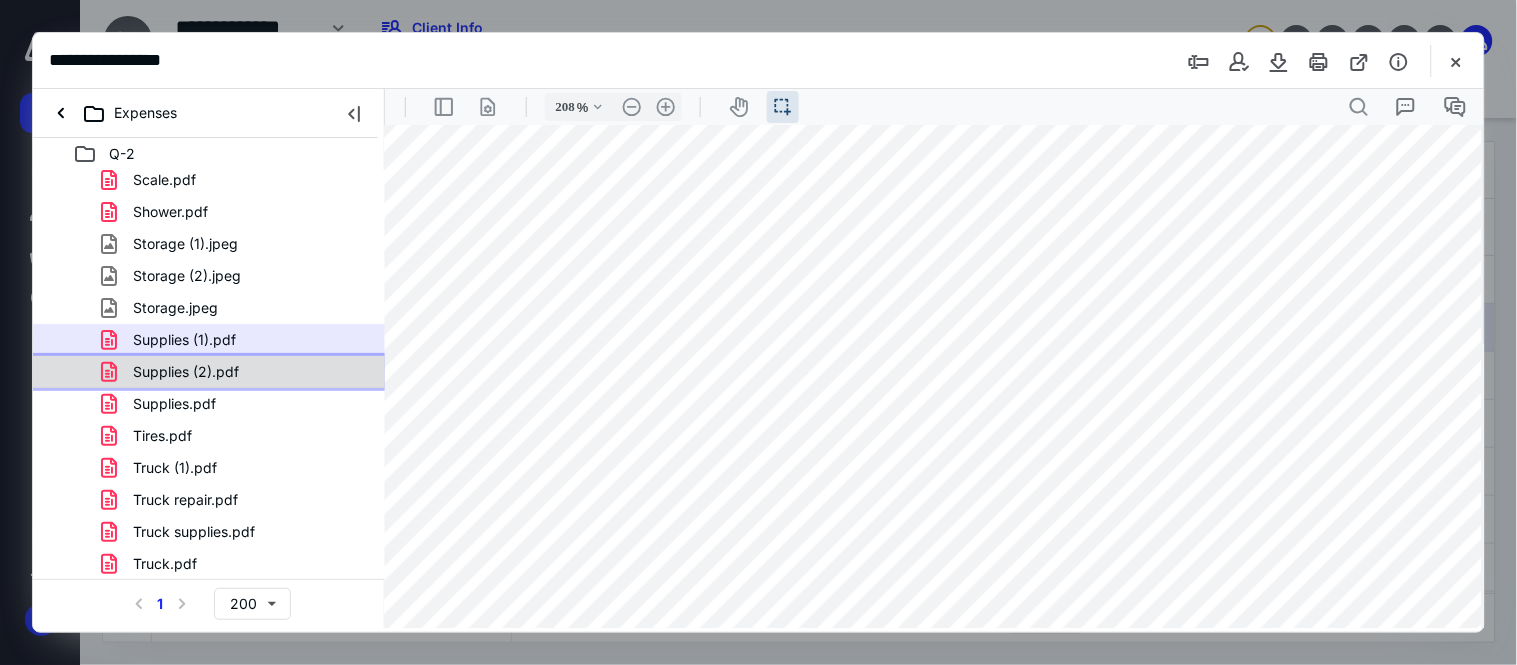 click on "Supplies (2).pdf" at bounding box center (186, 372) 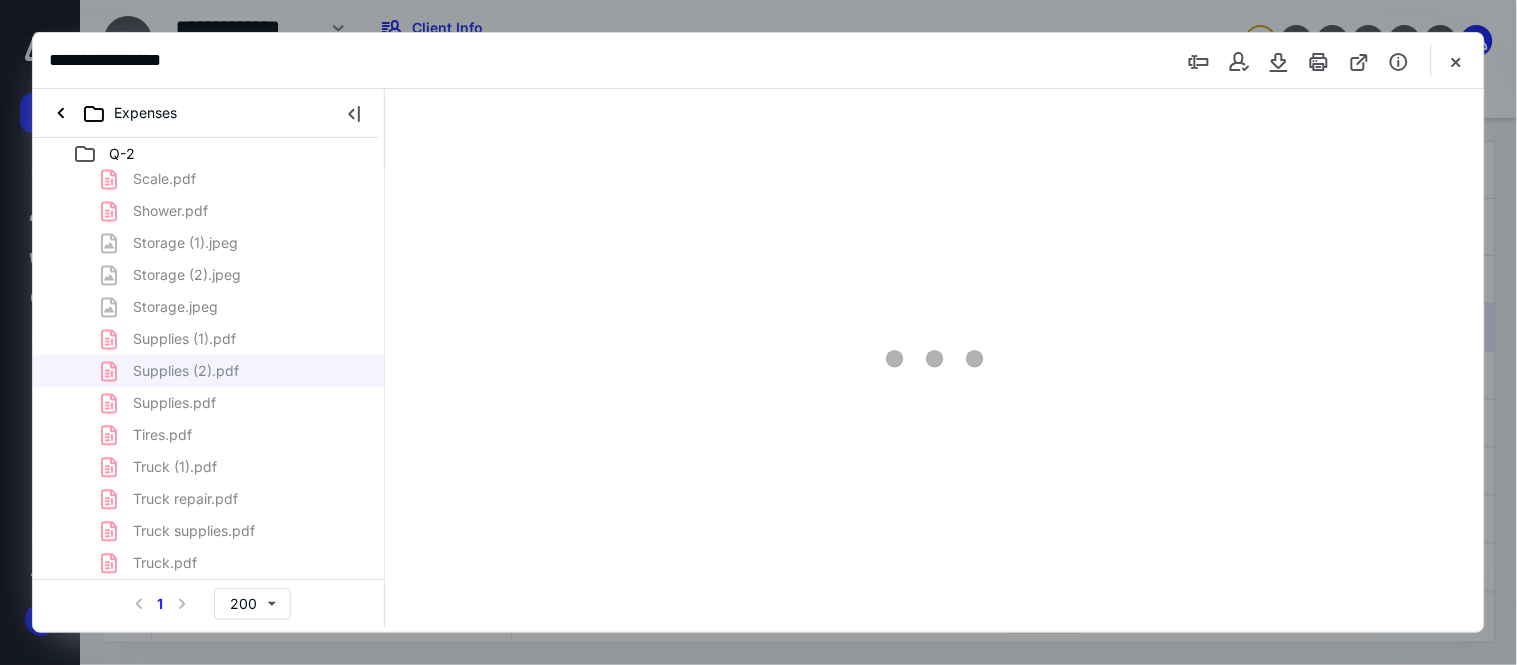 click at bounding box center (934, 358) 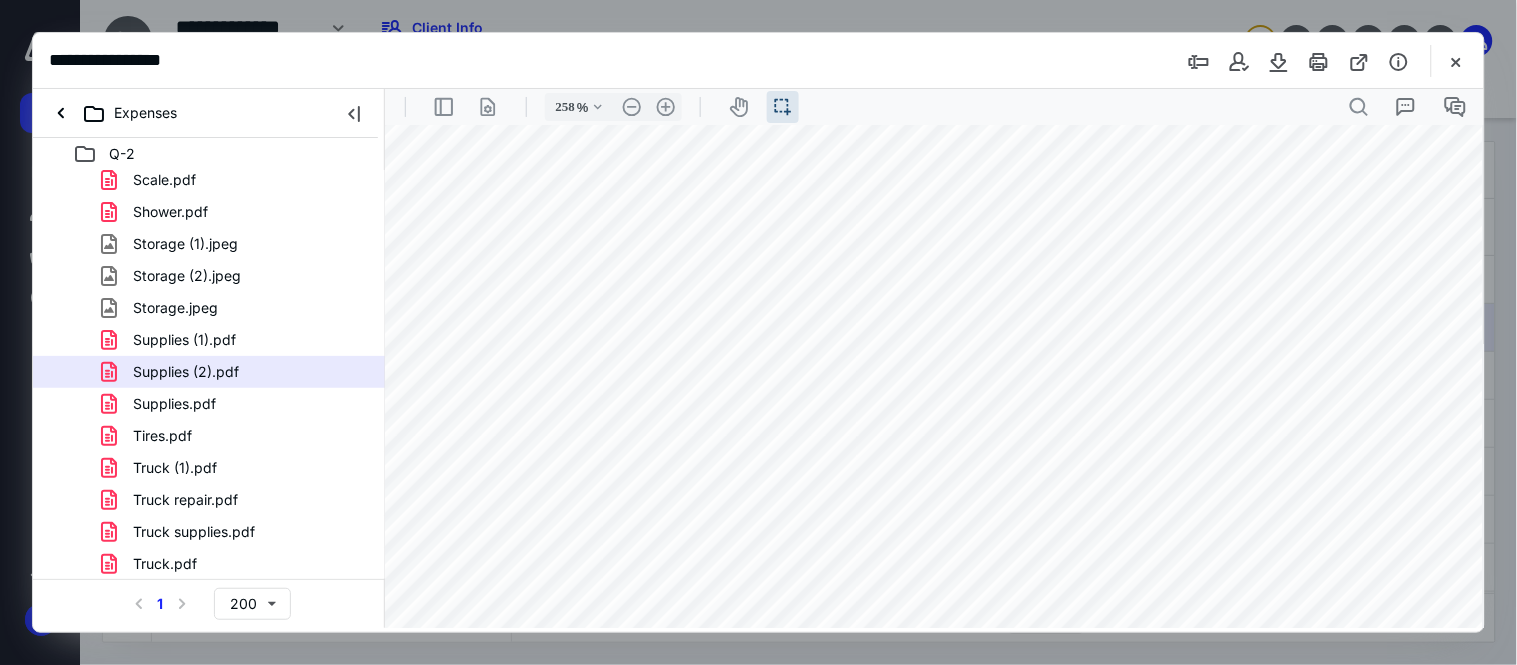 scroll, scrollTop: 372, scrollLeft: 545, axis: both 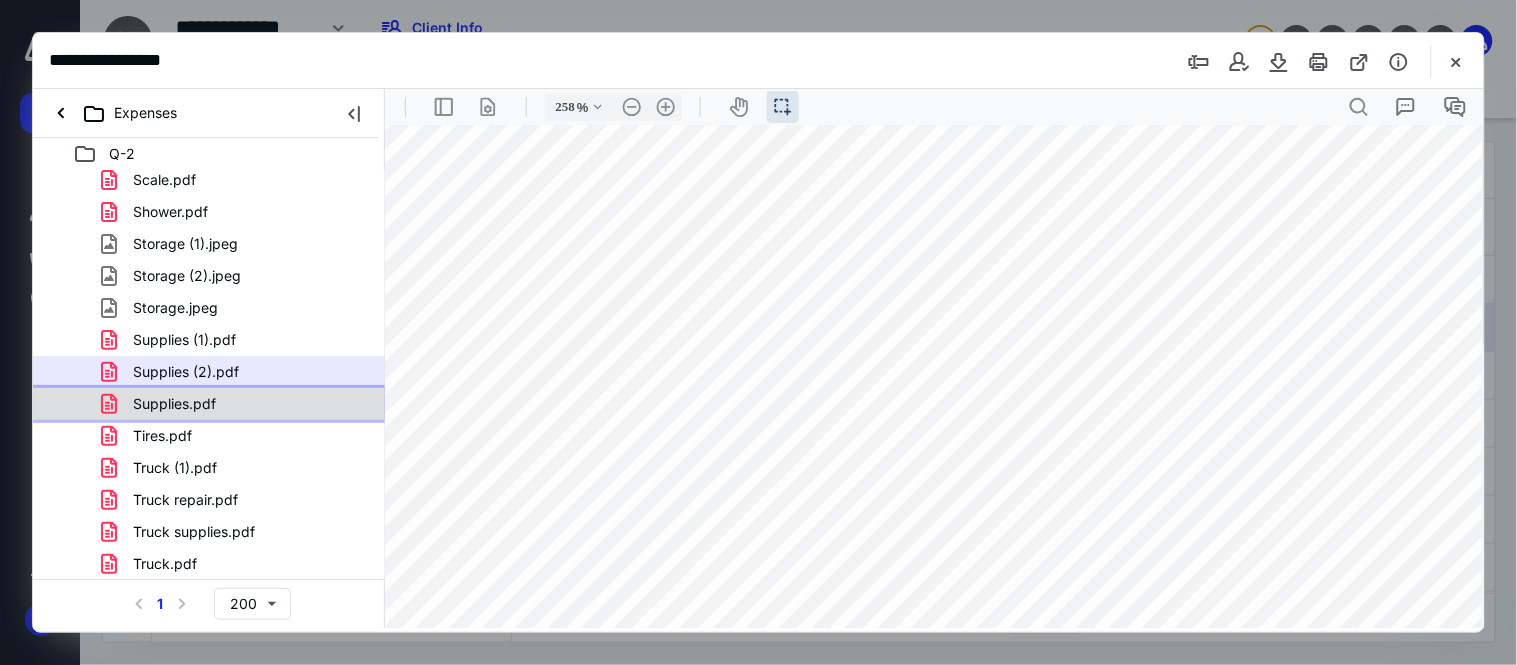 click on "Supplies.pdf" at bounding box center (209, 404) 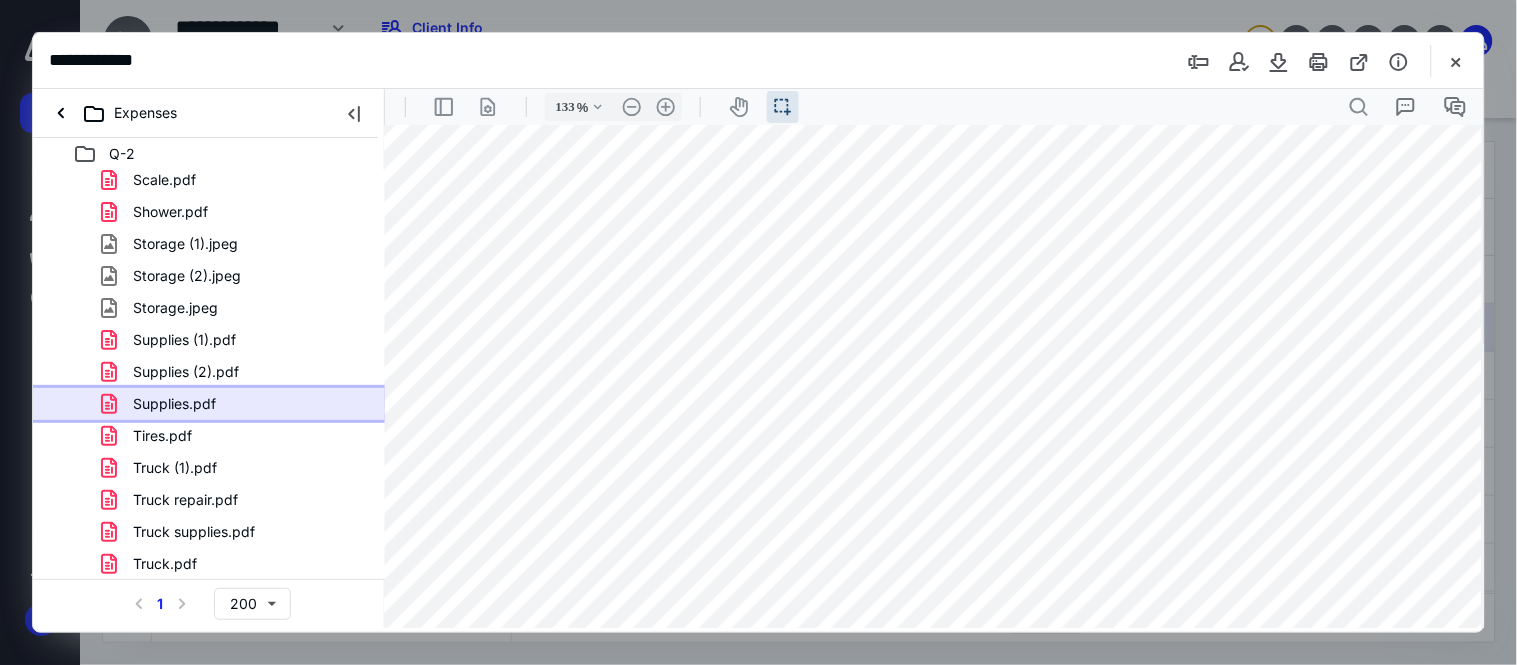 scroll, scrollTop: 398, scrollLeft: 16, axis: both 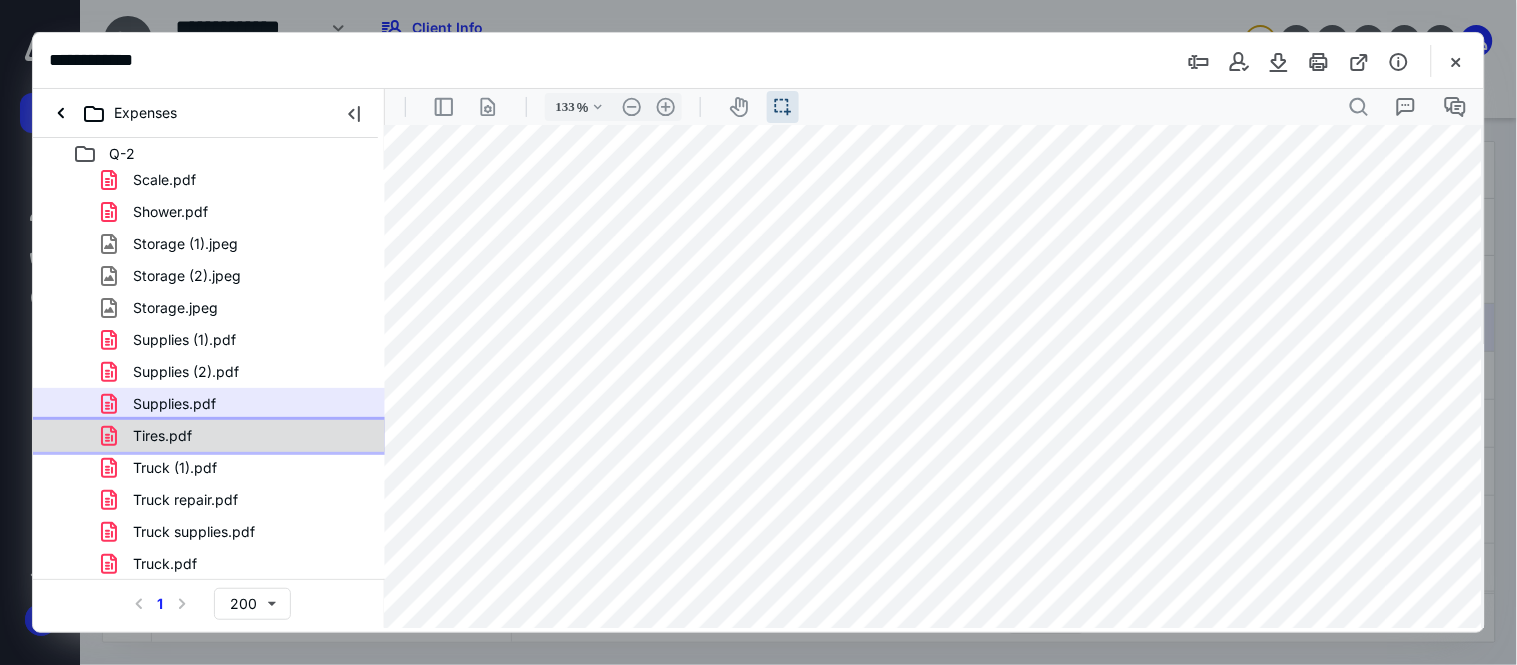 click on "Tires.pdf" at bounding box center (237, 436) 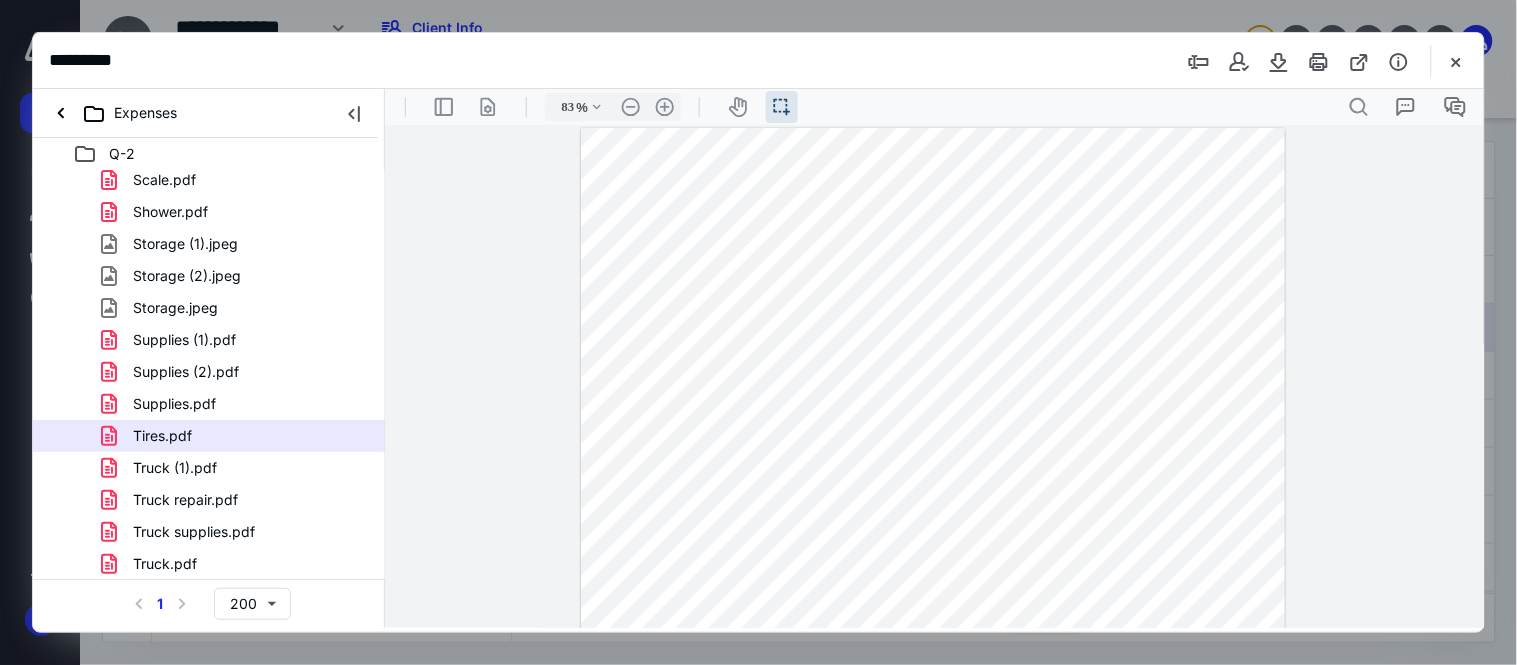 scroll, scrollTop: 413, scrollLeft: 0, axis: vertical 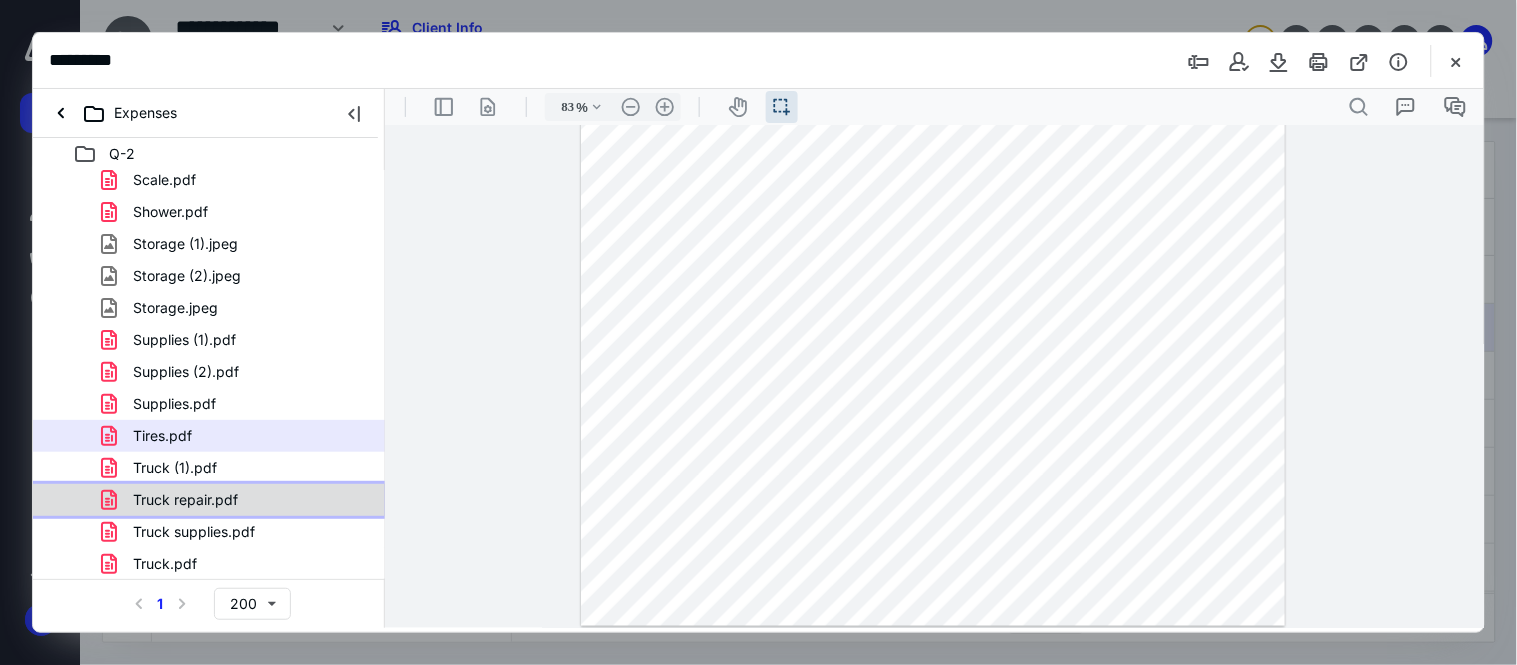 click on "Truck repair.pdf" at bounding box center (209, 500) 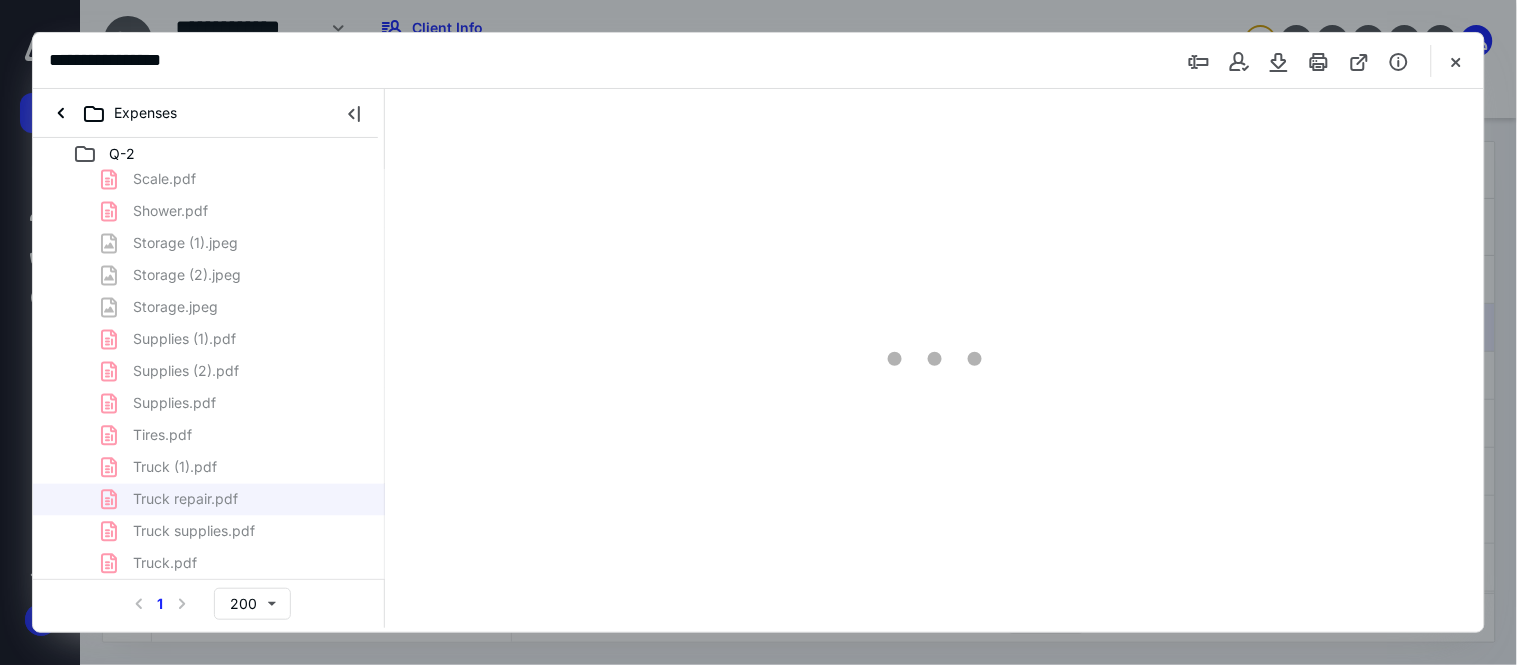 scroll, scrollTop: 0, scrollLeft: 0, axis: both 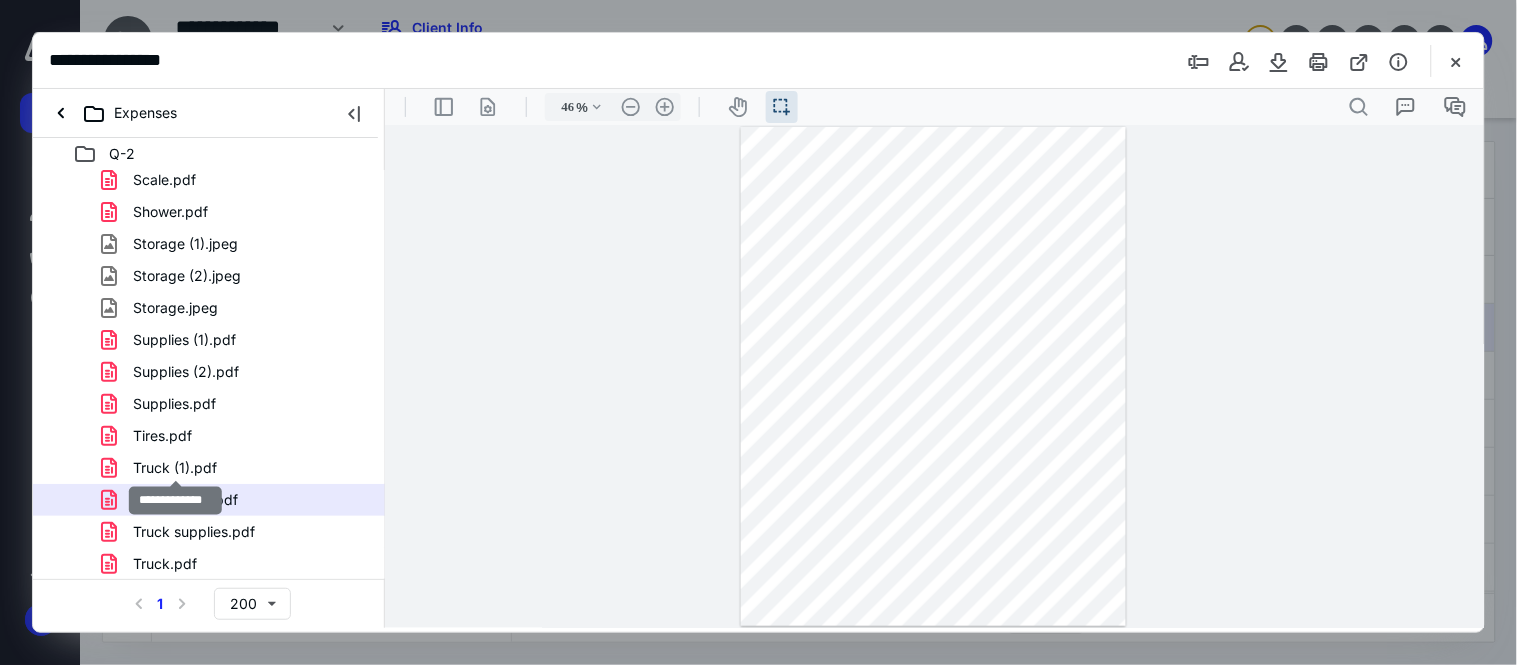 click on "Truck (1).pdf" at bounding box center (175, 468) 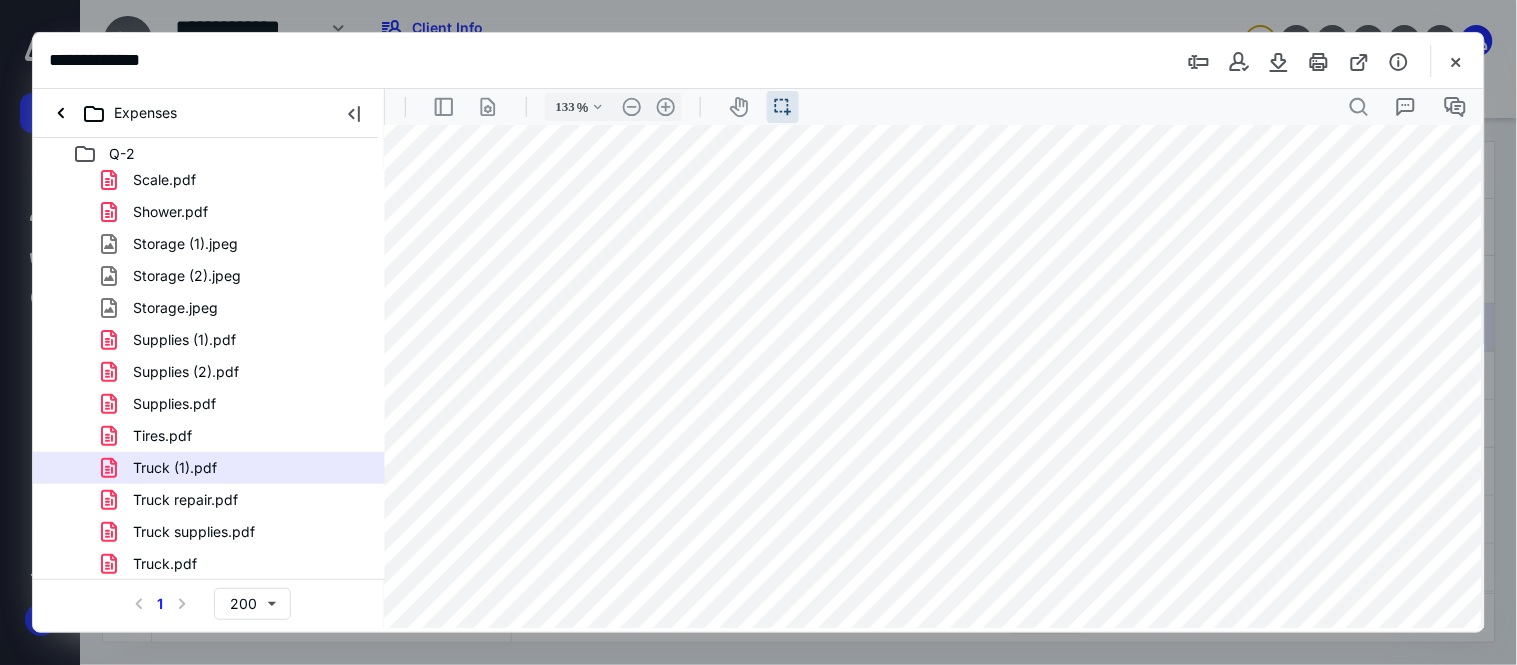 scroll, scrollTop: 555, scrollLeft: 16, axis: both 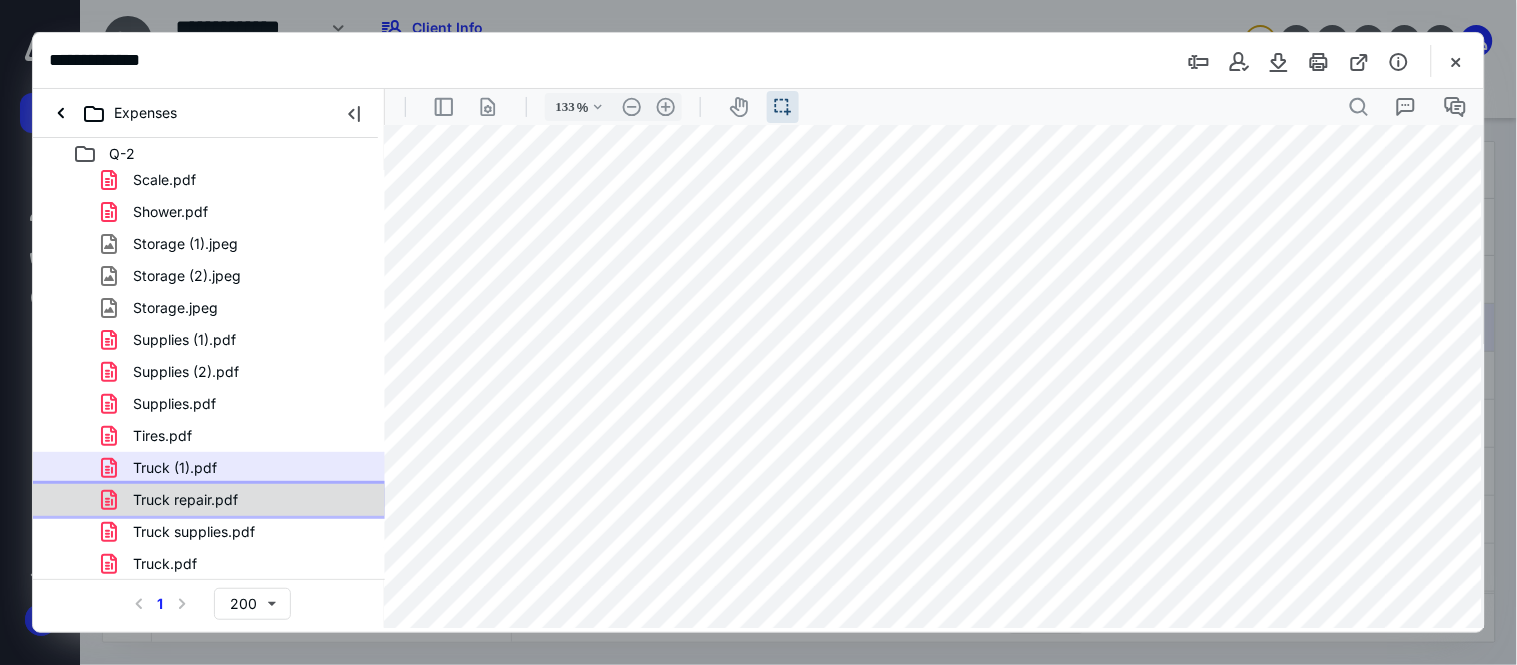 click on "Truck repair.pdf" at bounding box center (237, 500) 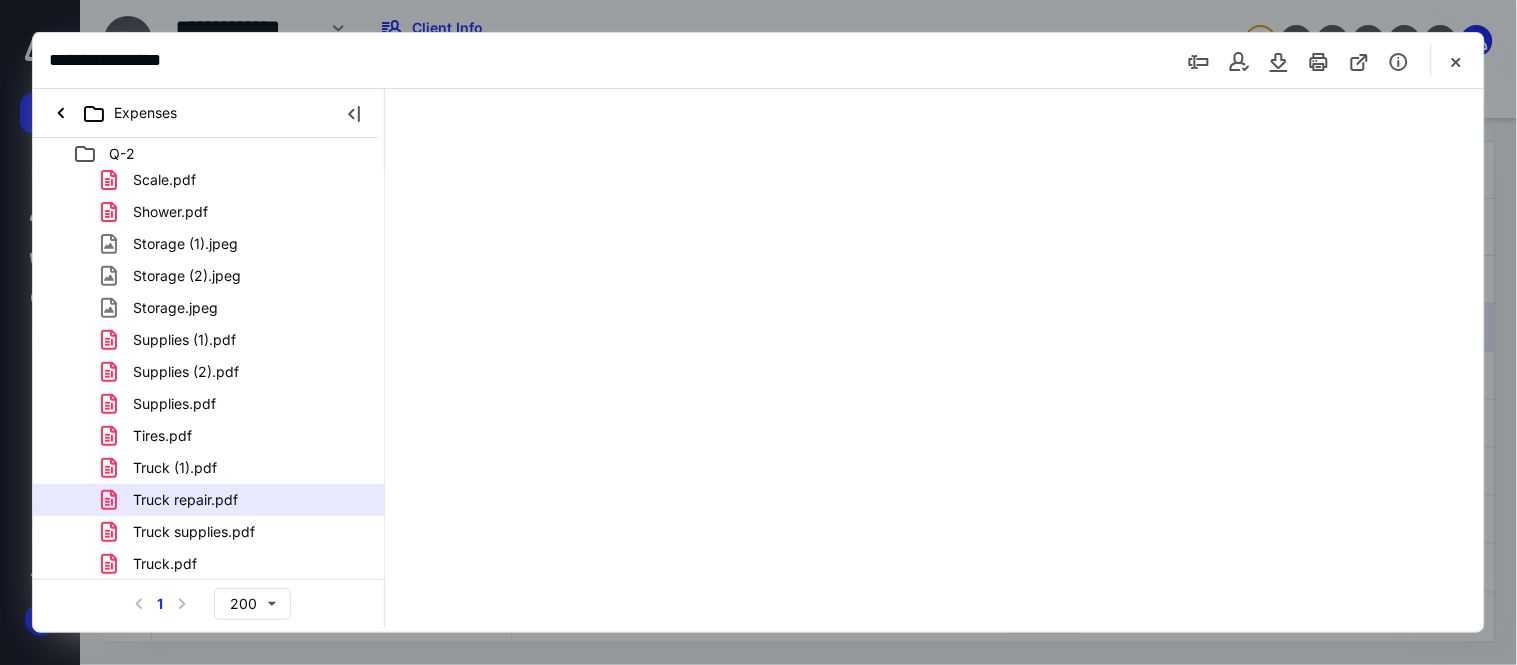 scroll, scrollTop: 0, scrollLeft: 0, axis: both 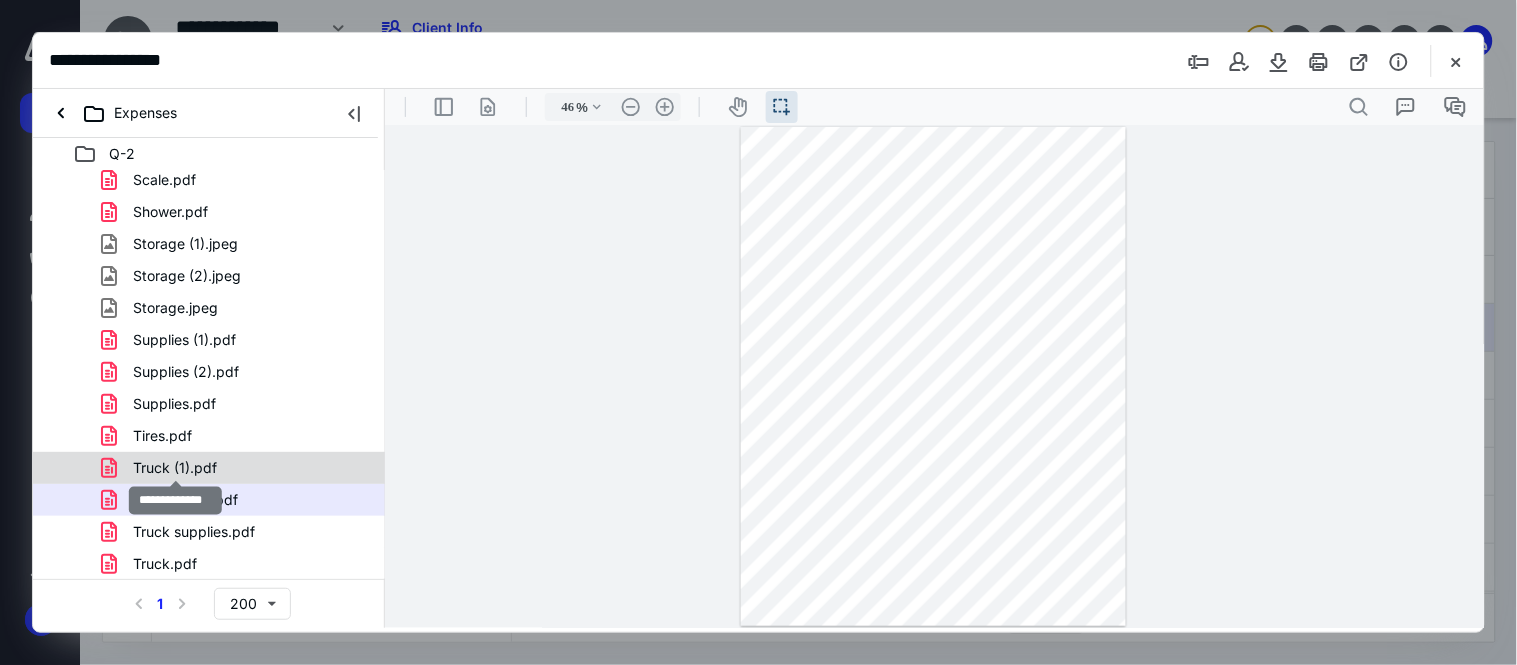 click on "Truck (1).pdf" at bounding box center (175, 468) 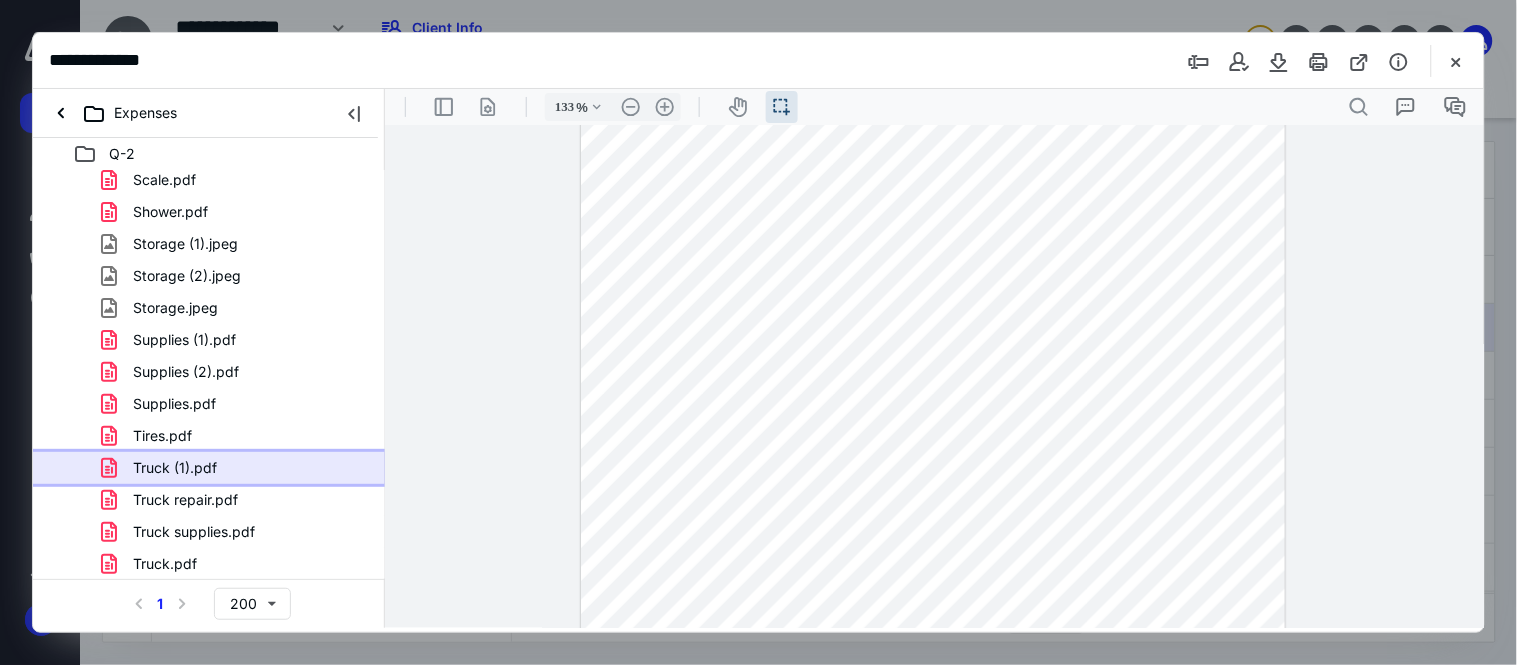 scroll, scrollTop: 560, scrollLeft: 25, axis: both 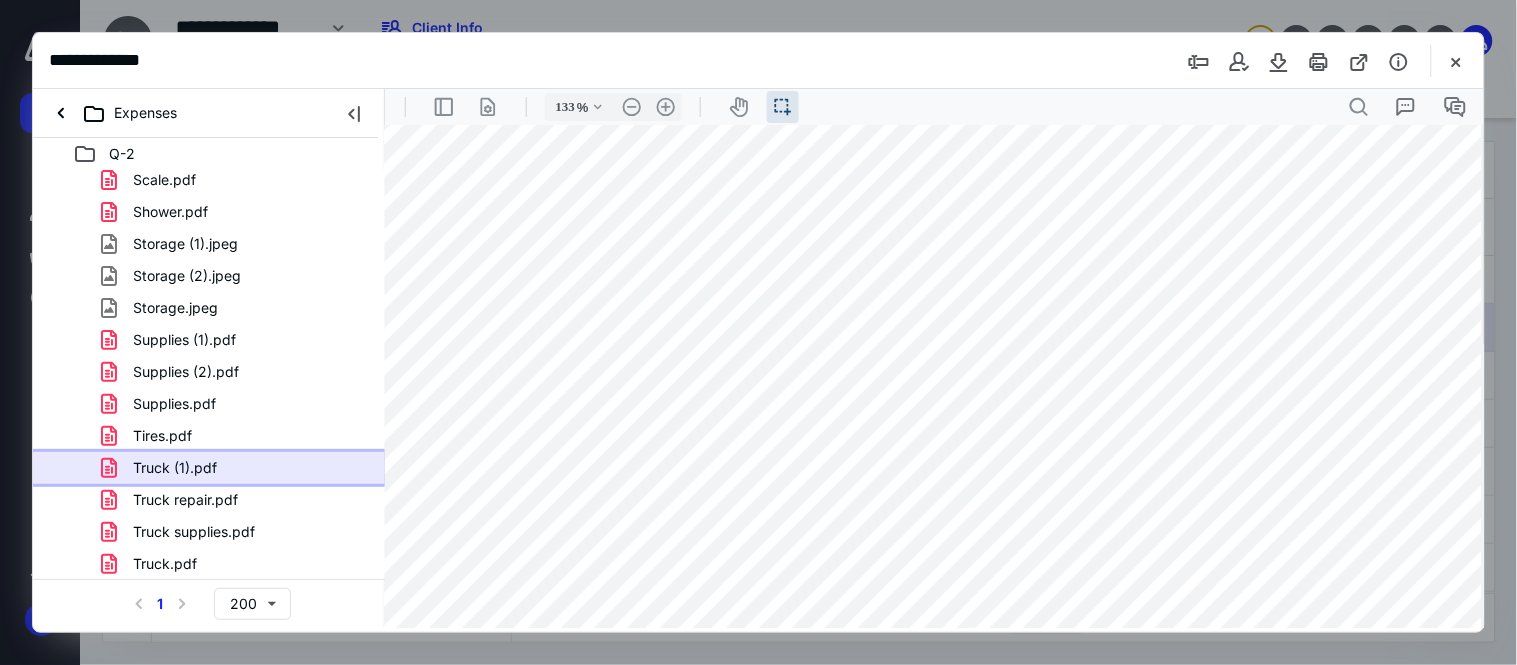 type on "158" 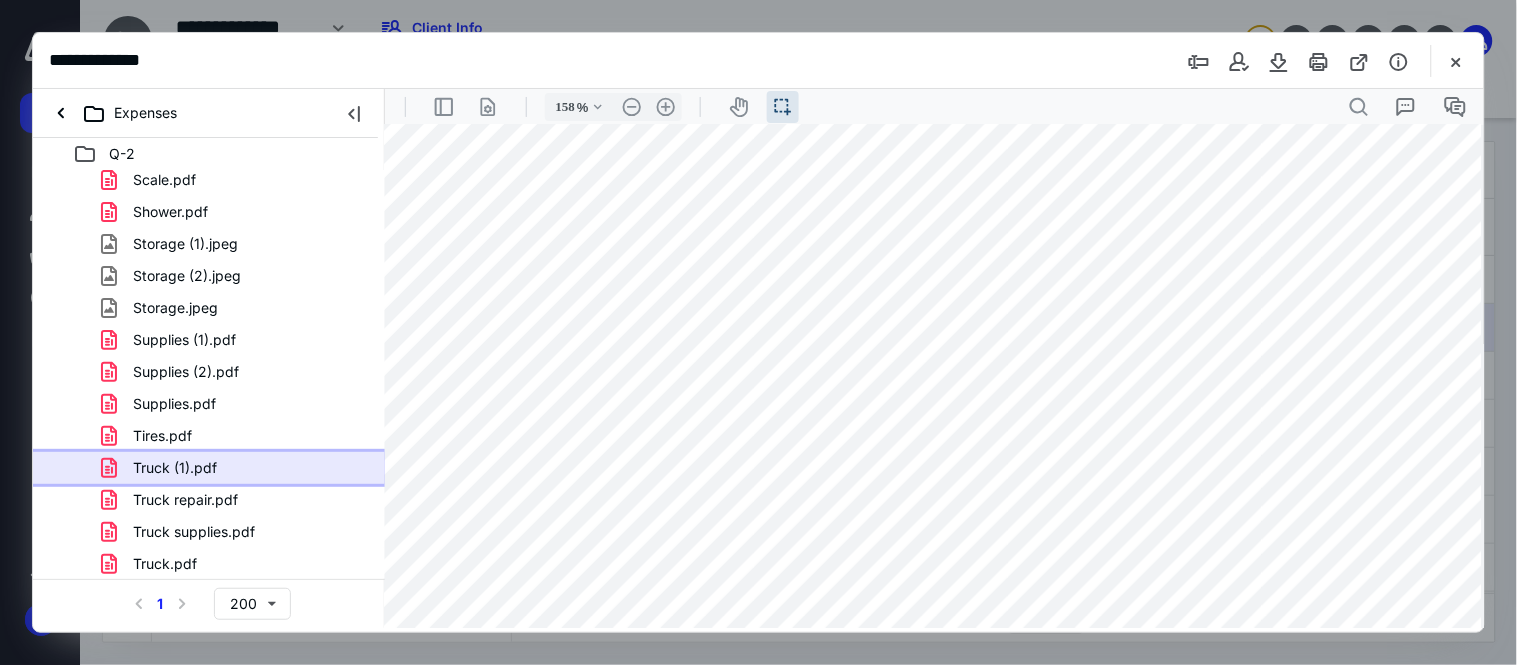 scroll, scrollTop: 0, scrollLeft: 140, axis: horizontal 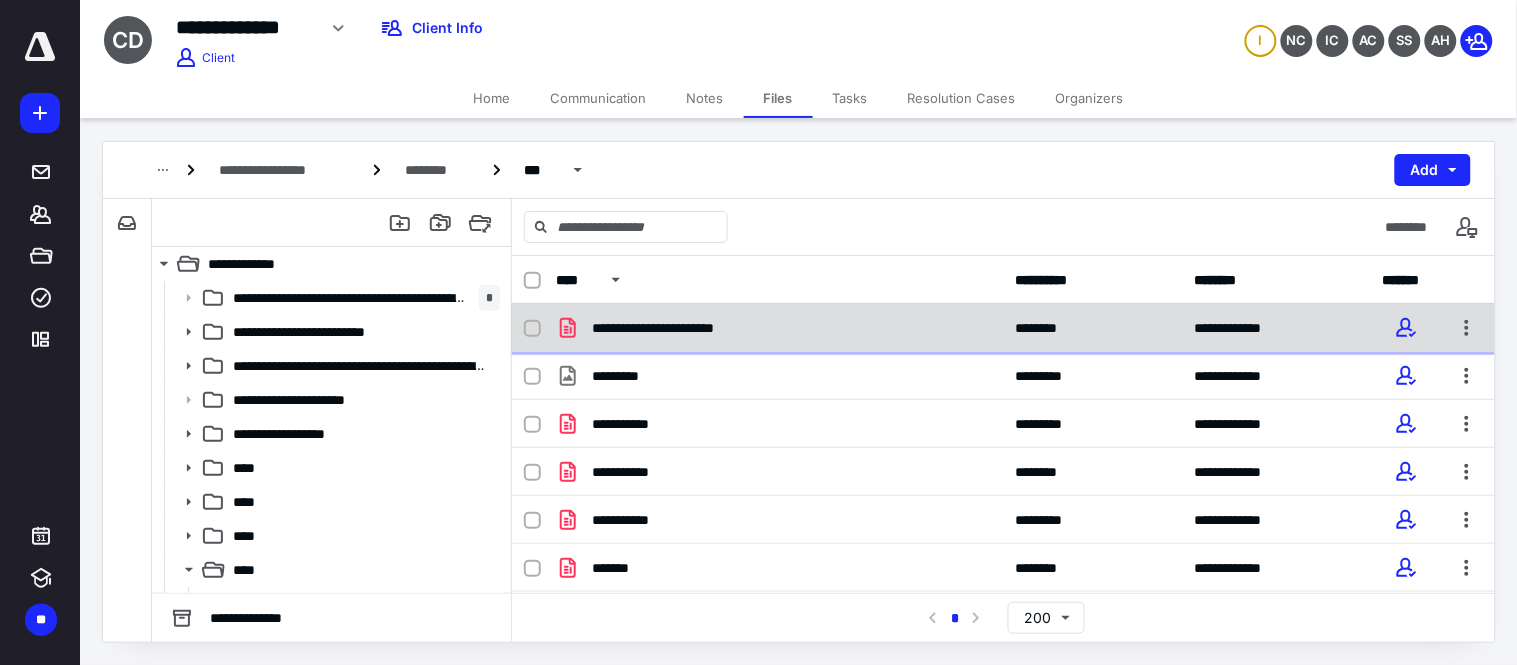 click on "**********" at bounding box center (1003, 328) 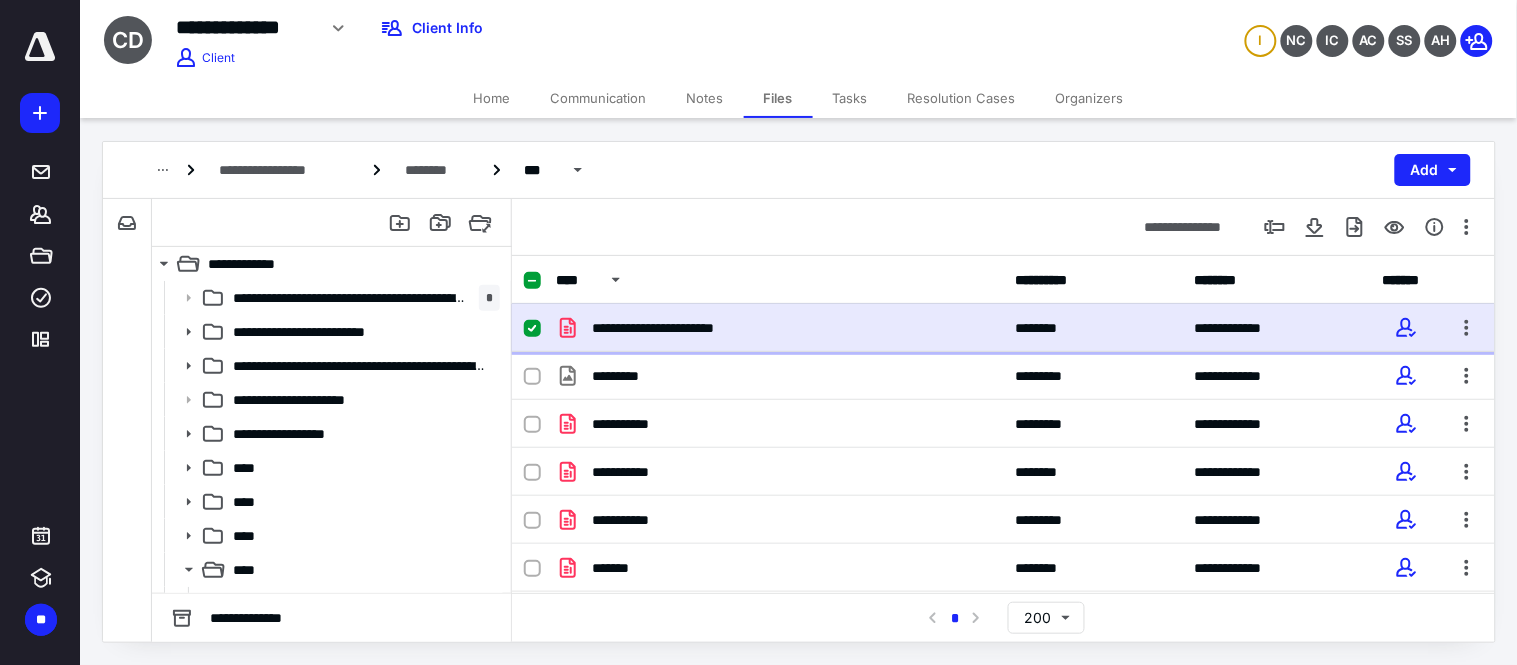 click on "**********" at bounding box center (1003, 328) 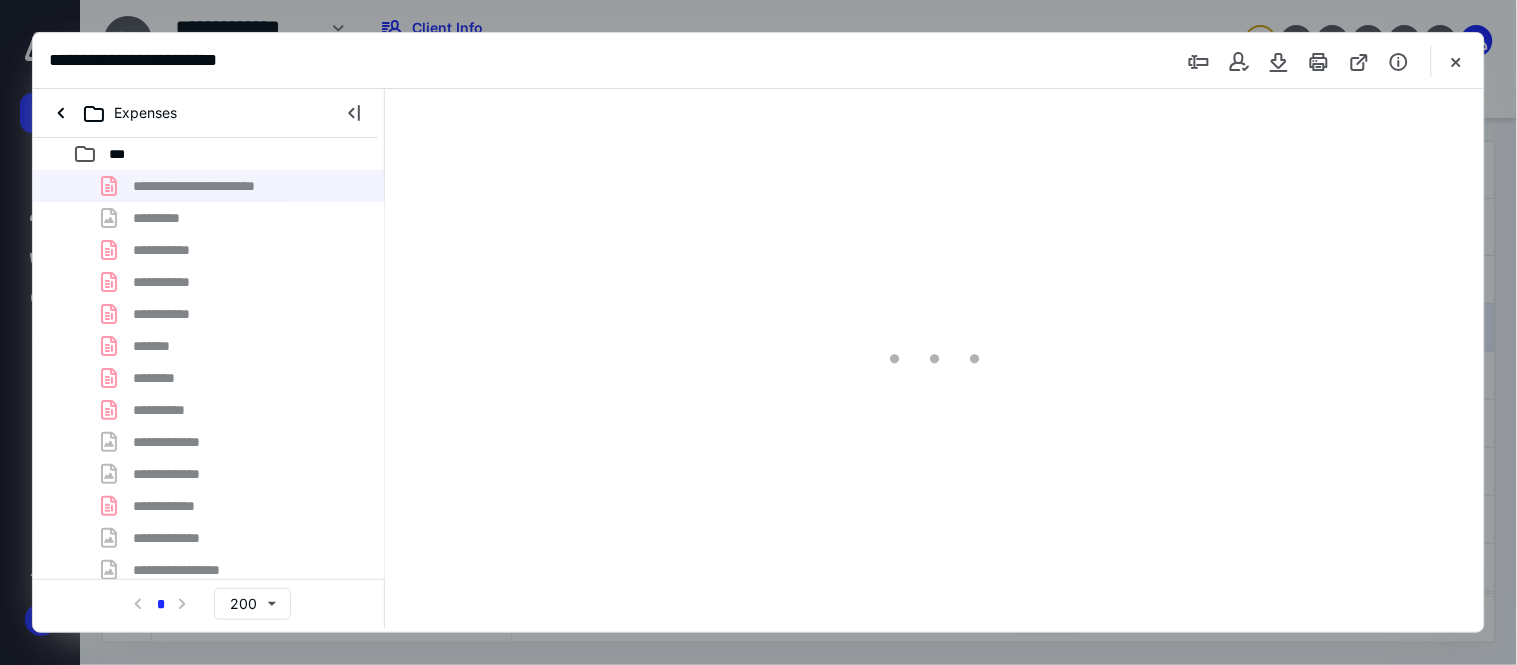 scroll, scrollTop: 0, scrollLeft: 0, axis: both 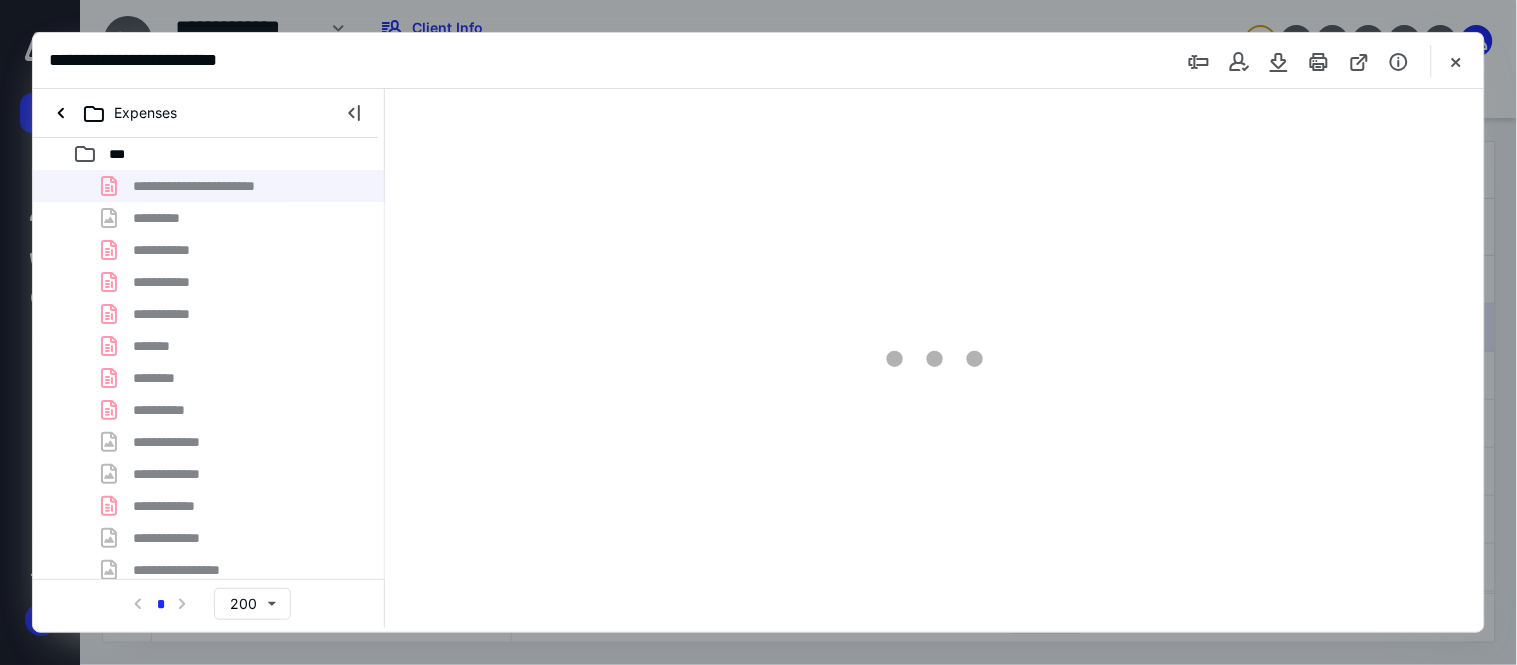 type on "46" 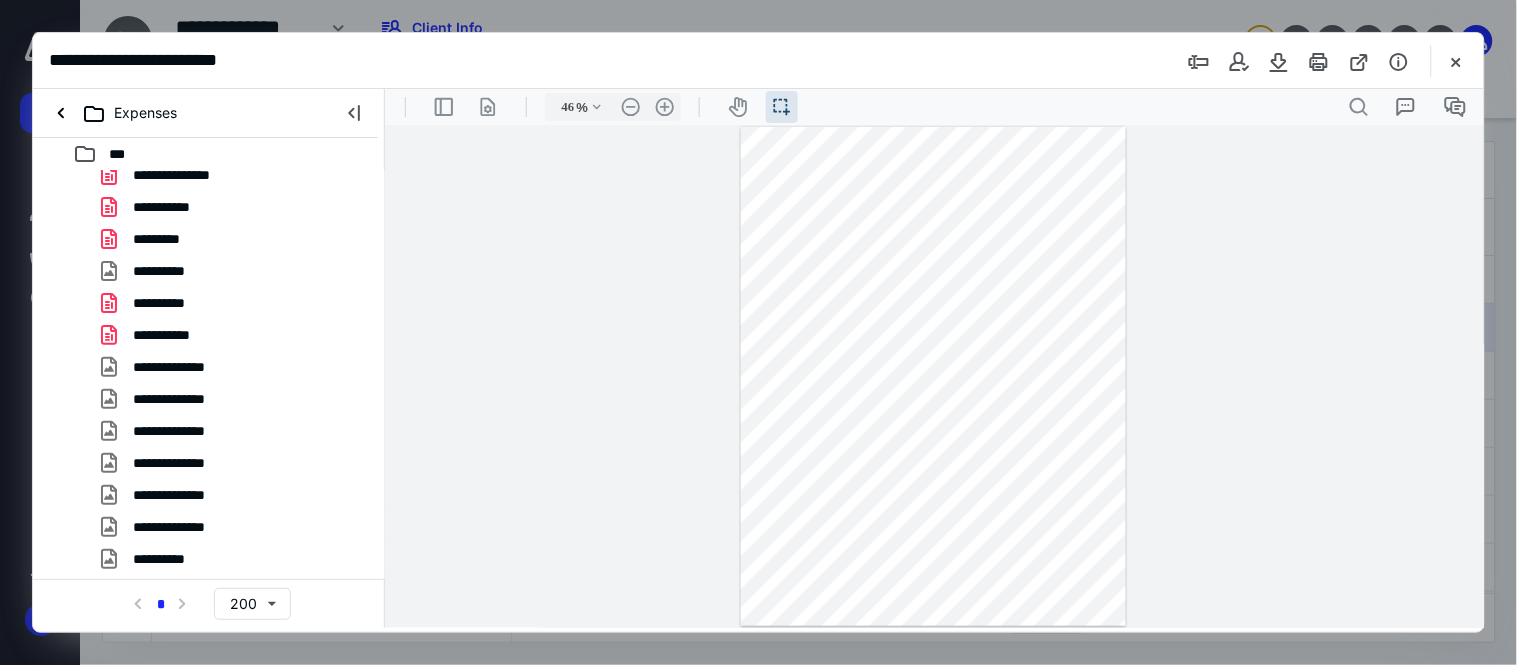scroll, scrollTop: 966, scrollLeft: 0, axis: vertical 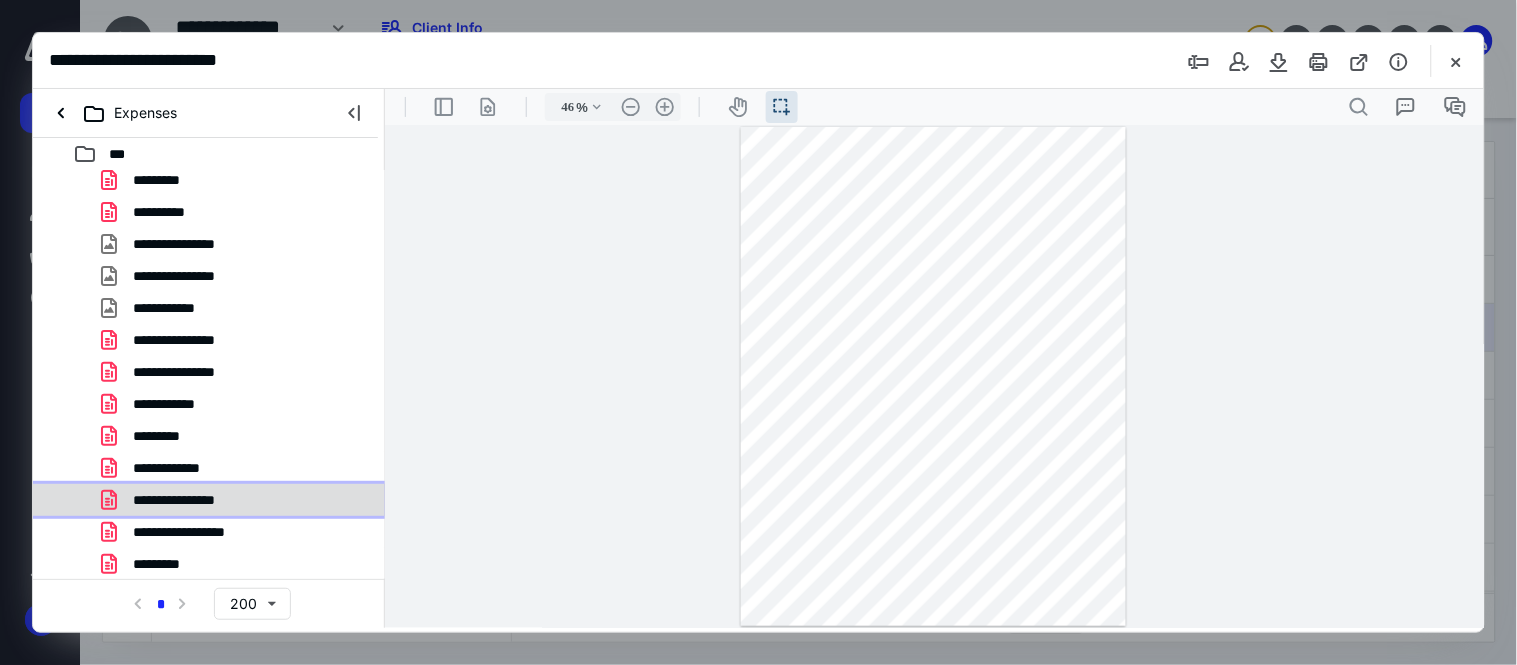 click on "**********" at bounding box center (185, 500) 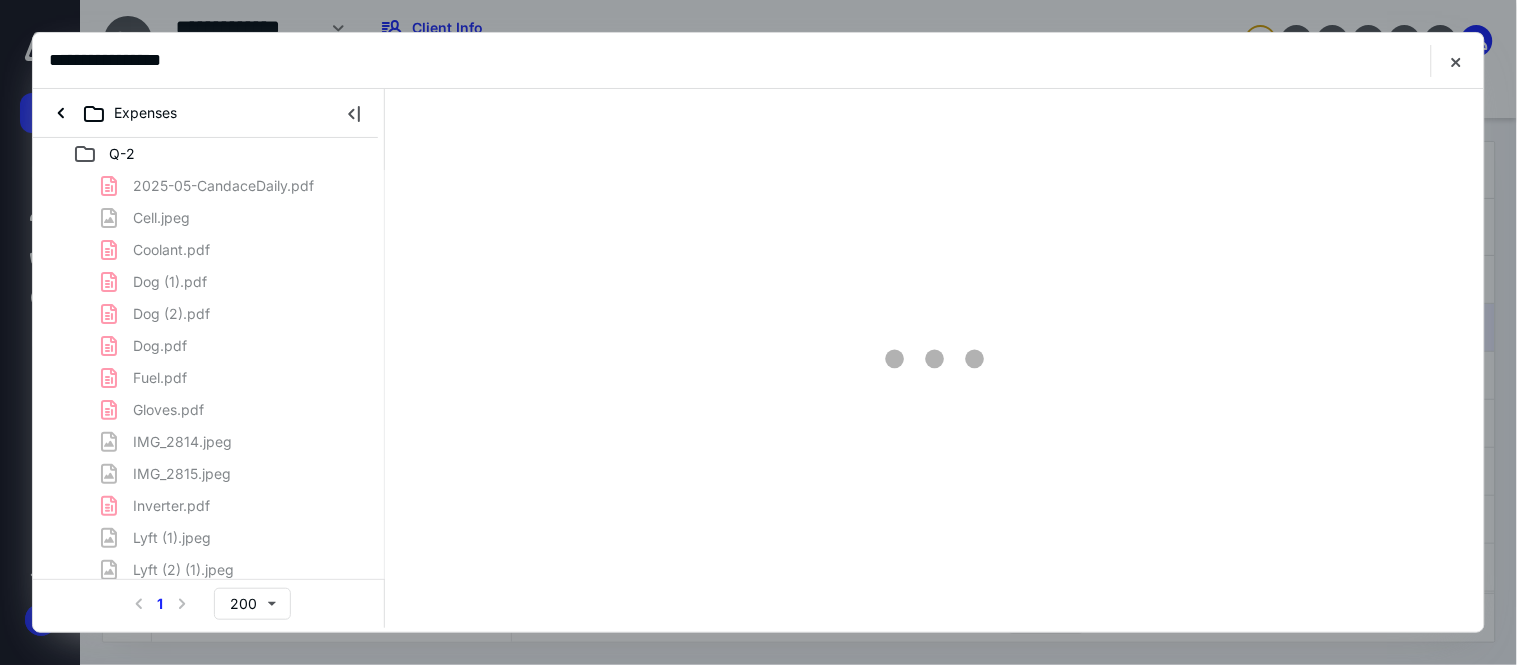 scroll, scrollTop: 0, scrollLeft: 0, axis: both 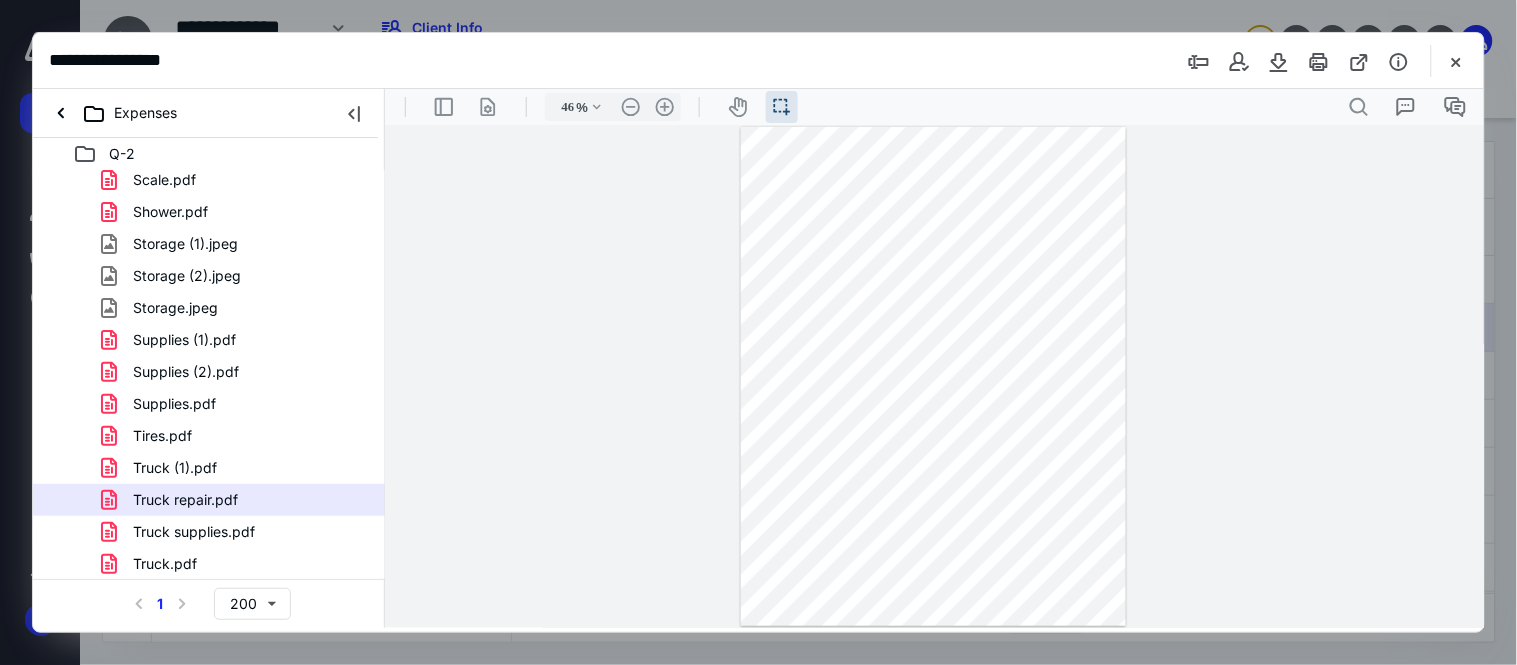 click on "Truck repair.pdf" at bounding box center (209, 500) 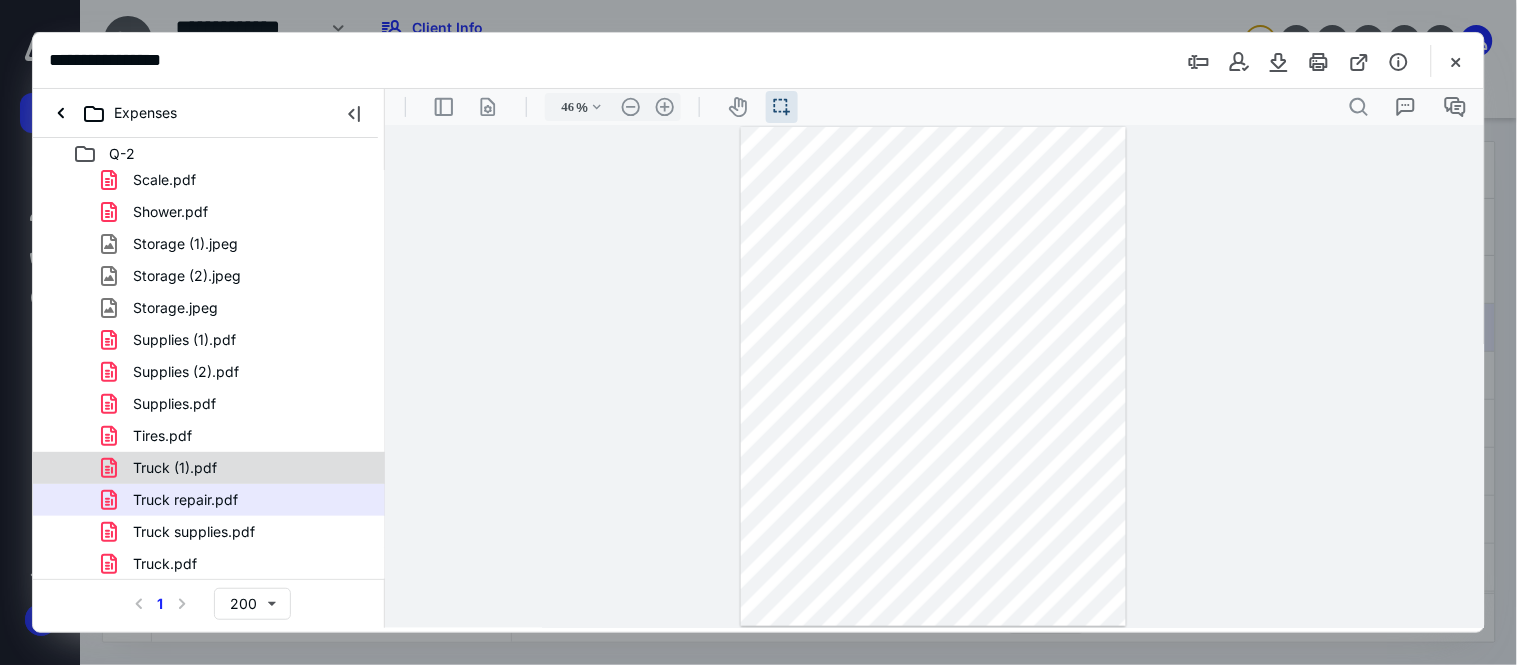 click on "Truck (1).pdf" at bounding box center [237, 468] 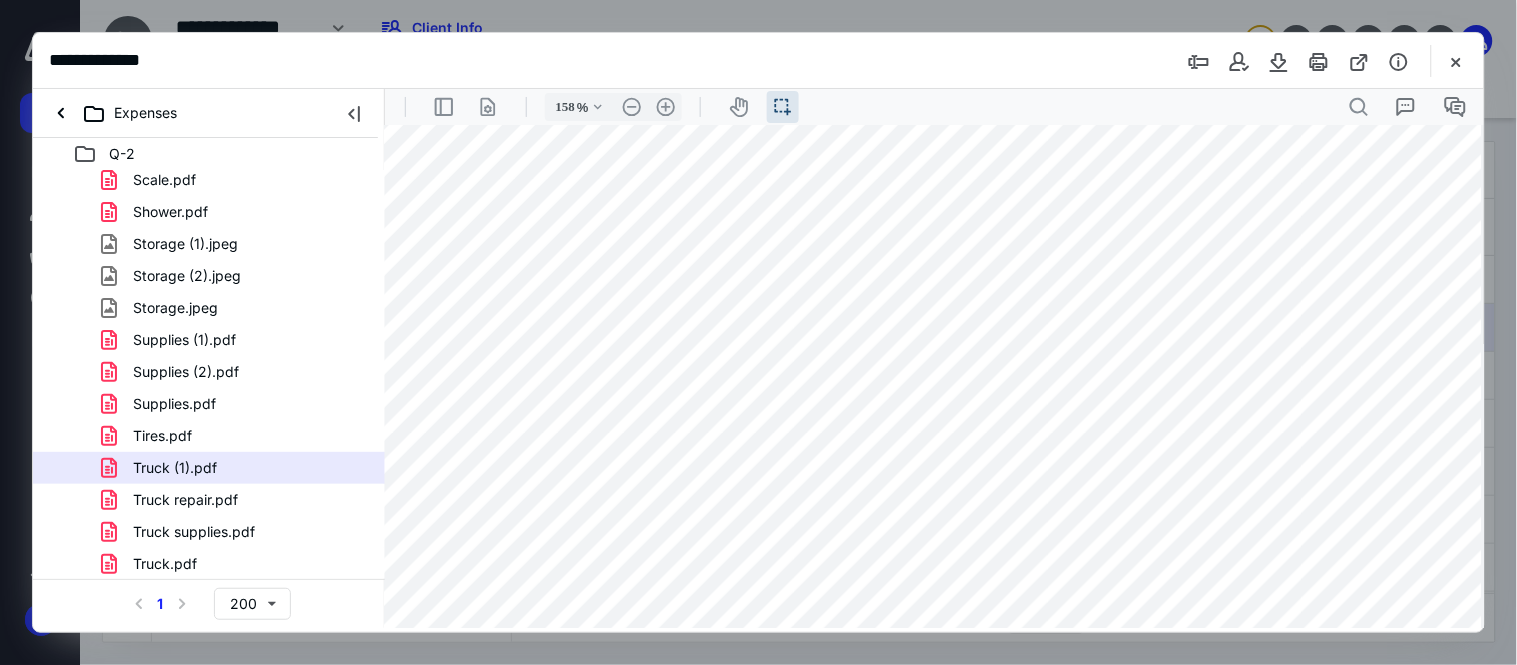 scroll, scrollTop: 344, scrollLeft: 100, axis: both 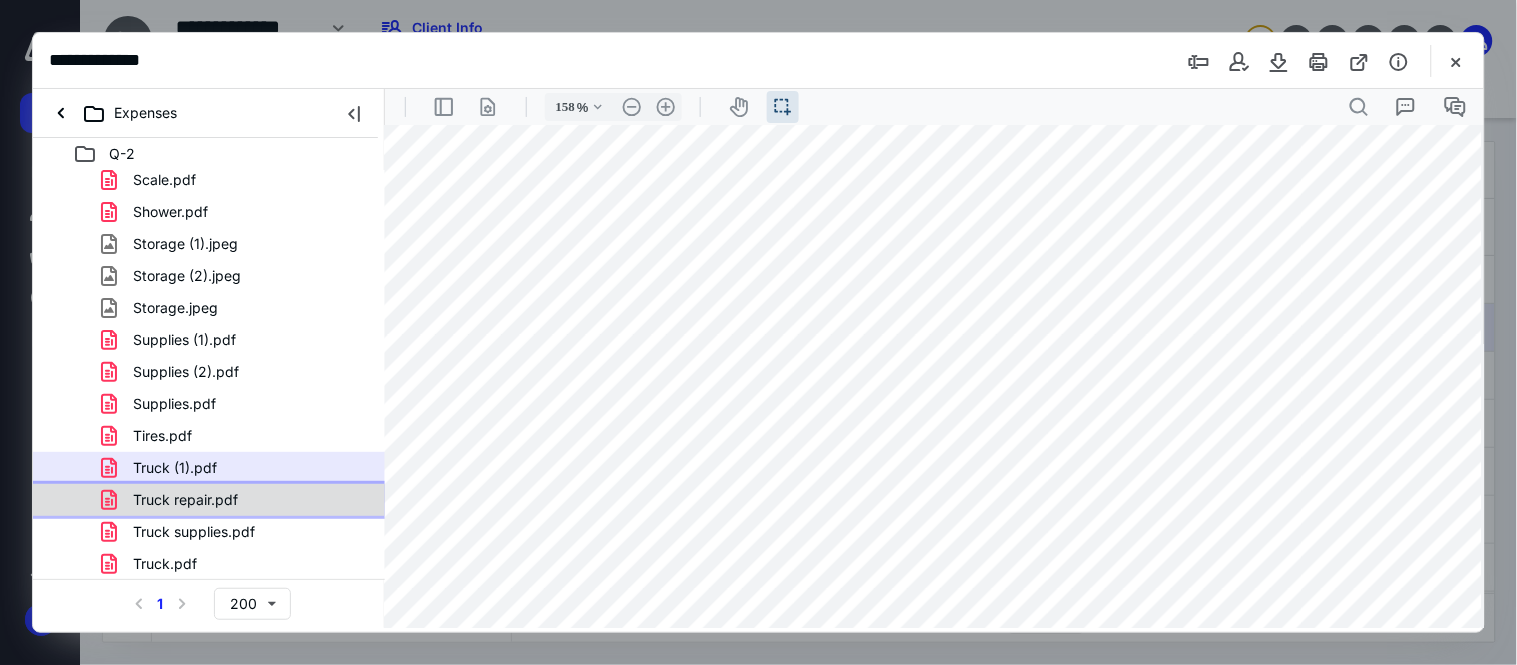 click on "Truck repair.pdf" at bounding box center [237, 500] 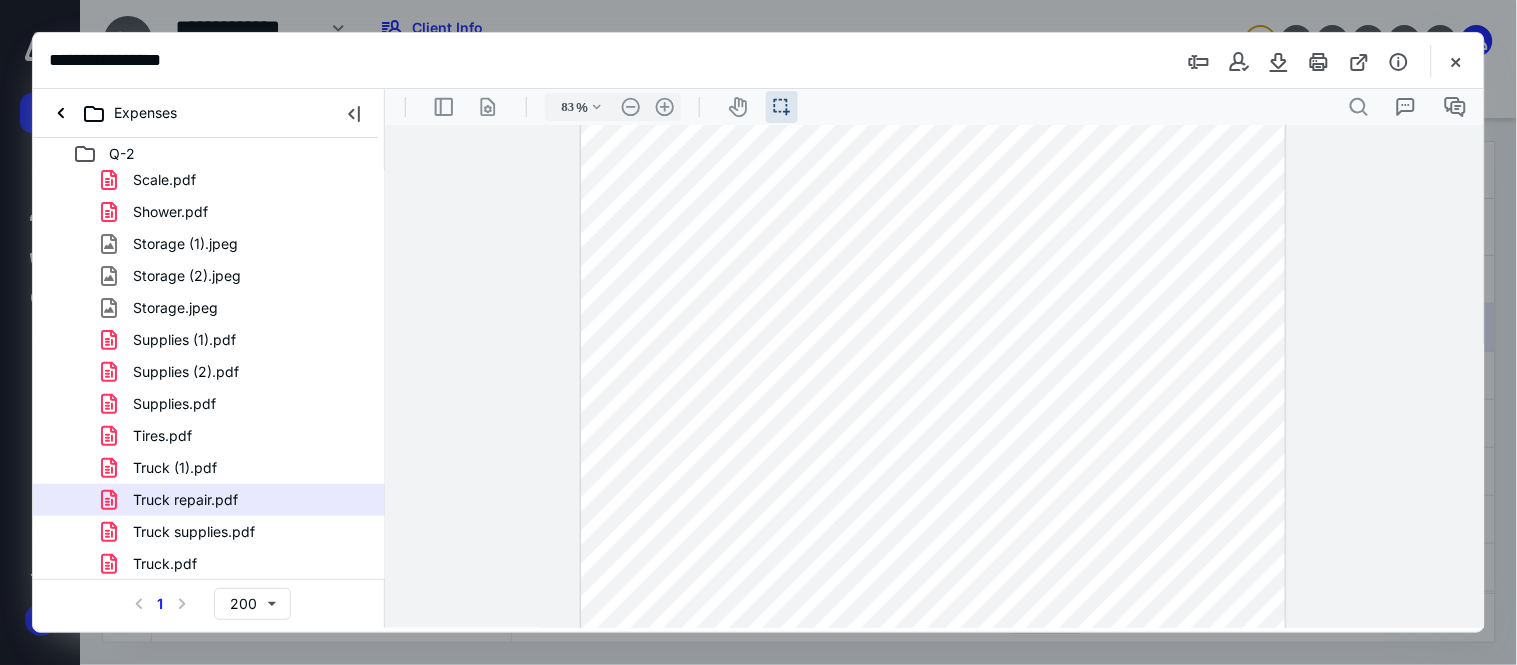scroll, scrollTop: 413, scrollLeft: 0, axis: vertical 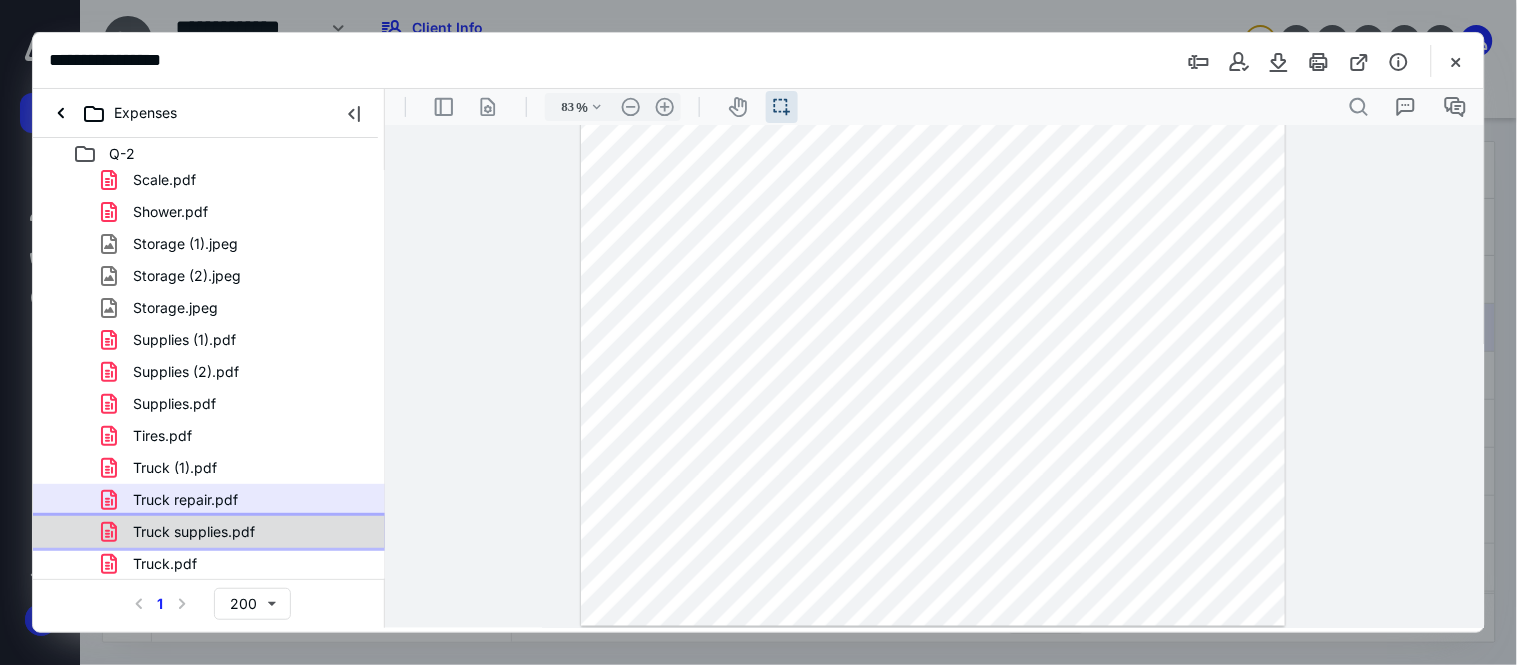 click on "Truck supplies.pdf" at bounding box center (237, 532) 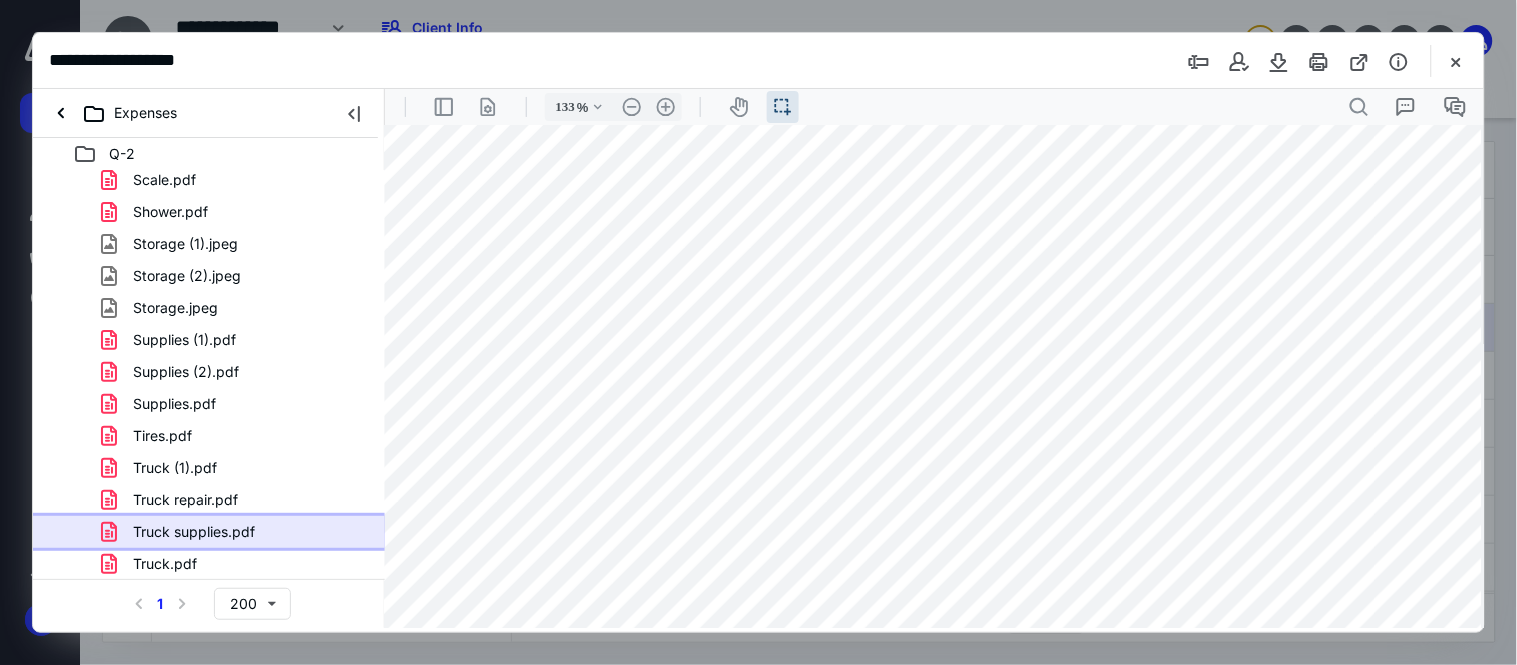 scroll, scrollTop: 351, scrollLeft: 27, axis: both 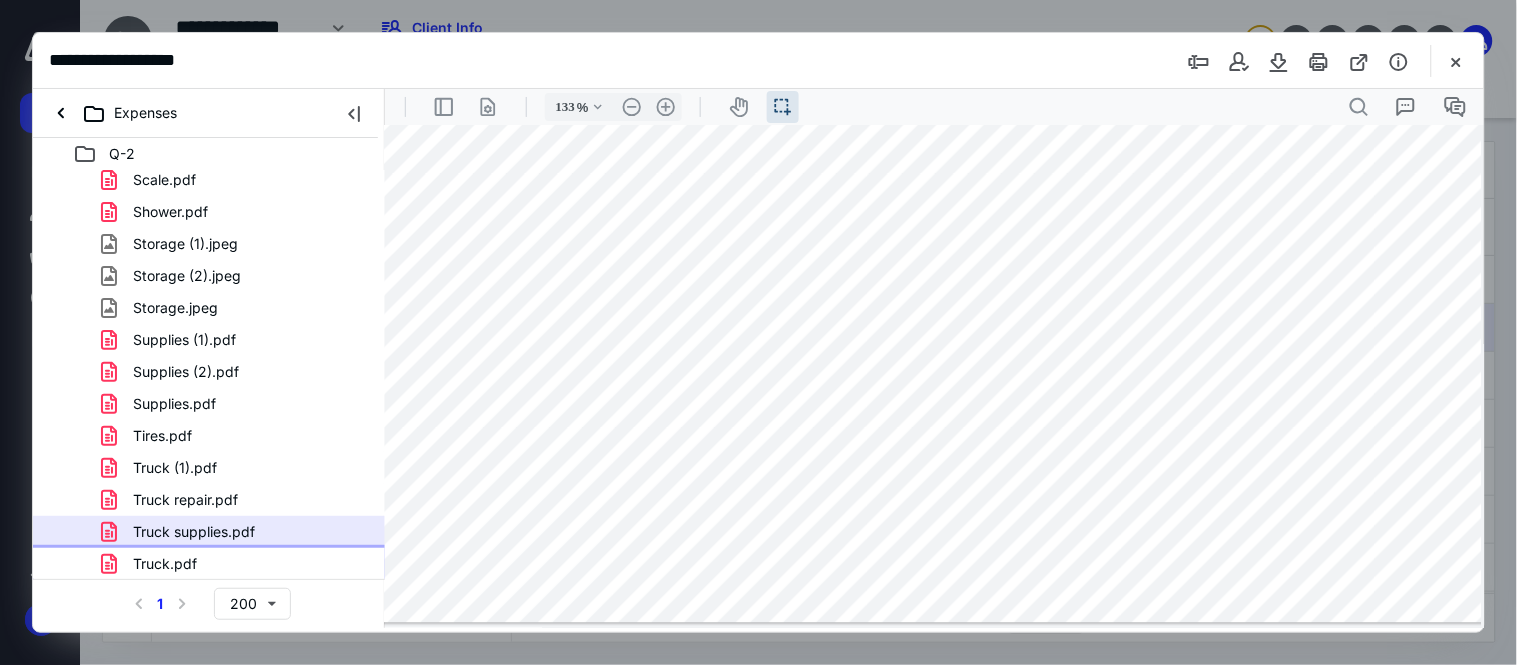 click on "Truck.pdf" at bounding box center [237, 564] 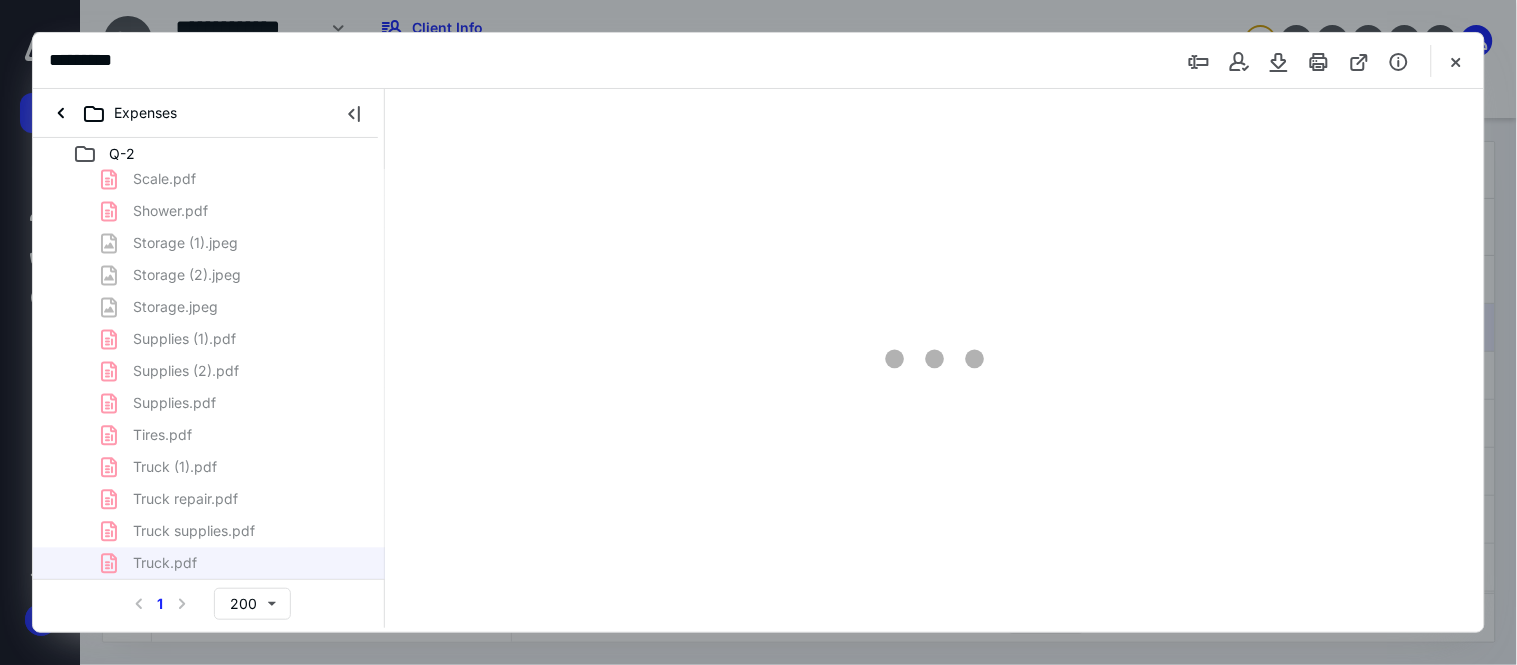 scroll, scrollTop: 0, scrollLeft: 0, axis: both 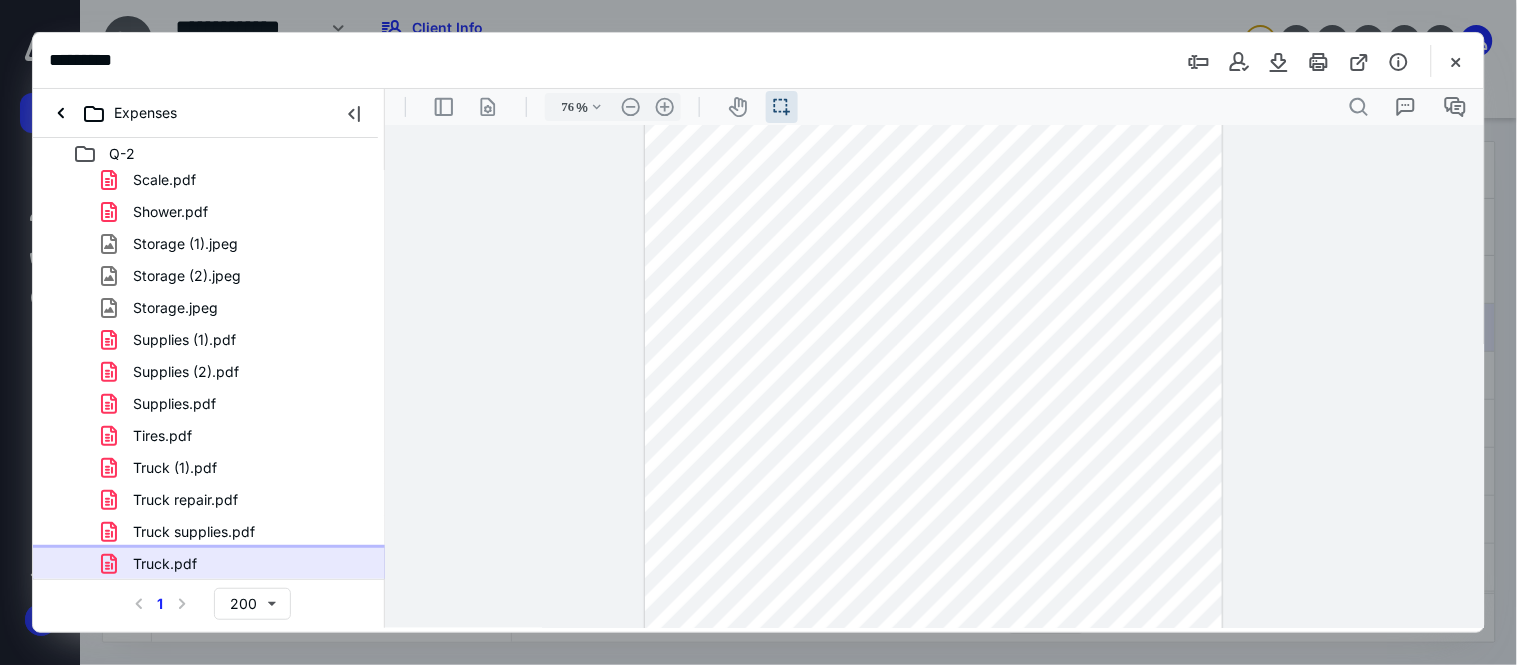 type on "83" 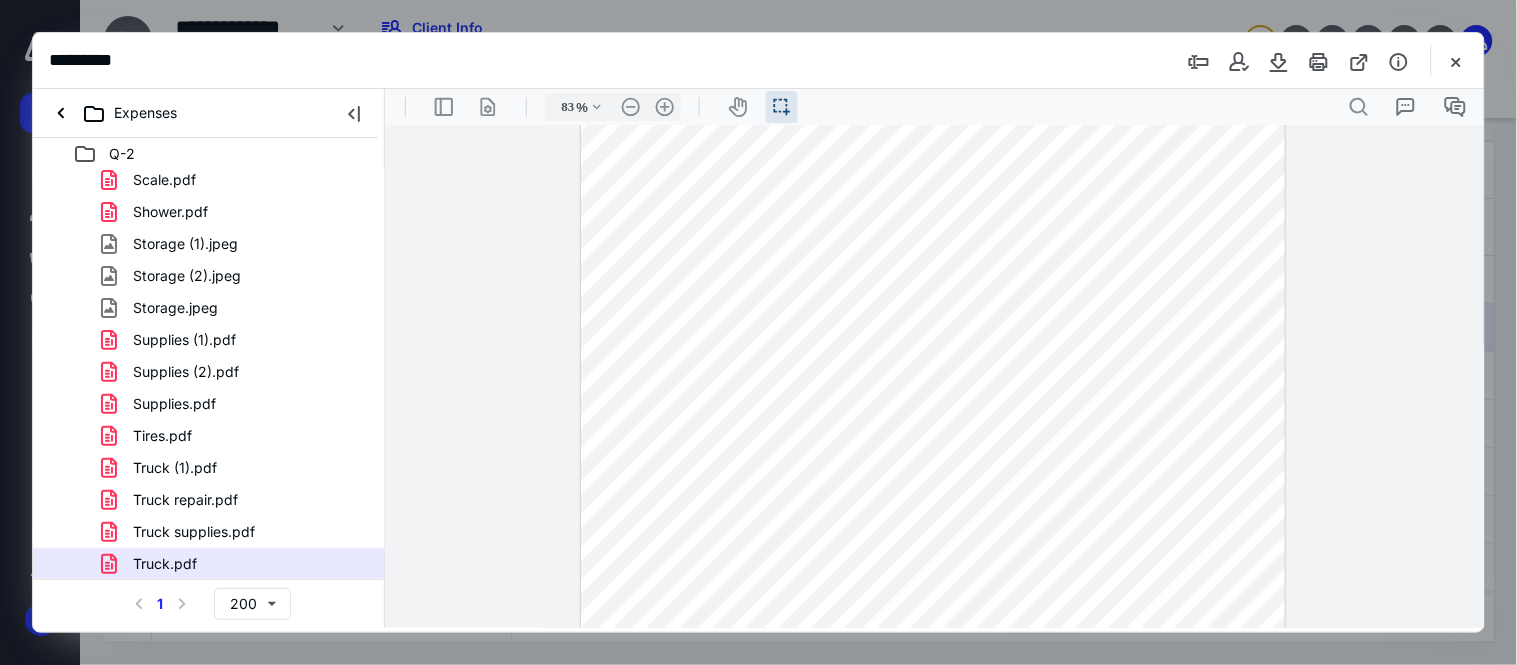 scroll, scrollTop: 240, scrollLeft: 0, axis: vertical 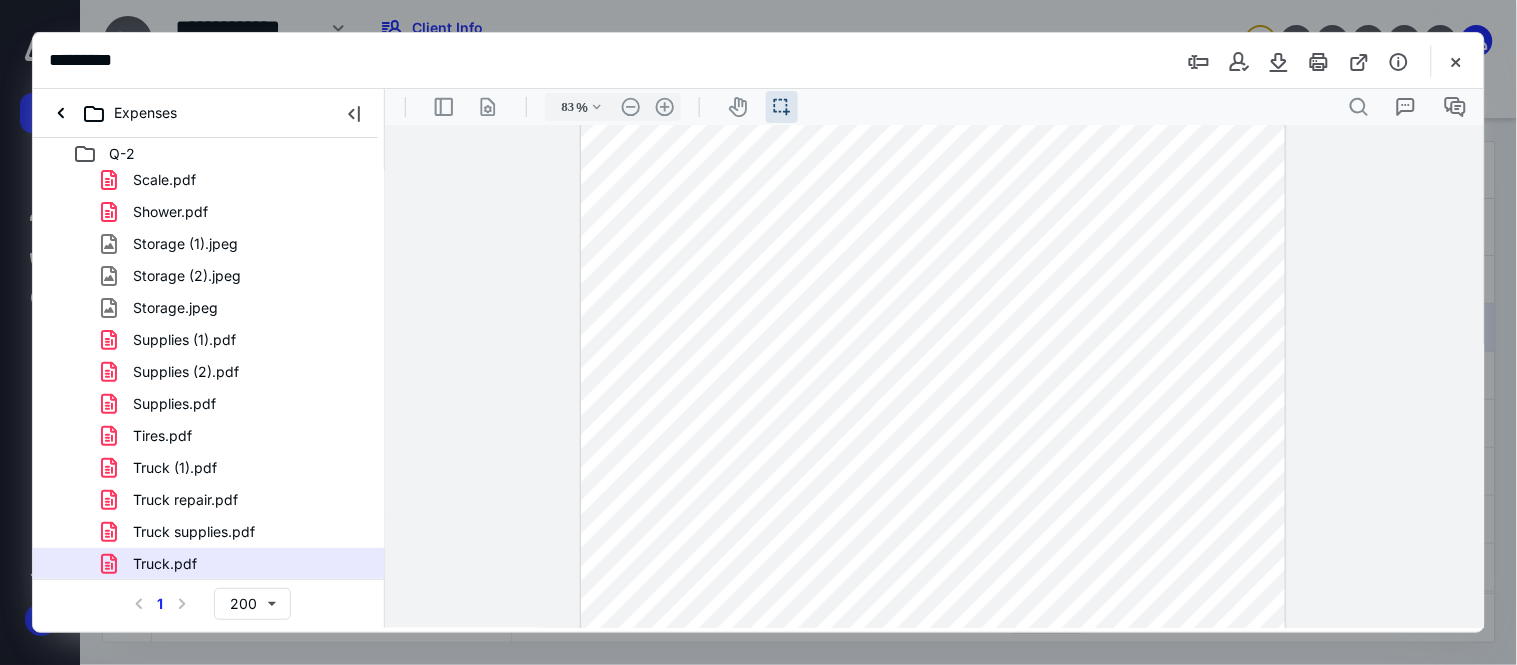 click at bounding box center [932, 343] 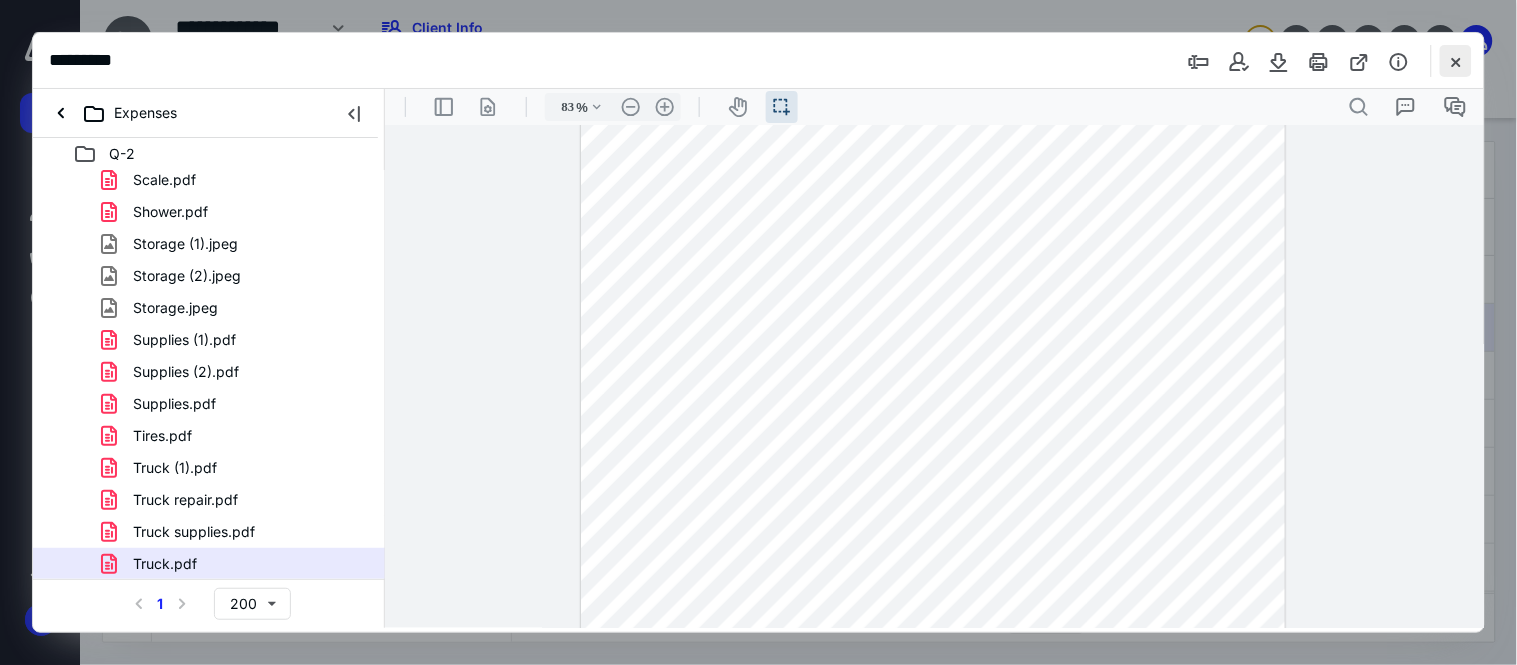 click at bounding box center [1456, 61] 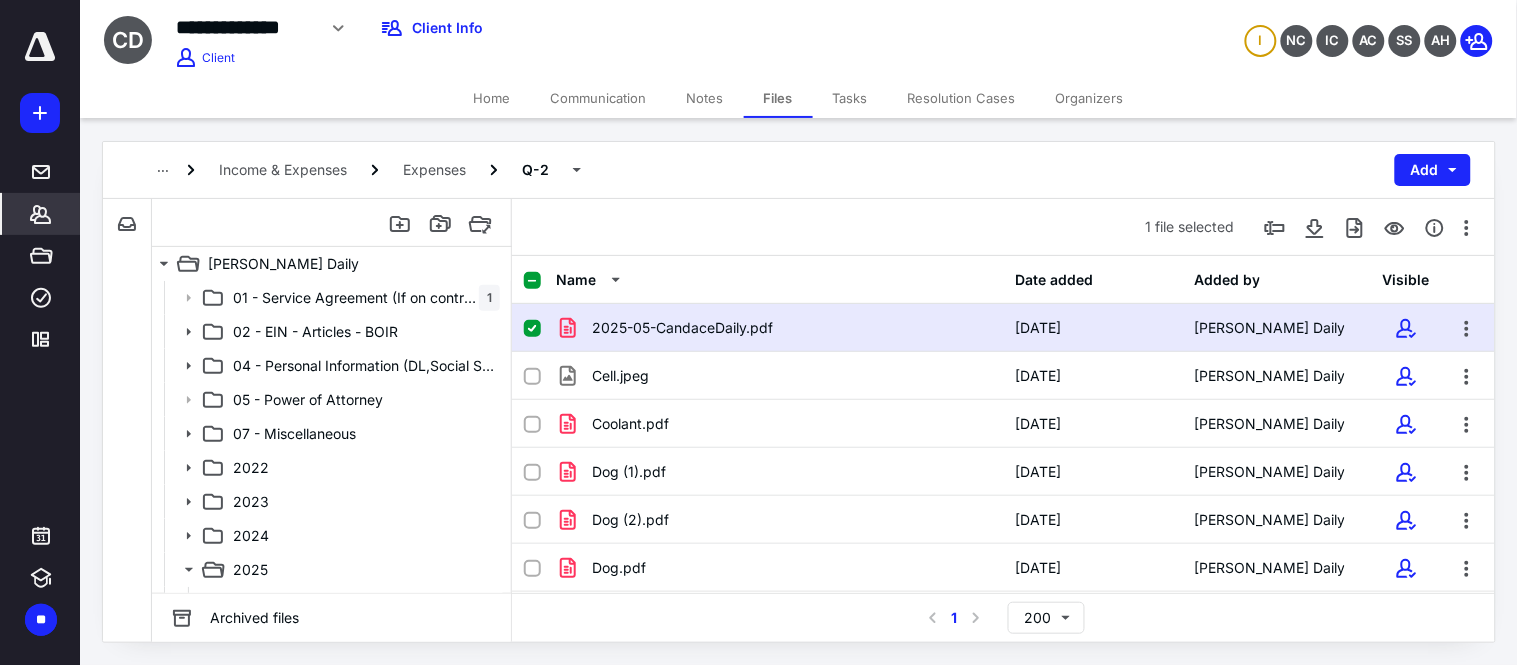 click on "*******" at bounding box center (41, 214) 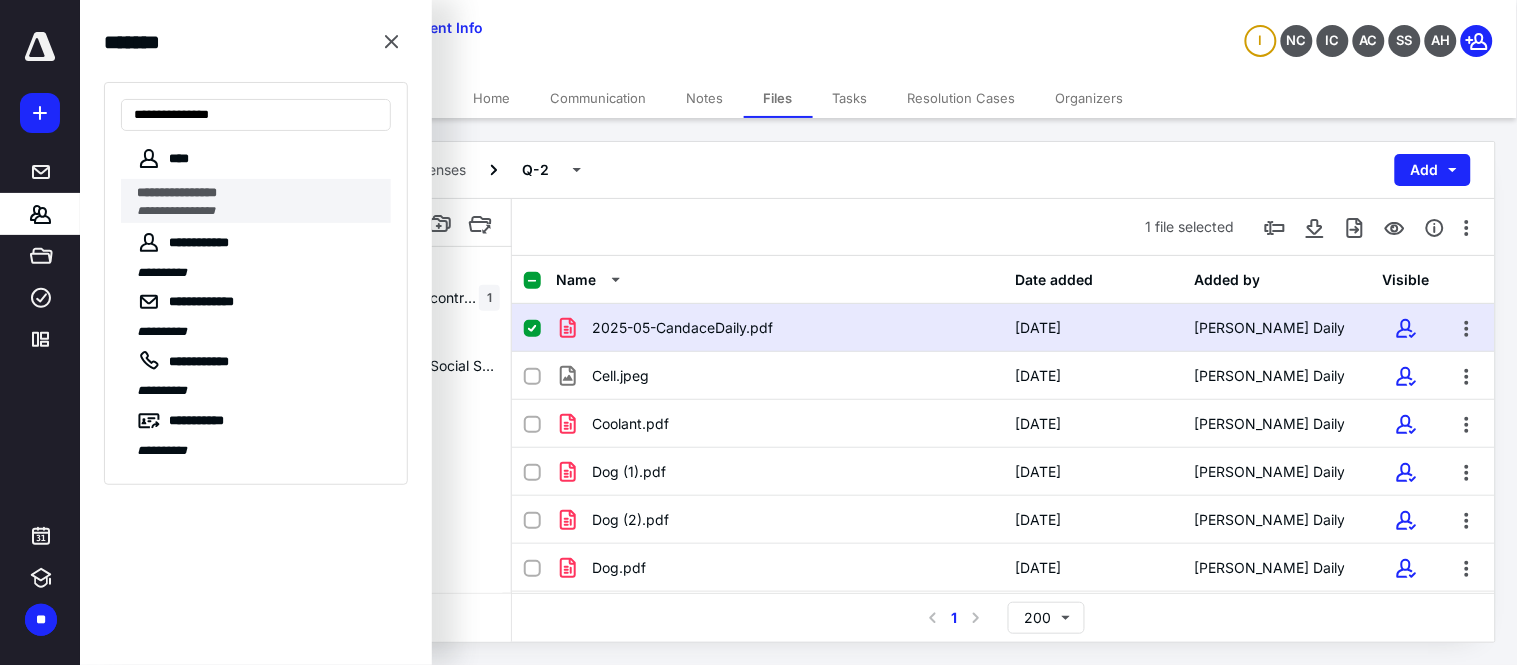 type on "**********" 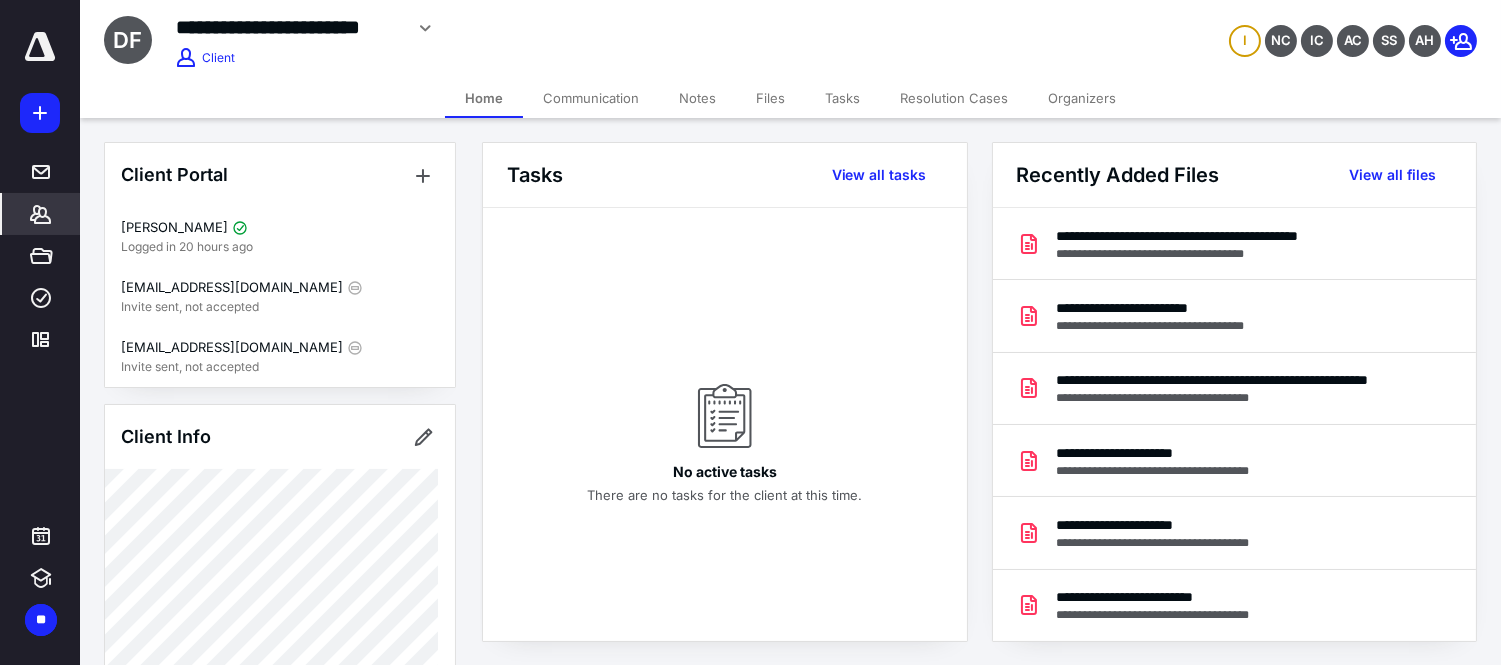 click on "Files" at bounding box center [770, 98] 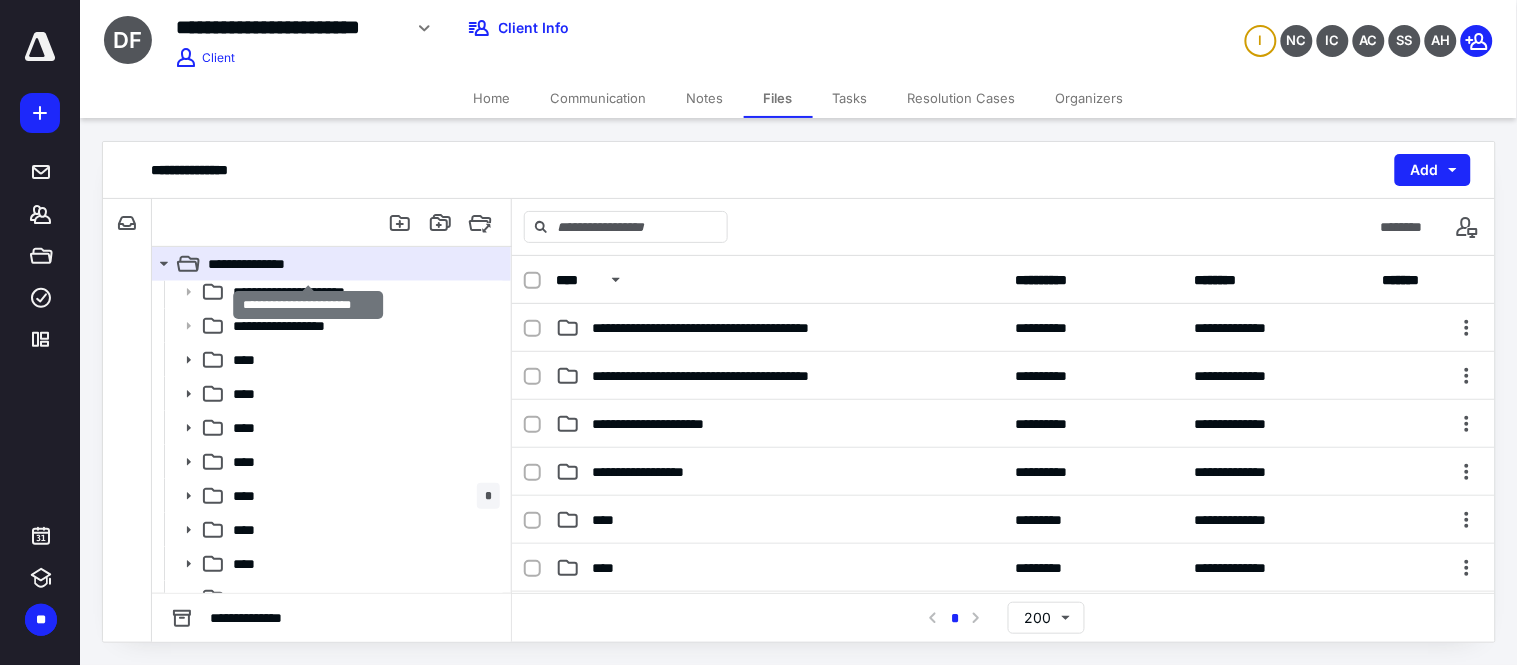 scroll, scrollTop: 95, scrollLeft: 0, axis: vertical 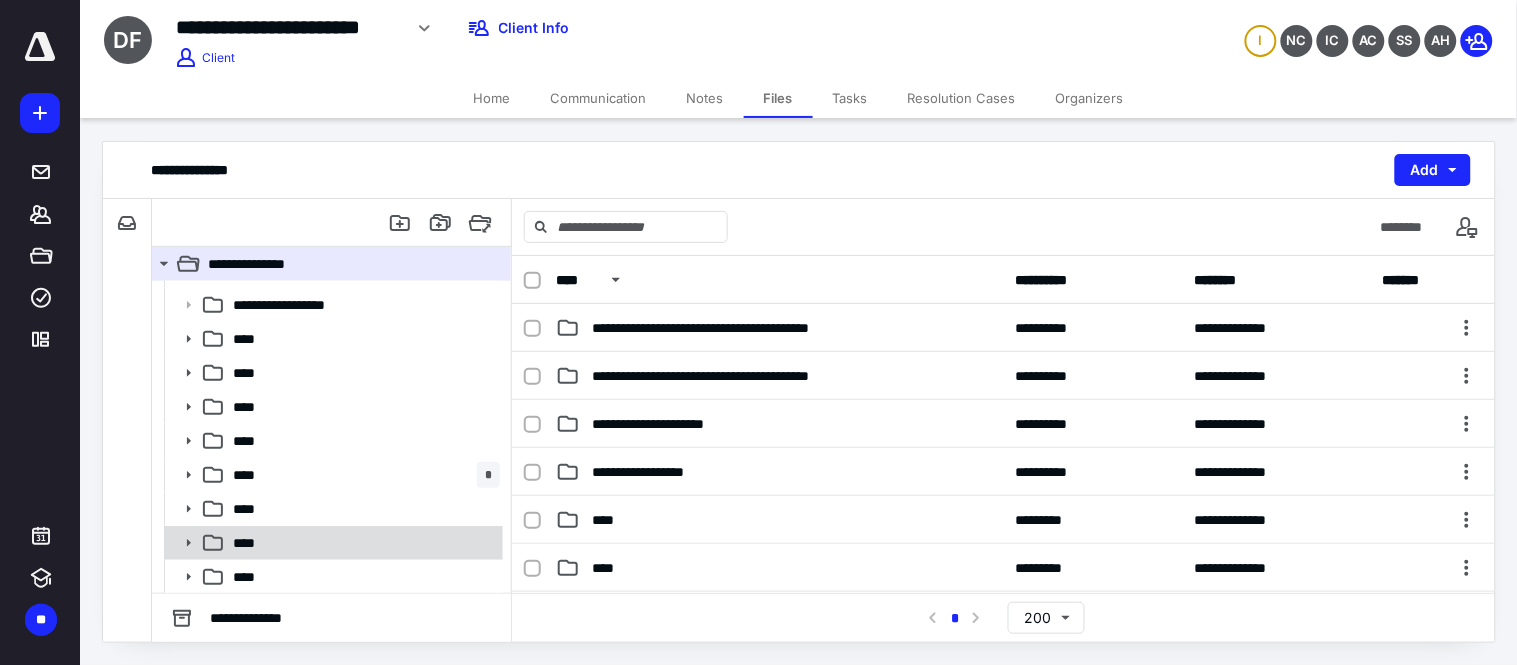click on "****" at bounding box center (332, 543) 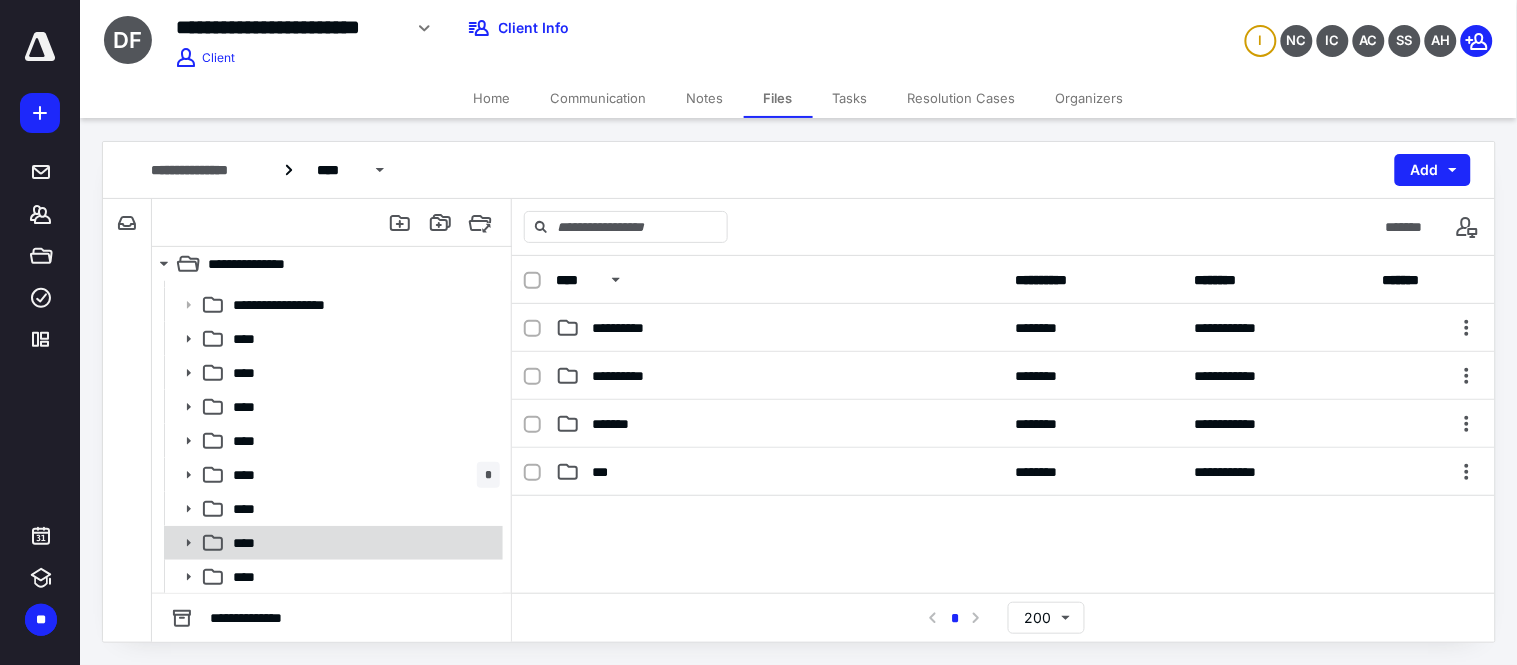 click 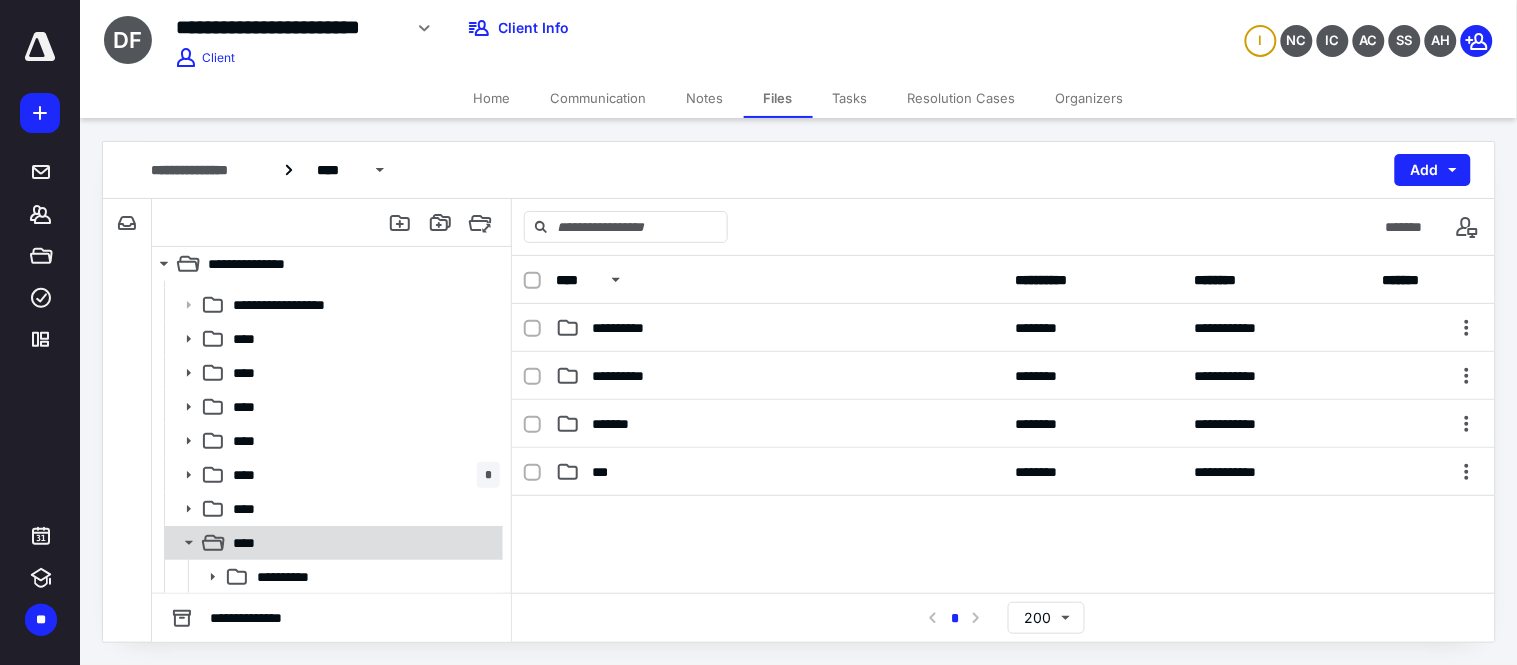 scroll, scrollTop: 232, scrollLeft: 0, axis: vertical 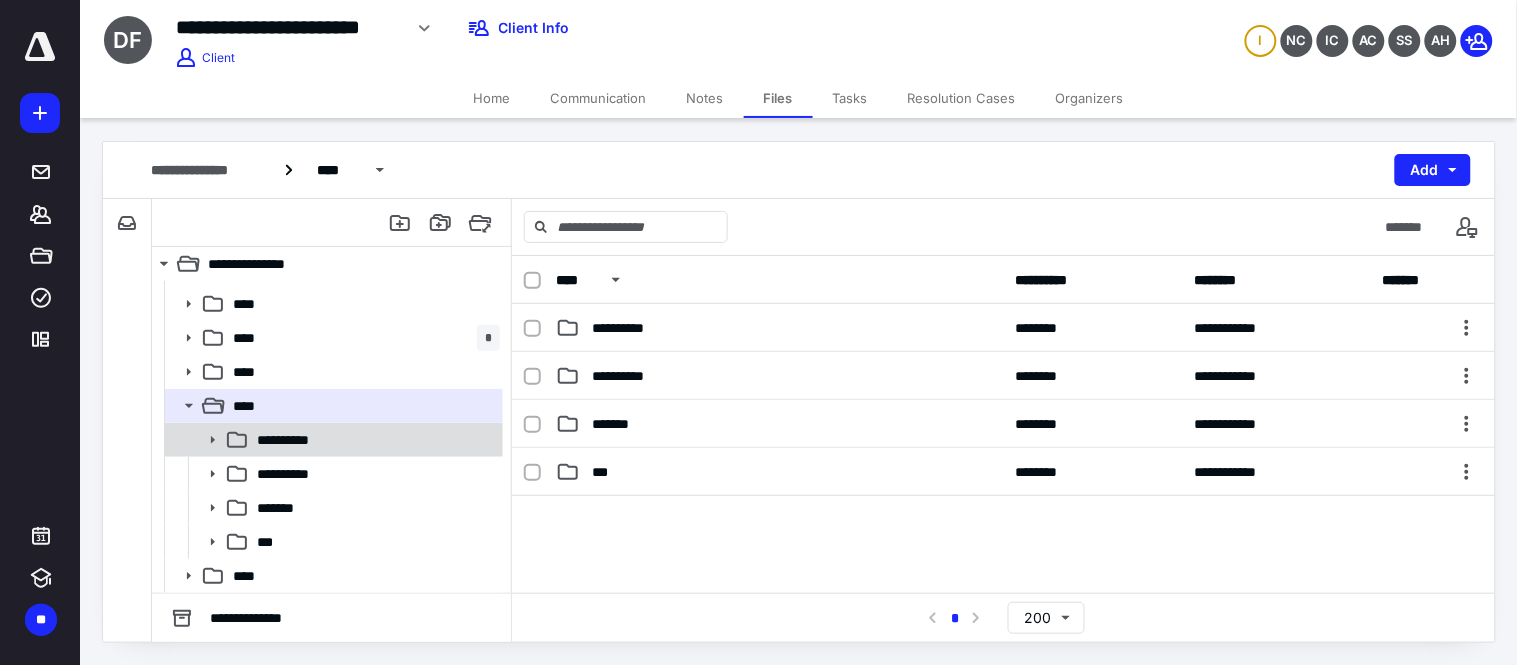 click 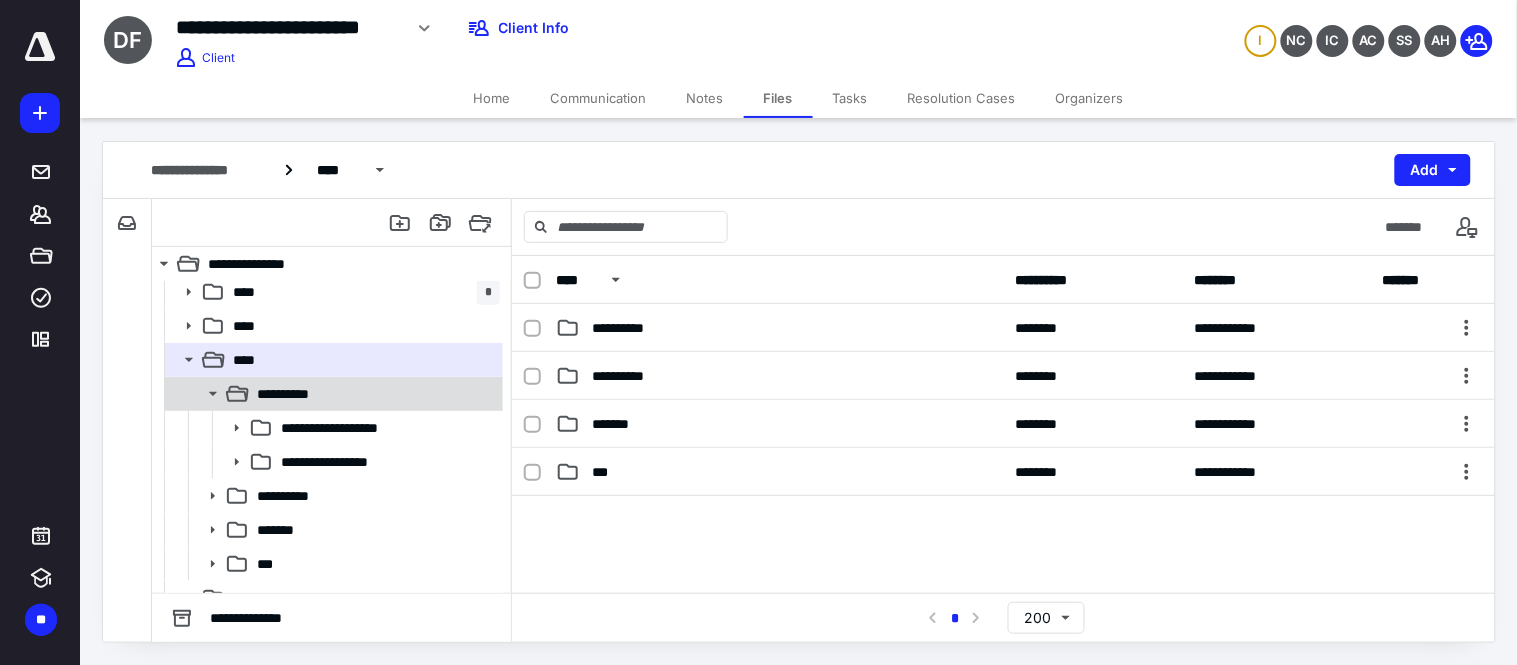 scroll, scrollTop: 300, scrollLeft: 0, axis: vertical 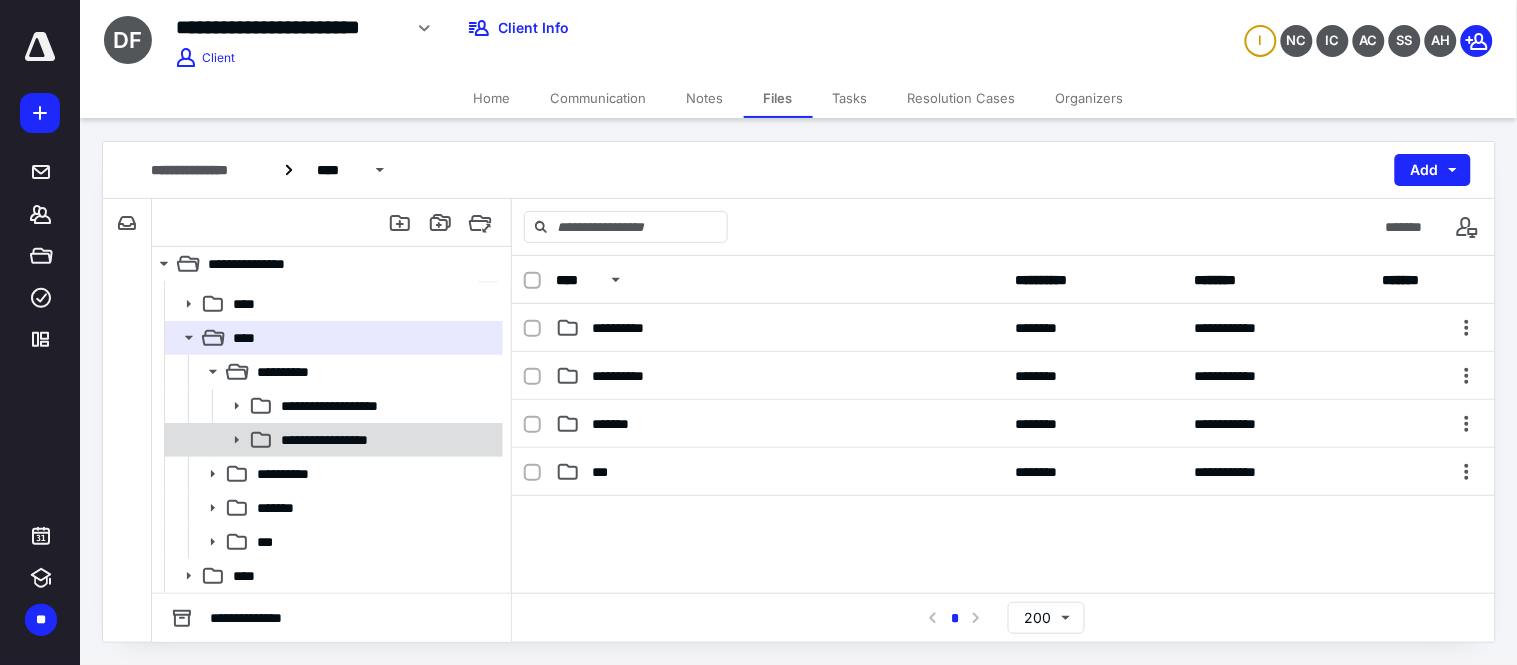 click 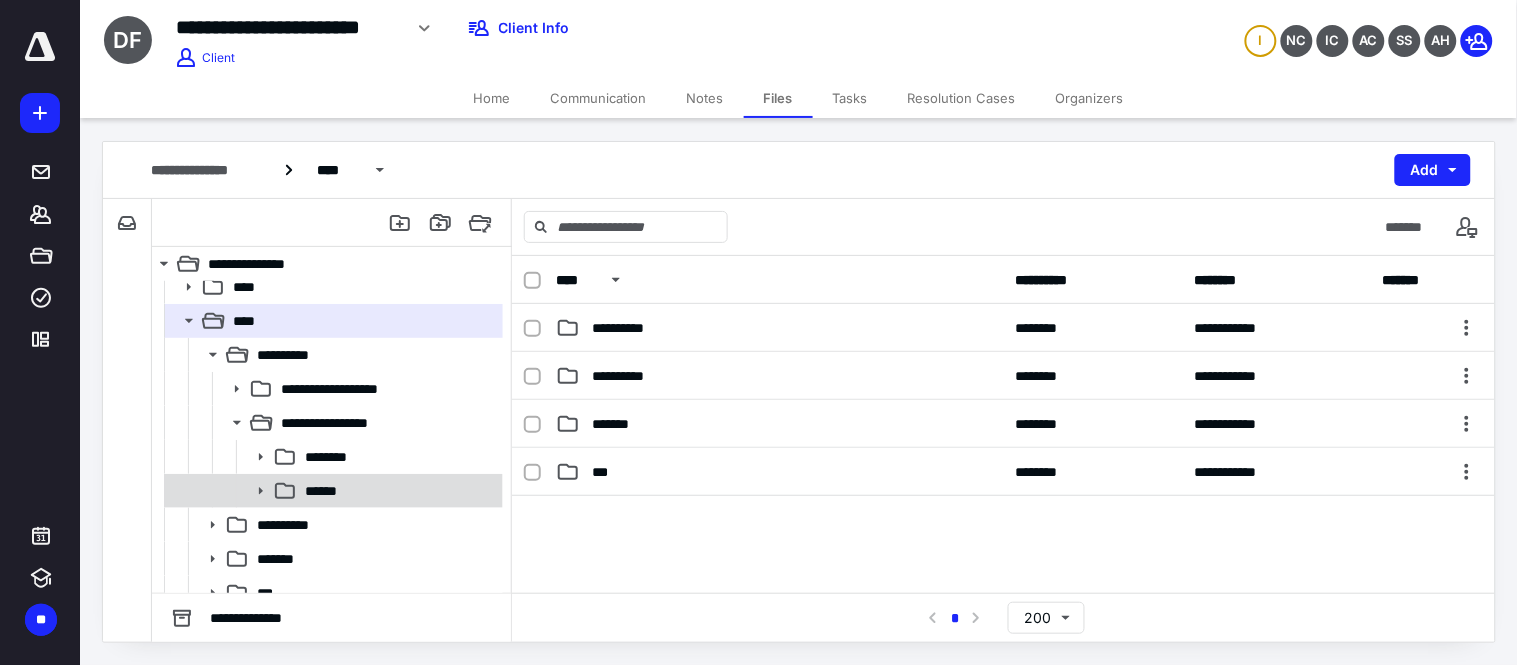 scroll, scrollTop: 367, scrollLeft: 0, axis: vertical 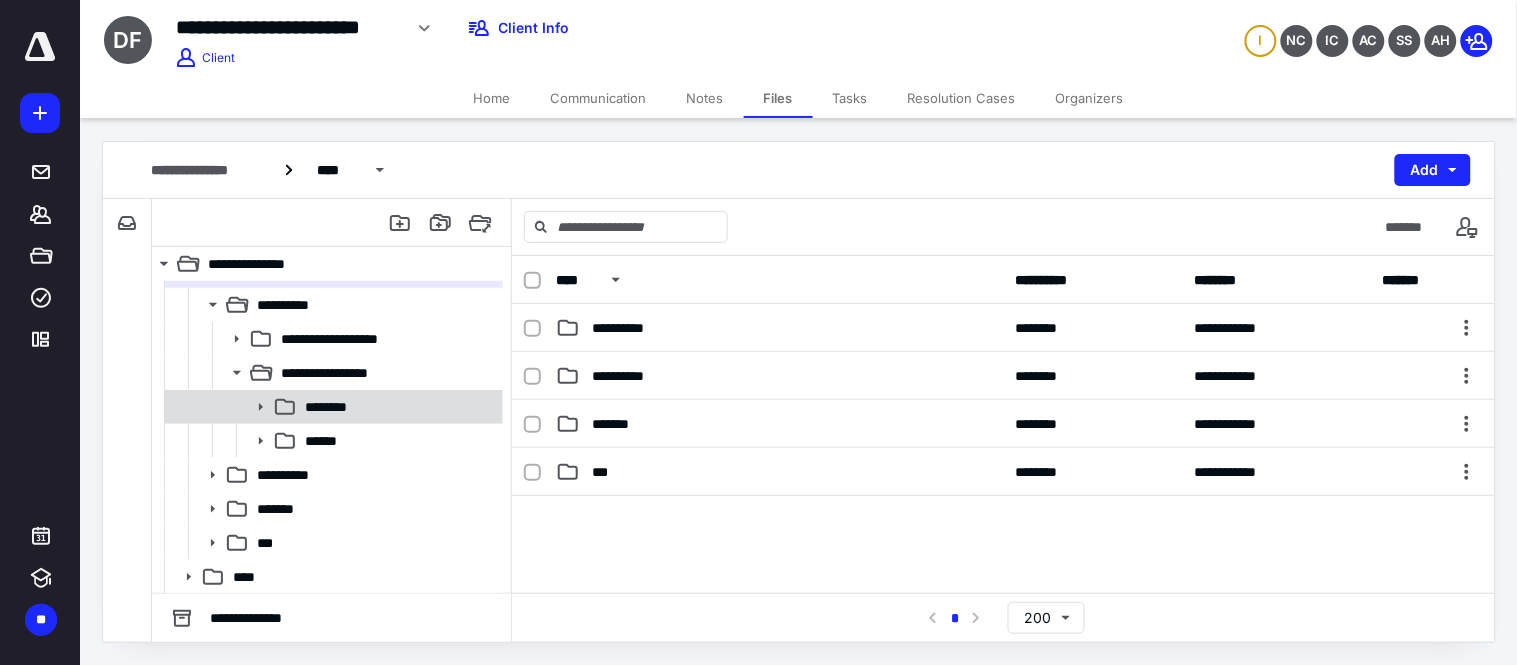 click 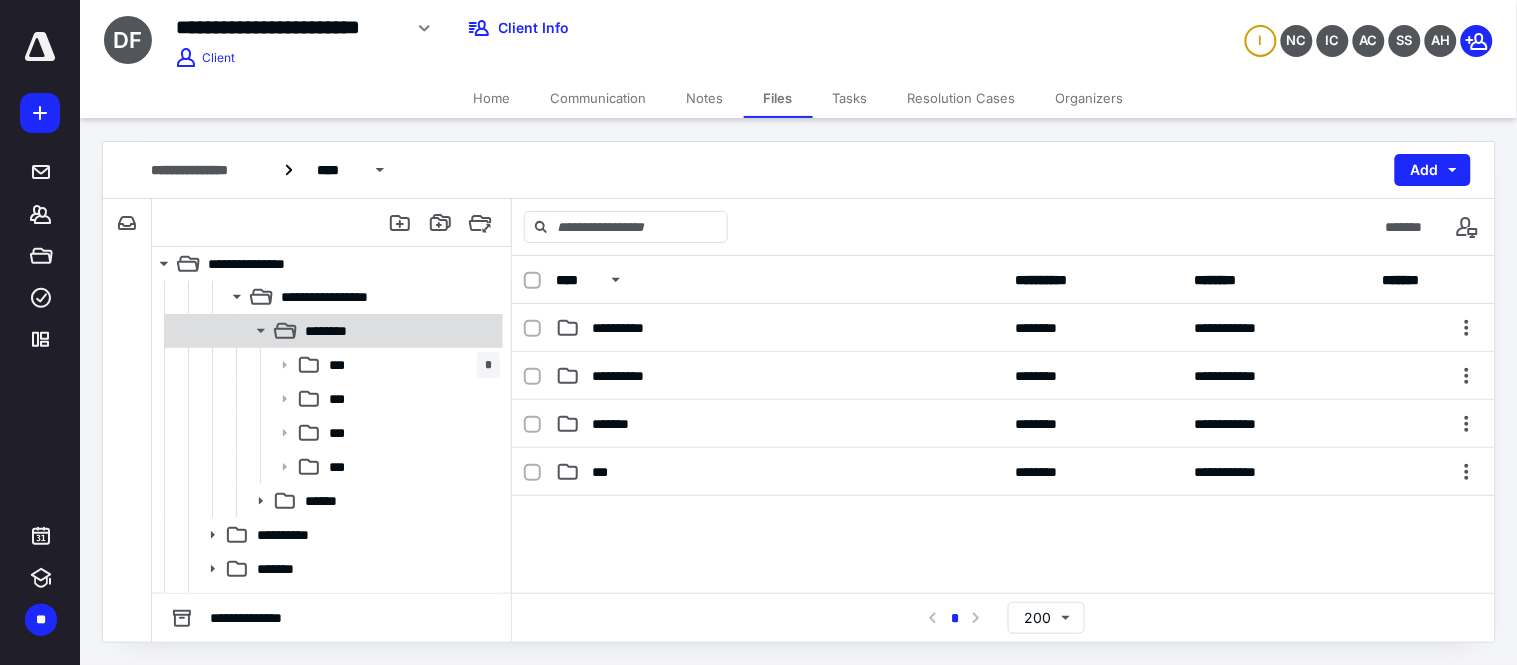 scroll, scrollTop: 478, scrollLeft: 0, axis: vertical 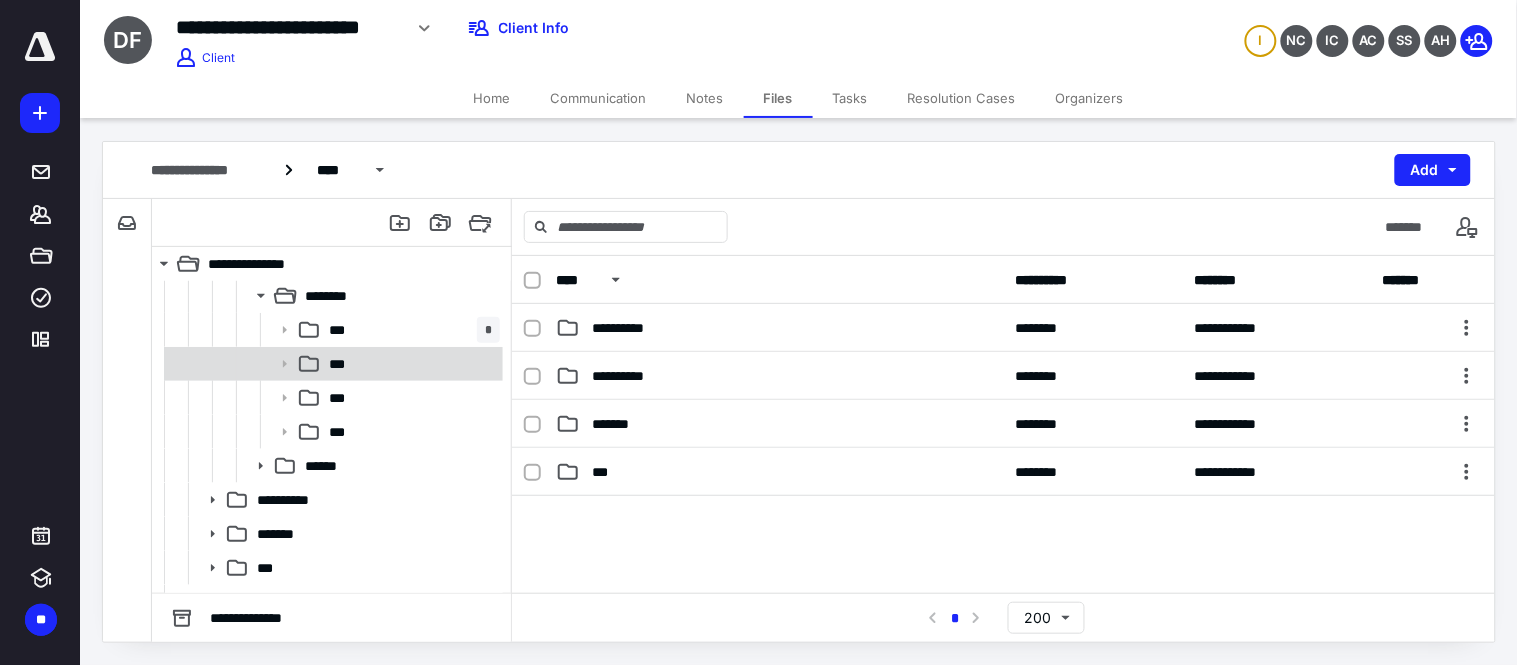 click on "***" at bounding box center [332, 364] 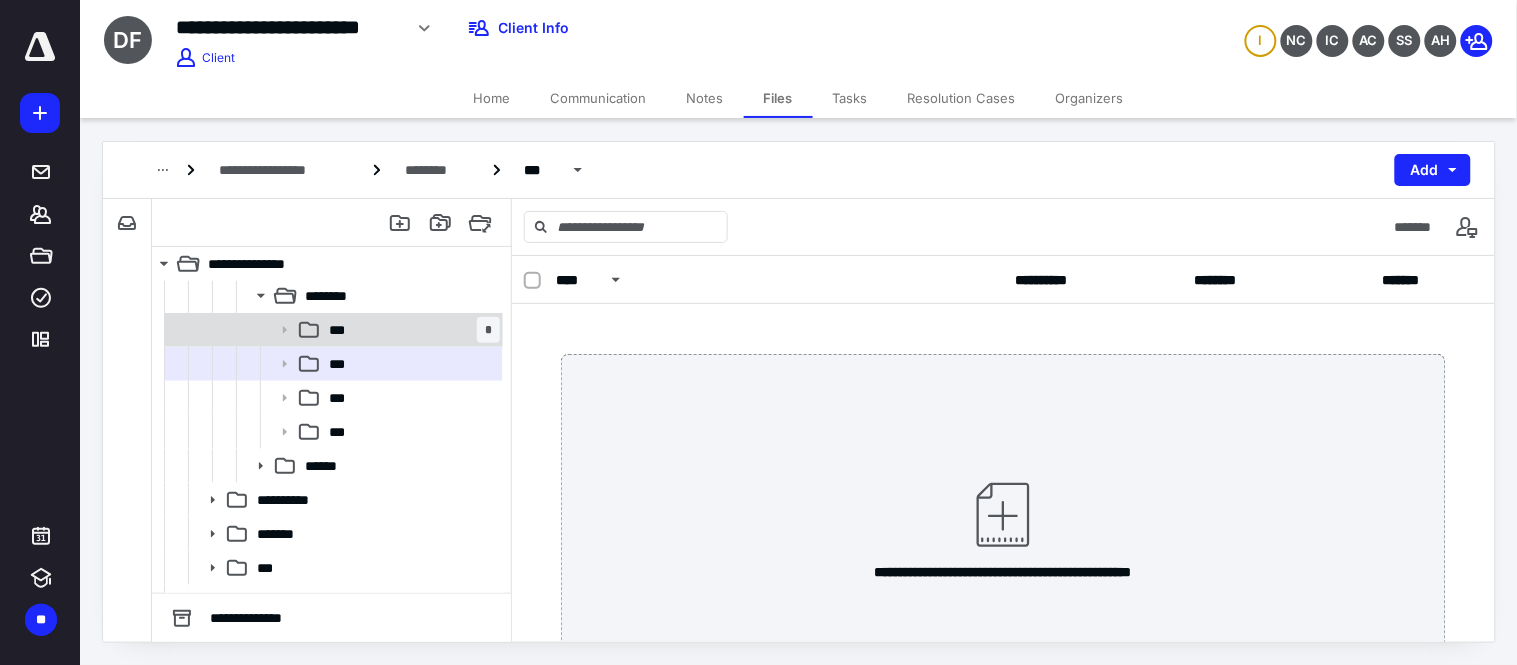 click on "*** *" at bounding box center [410, 330] 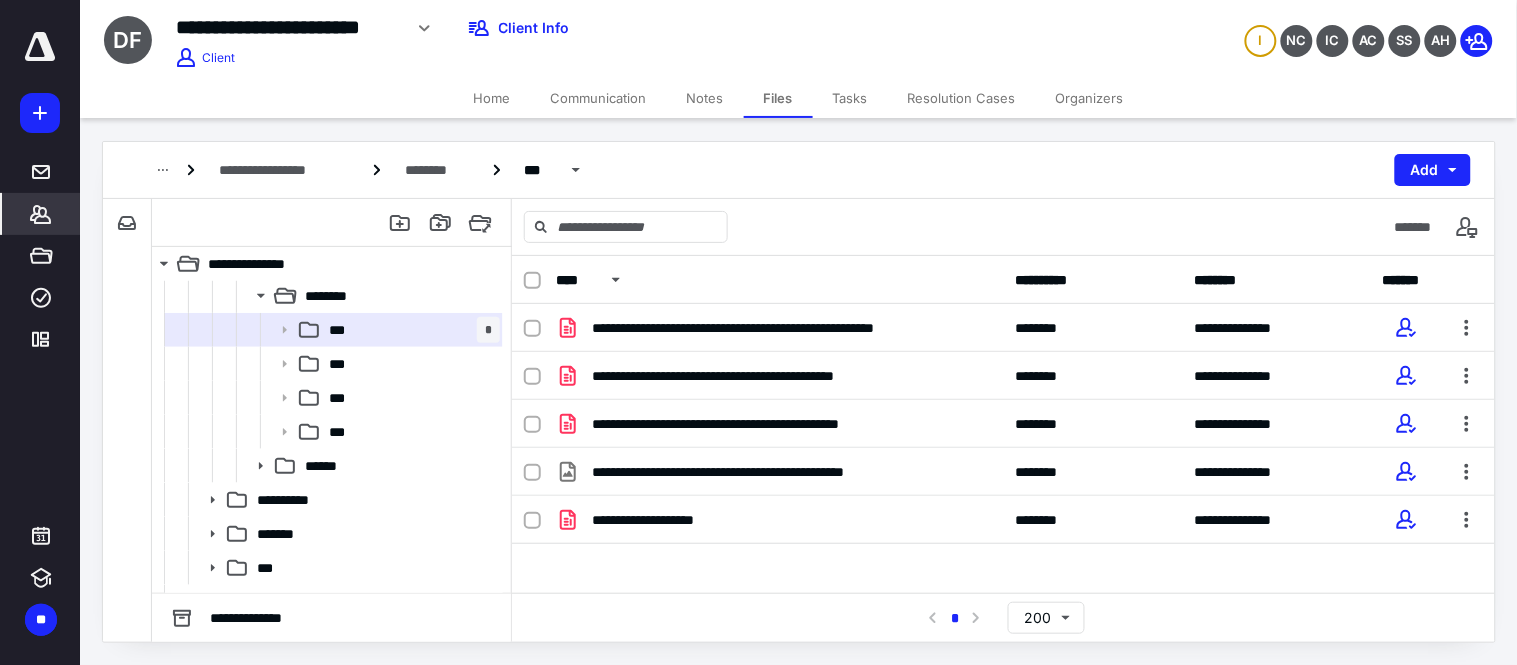 click 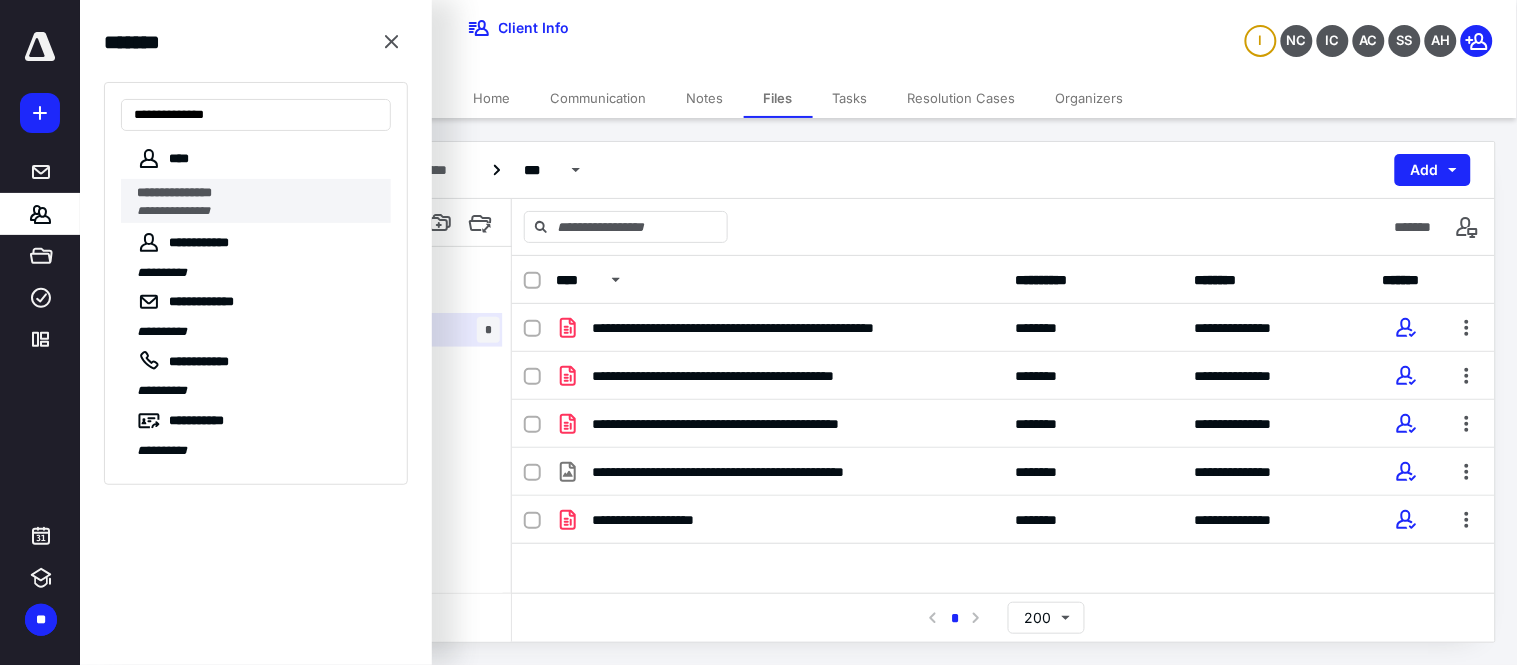 type on "**********" 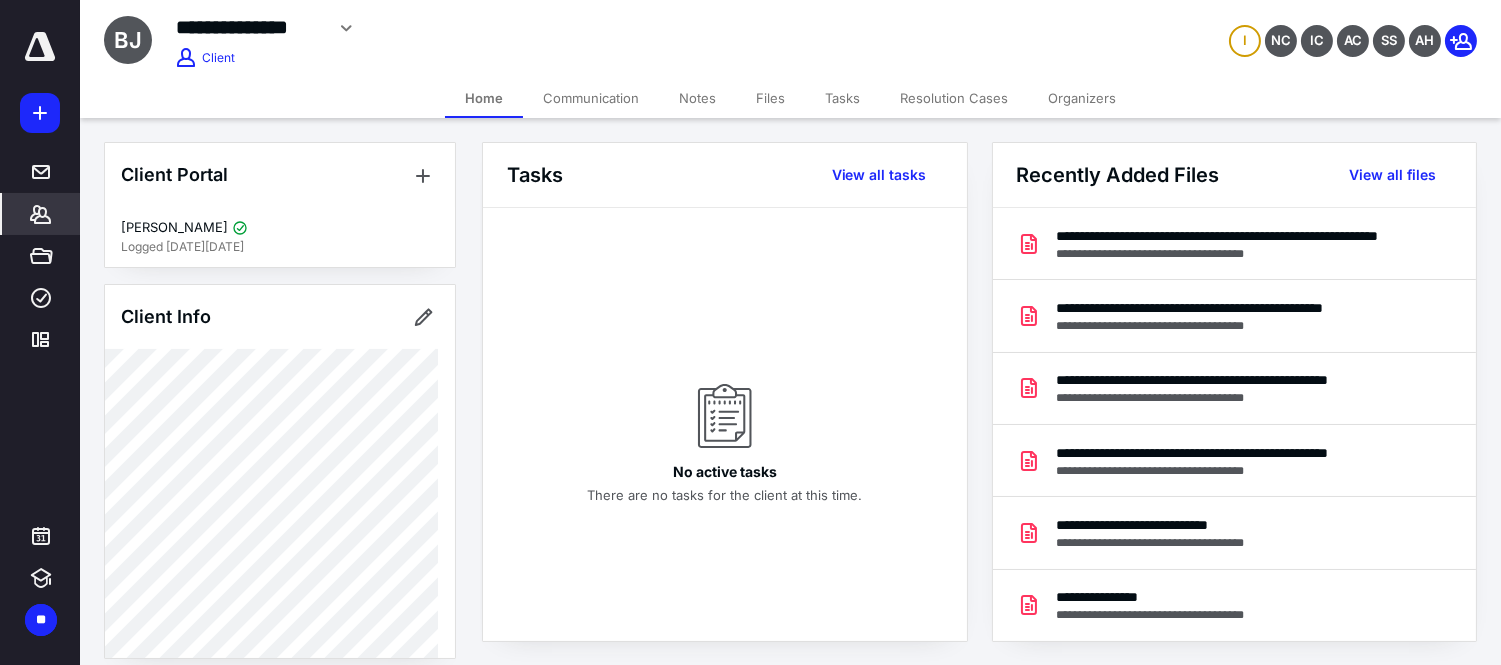 click on "Files" at bounding box center (770, 98) 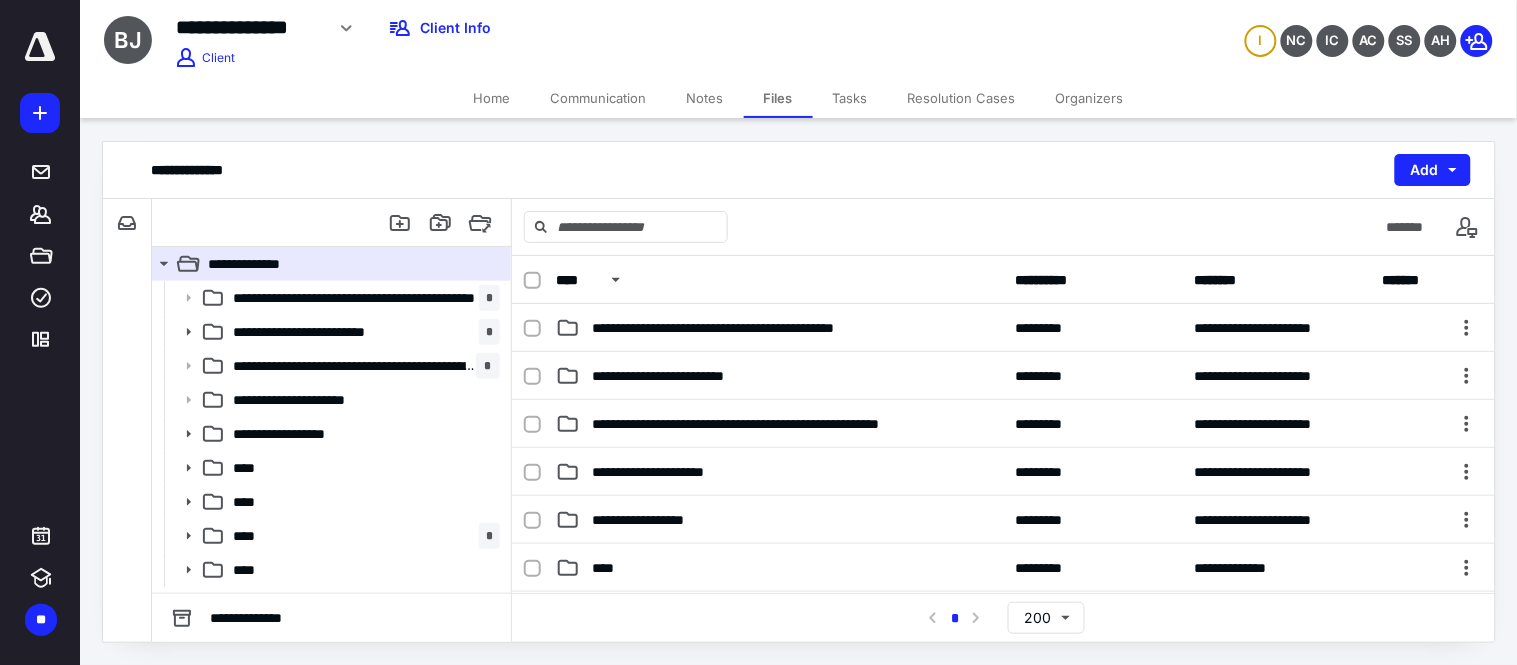 click on "**********" at bounding box center [799, 170] 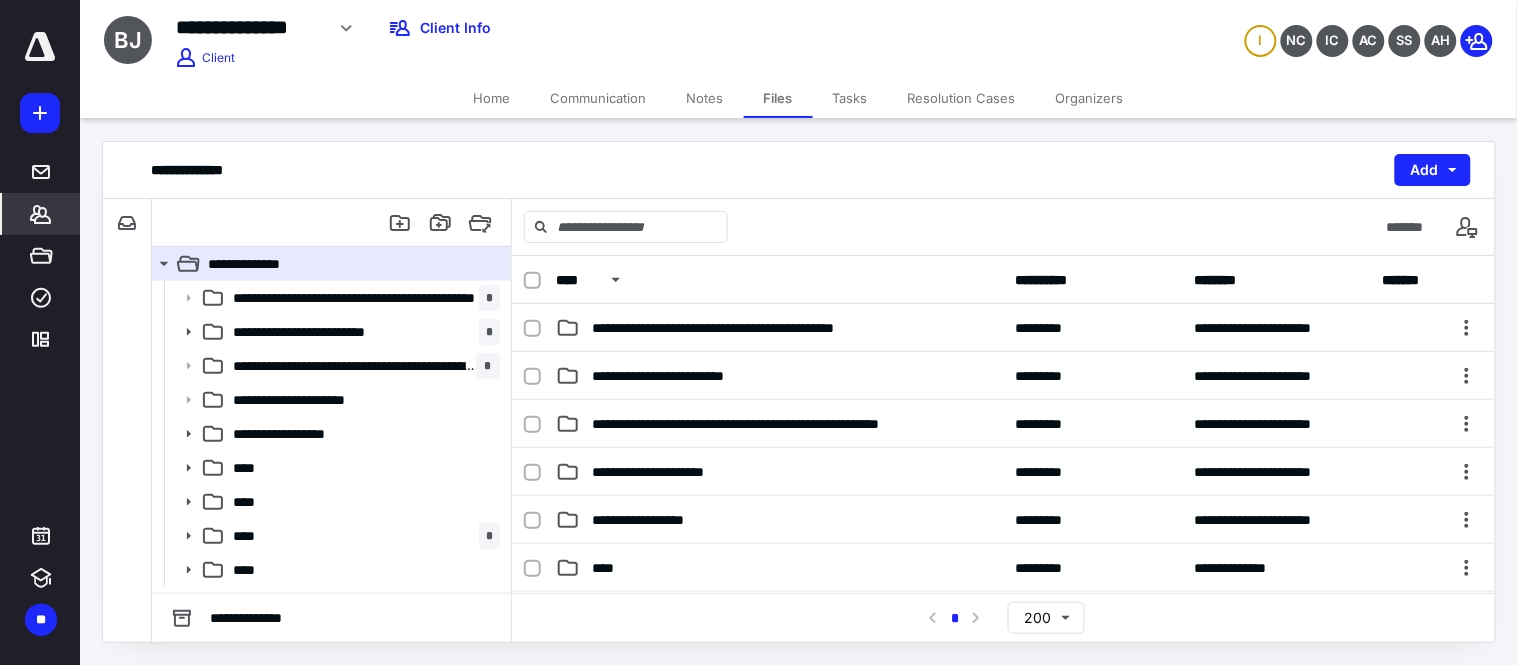 click on "*******" at bounding box center (41, 214) 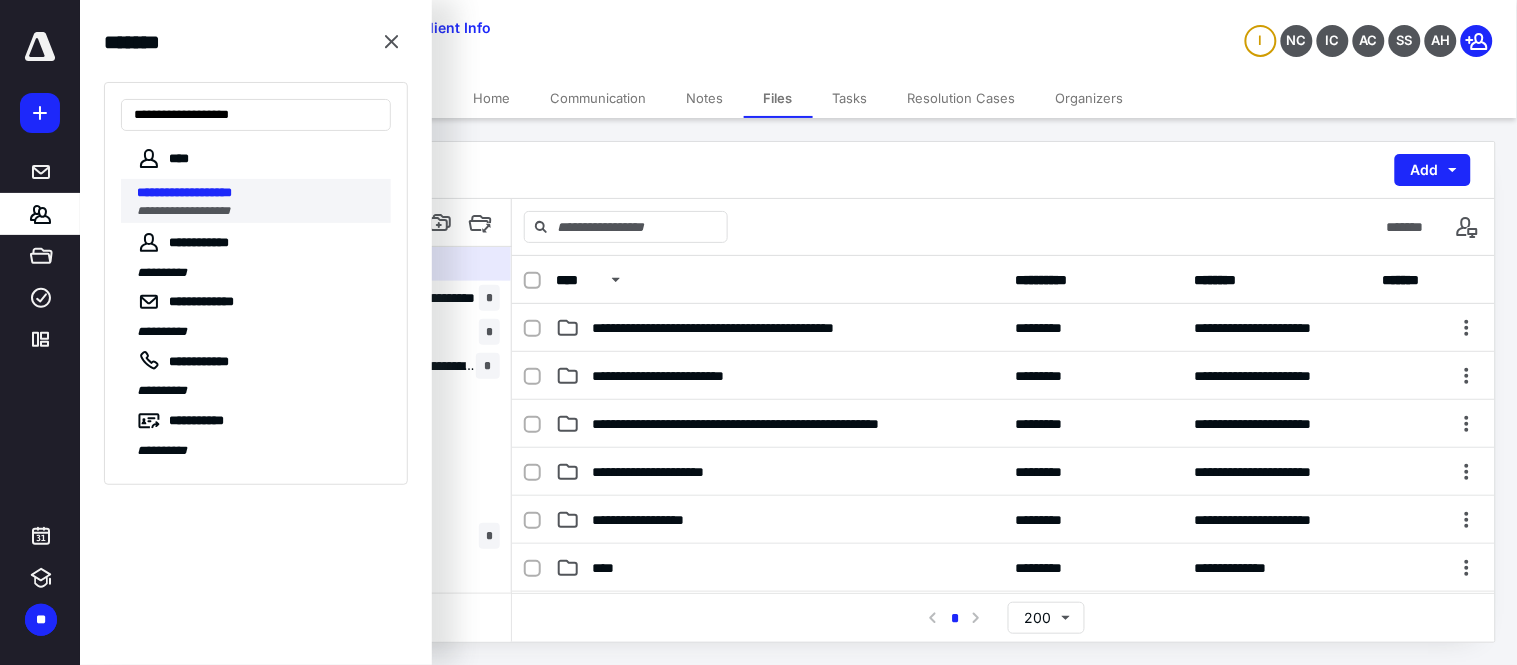 type on "**********" 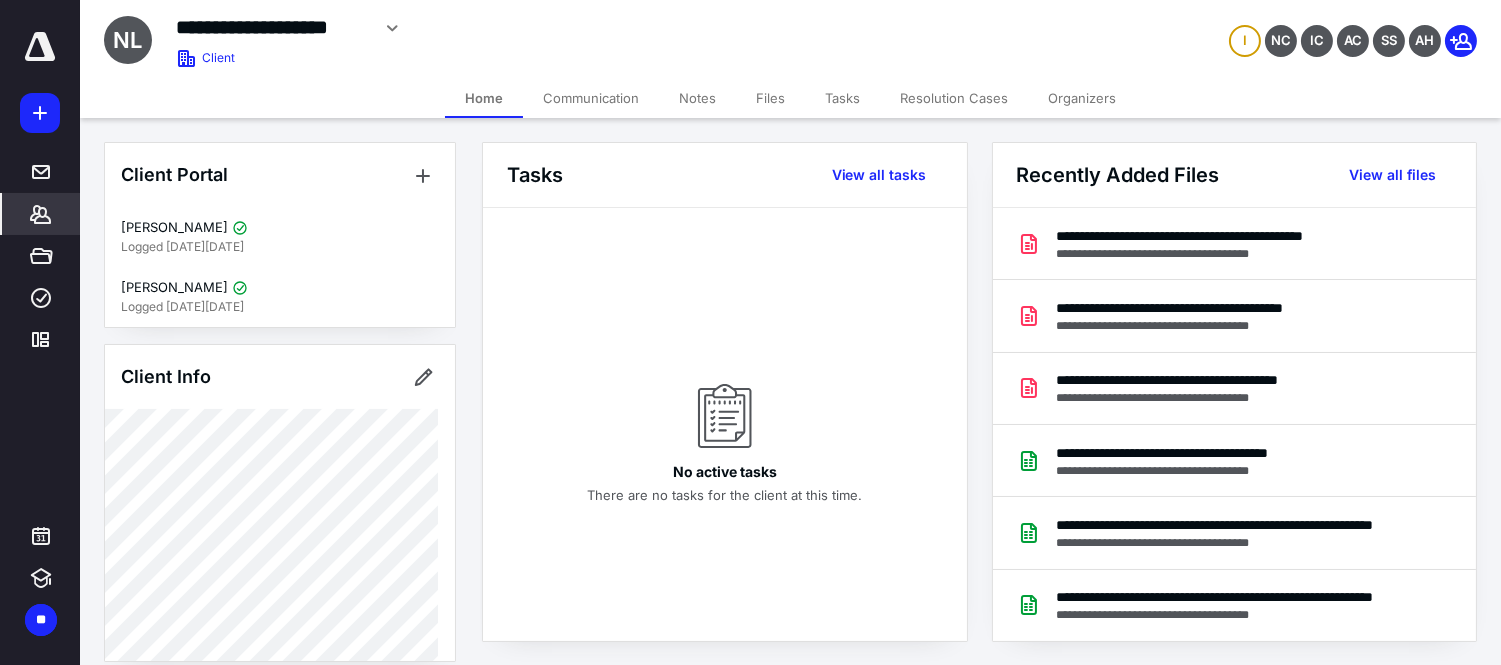 click on "Files" at bounding box center [770, 98] 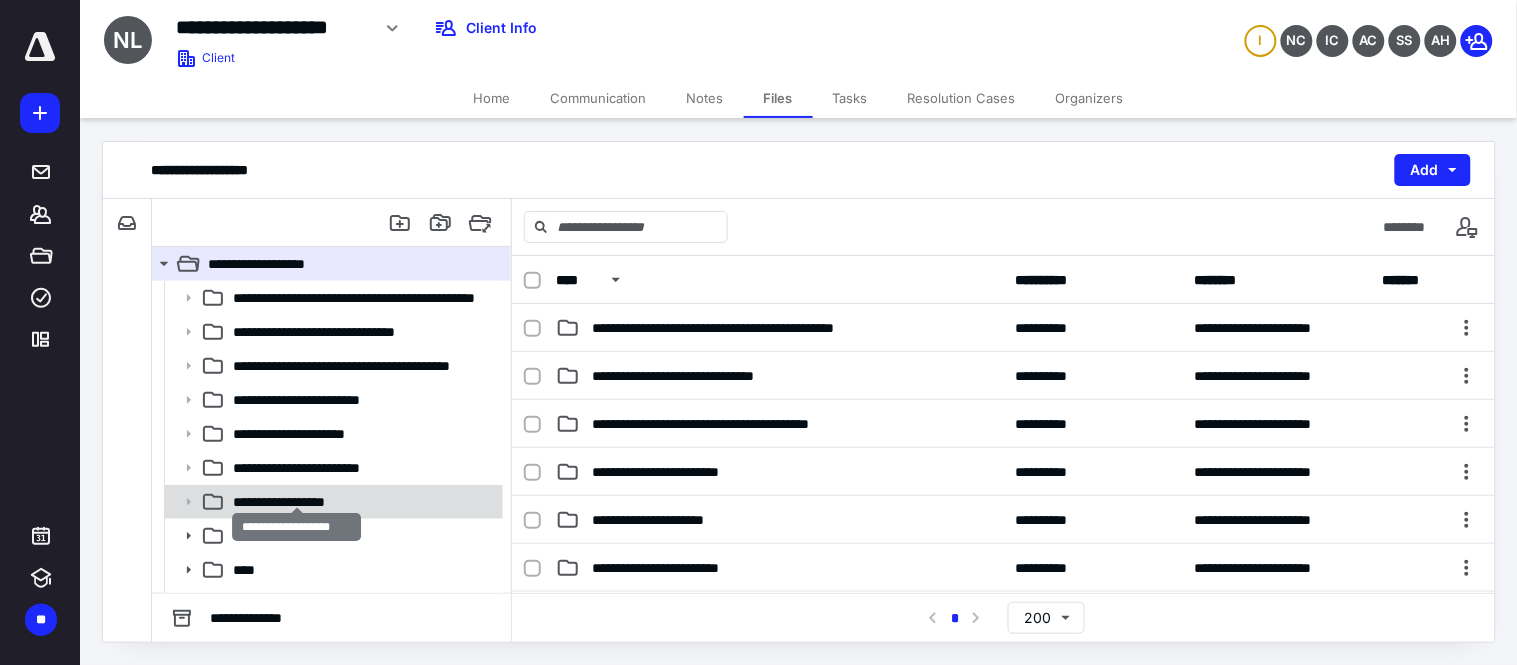 scroll, scrollTop: 62, scrollLeft: 0, axis: vertical 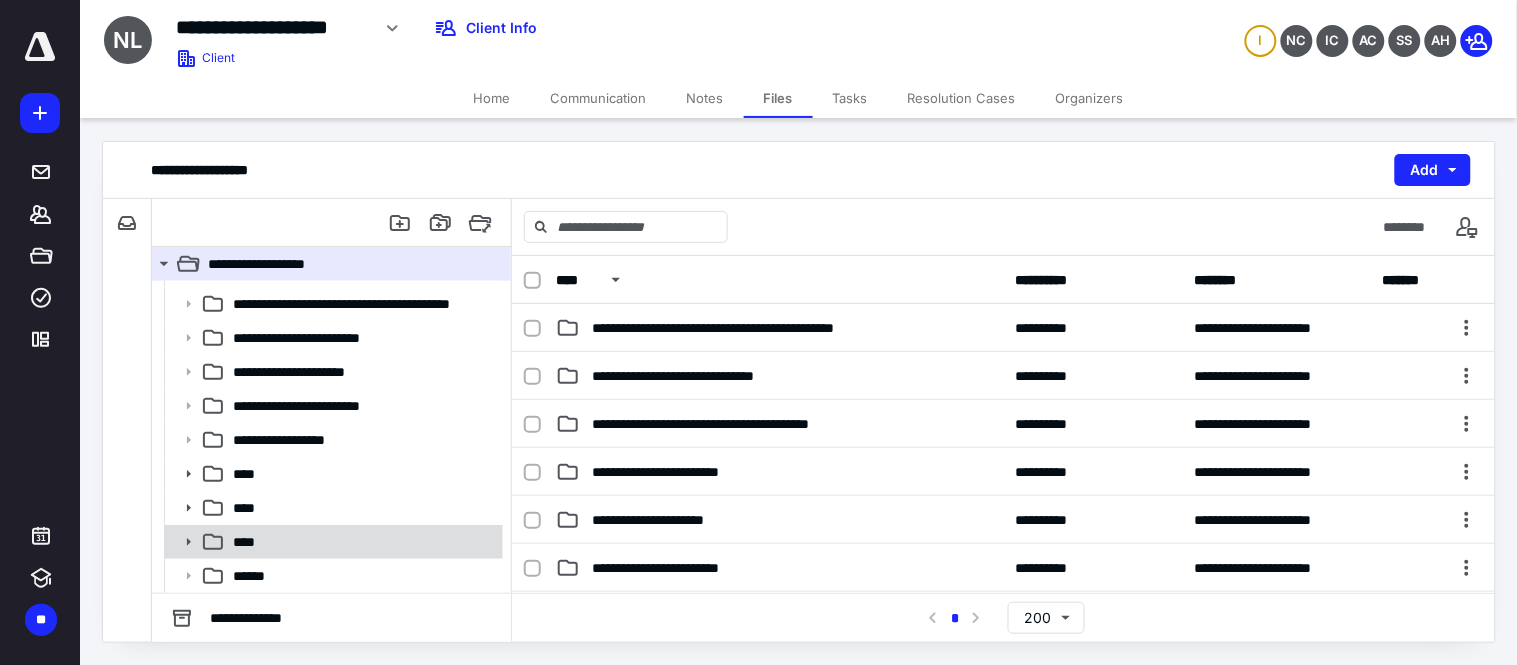 click on "****" at bounding box center [362, 542] 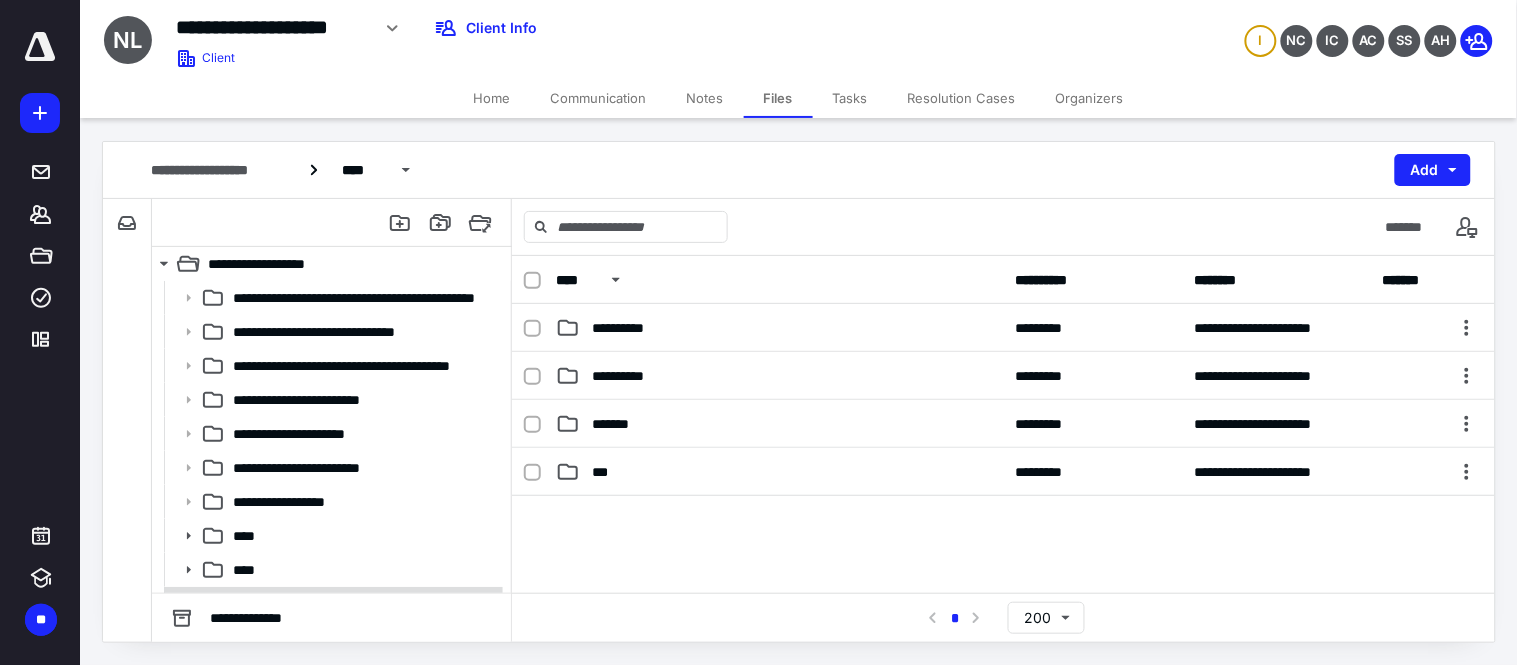 scroll, scrollTop: 62, scrollLeft: 0, axis: vertical 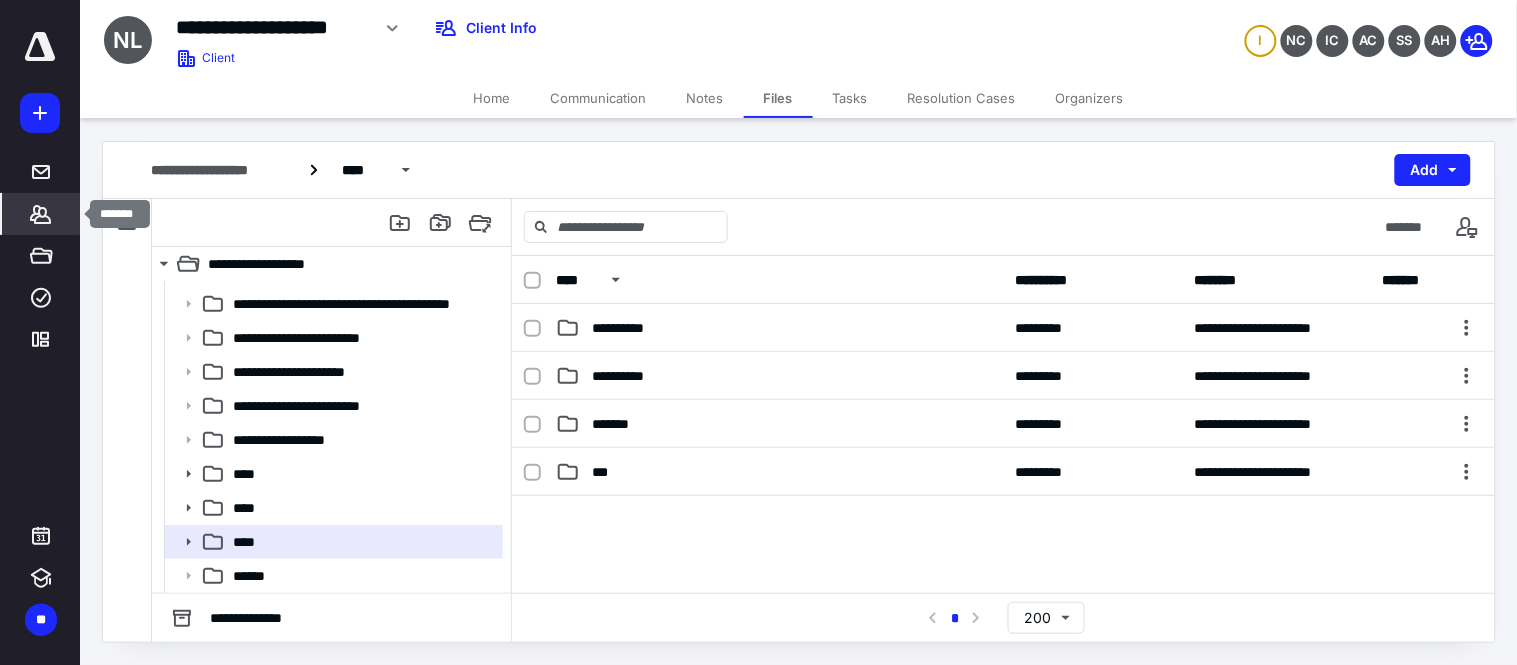 click 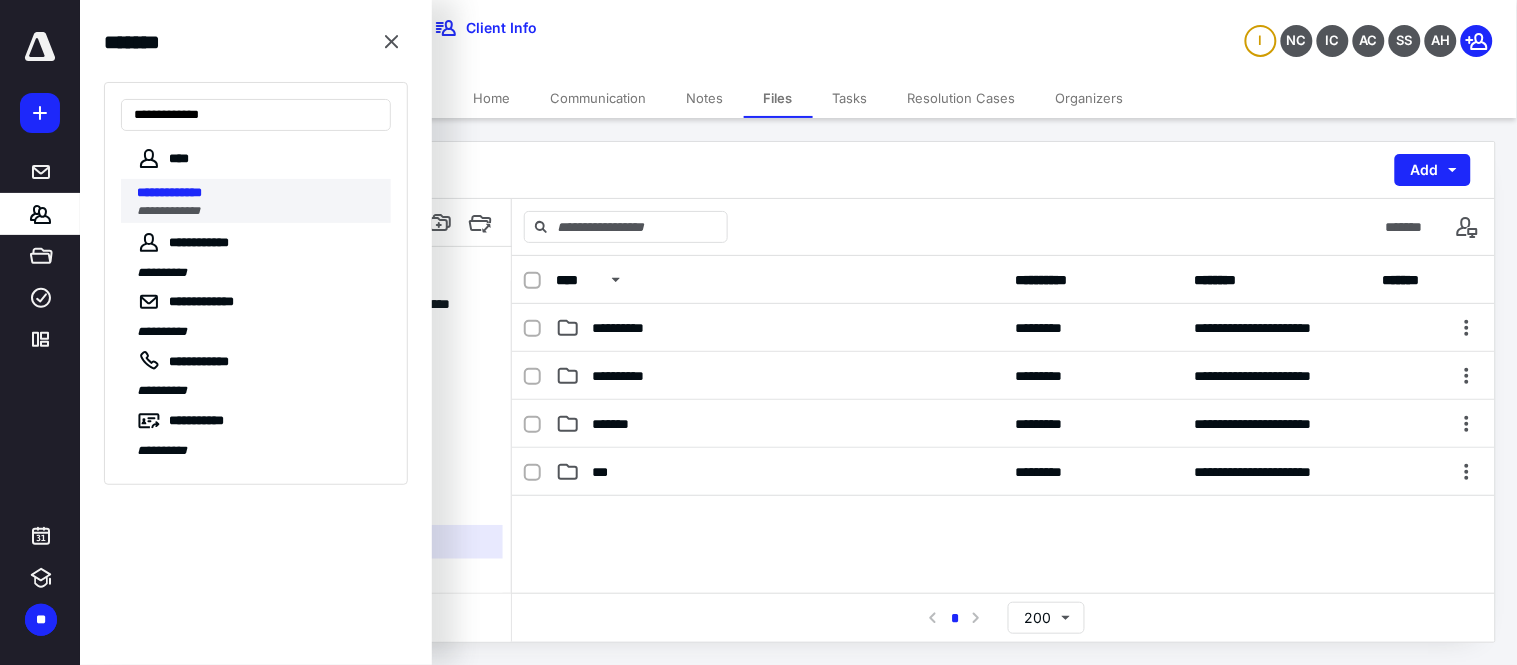 type on "**********" 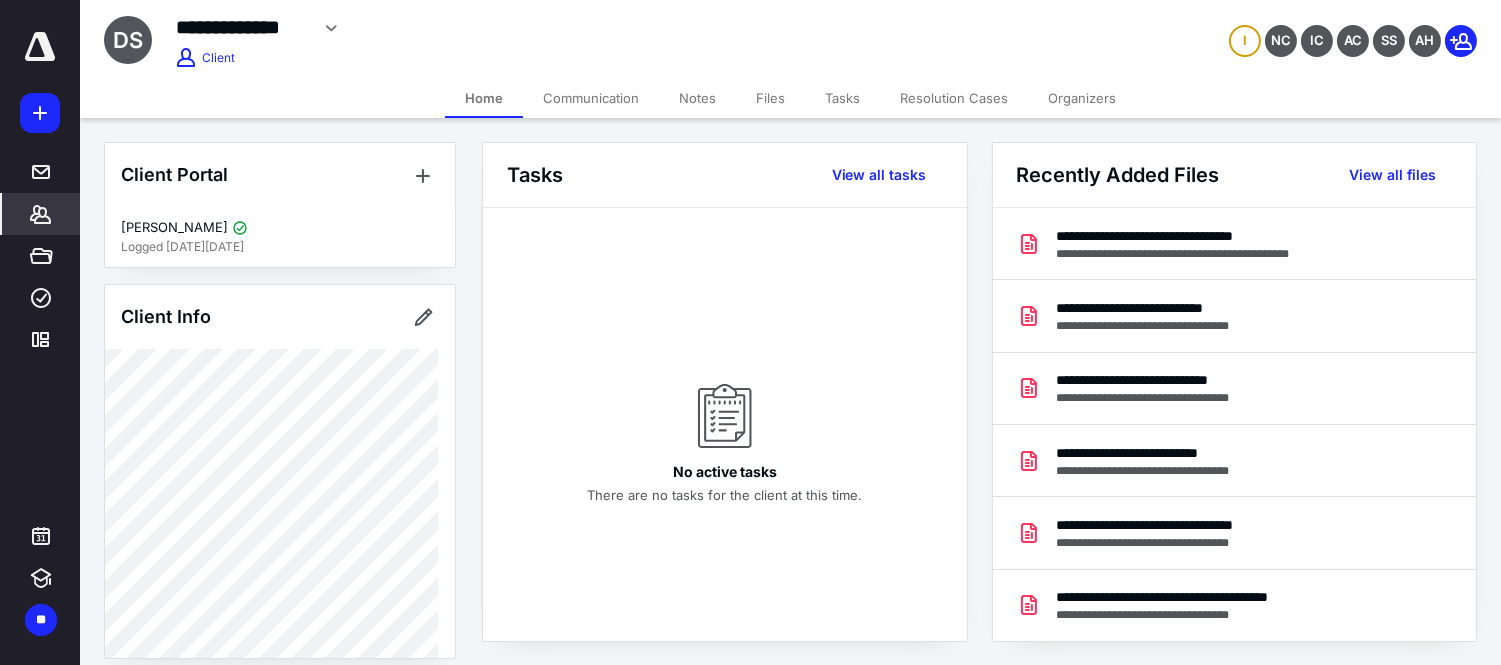 click on "Files" at bounding box center [770, 98] 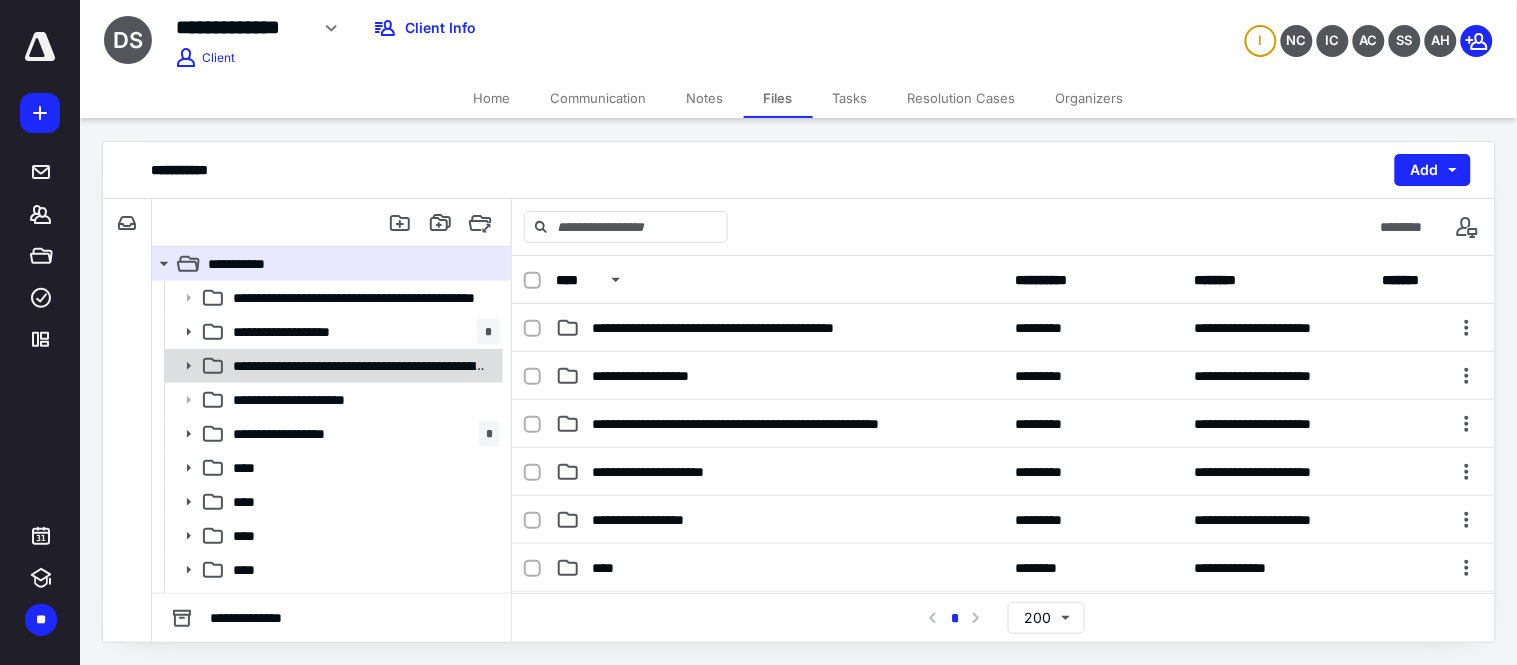 scroll, scrollTop: 130, scrollLeft: 0, axis: vertical 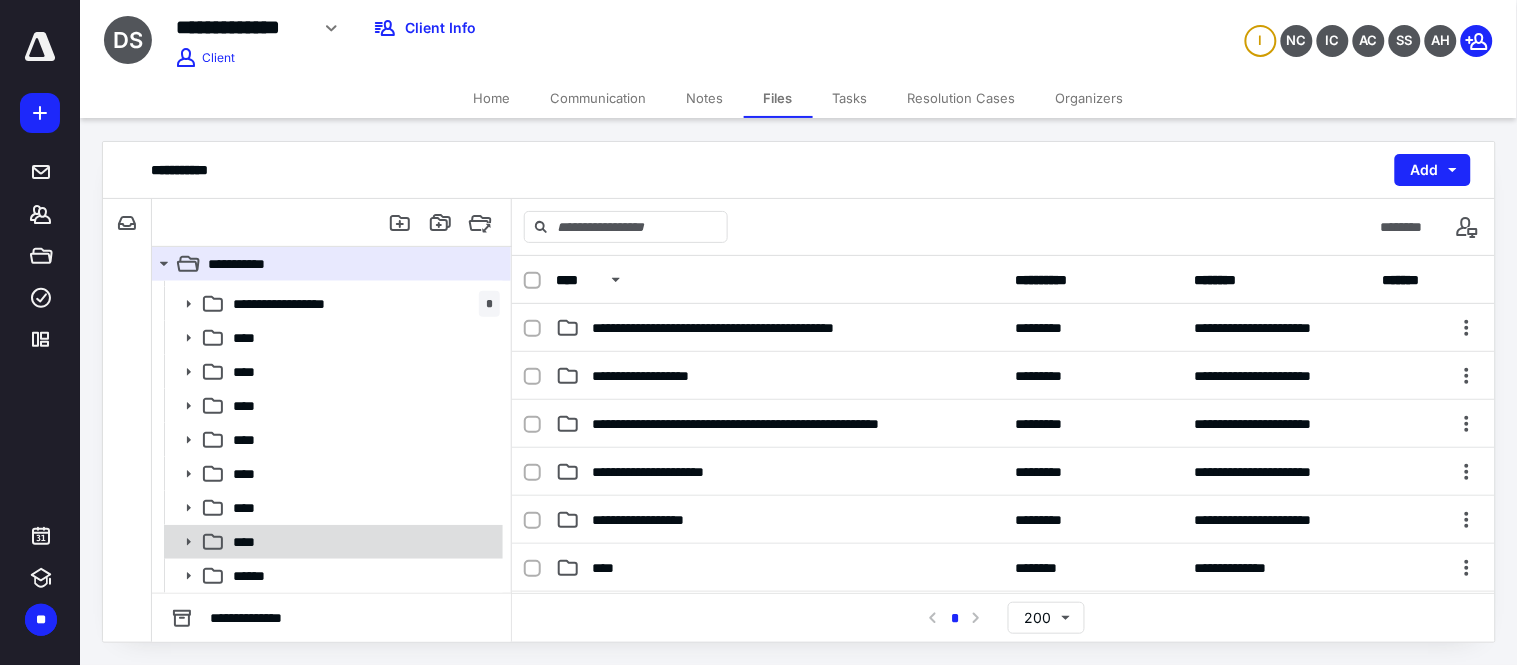 click on "****" at bounding box center [362, 542] 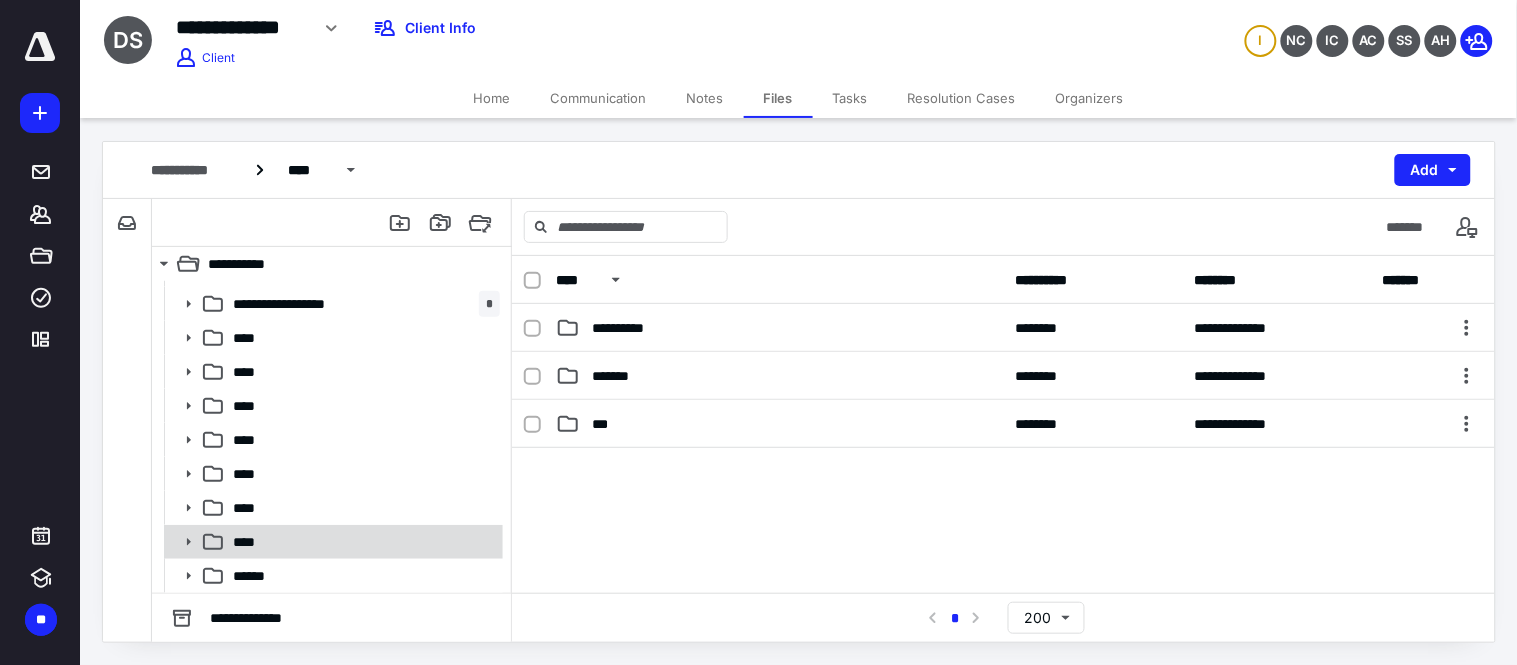 click 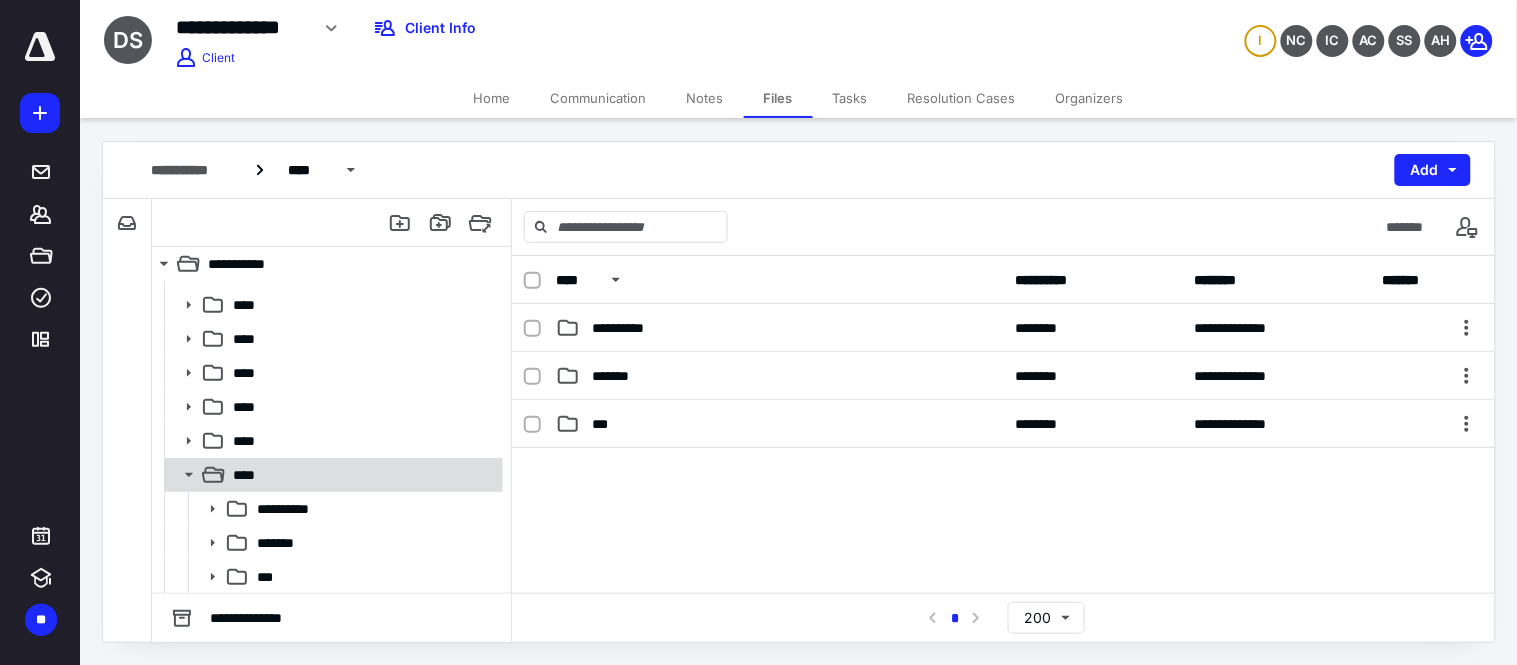 scroll, scrollTop: 232, scrollLeft: 0, axis: vertical 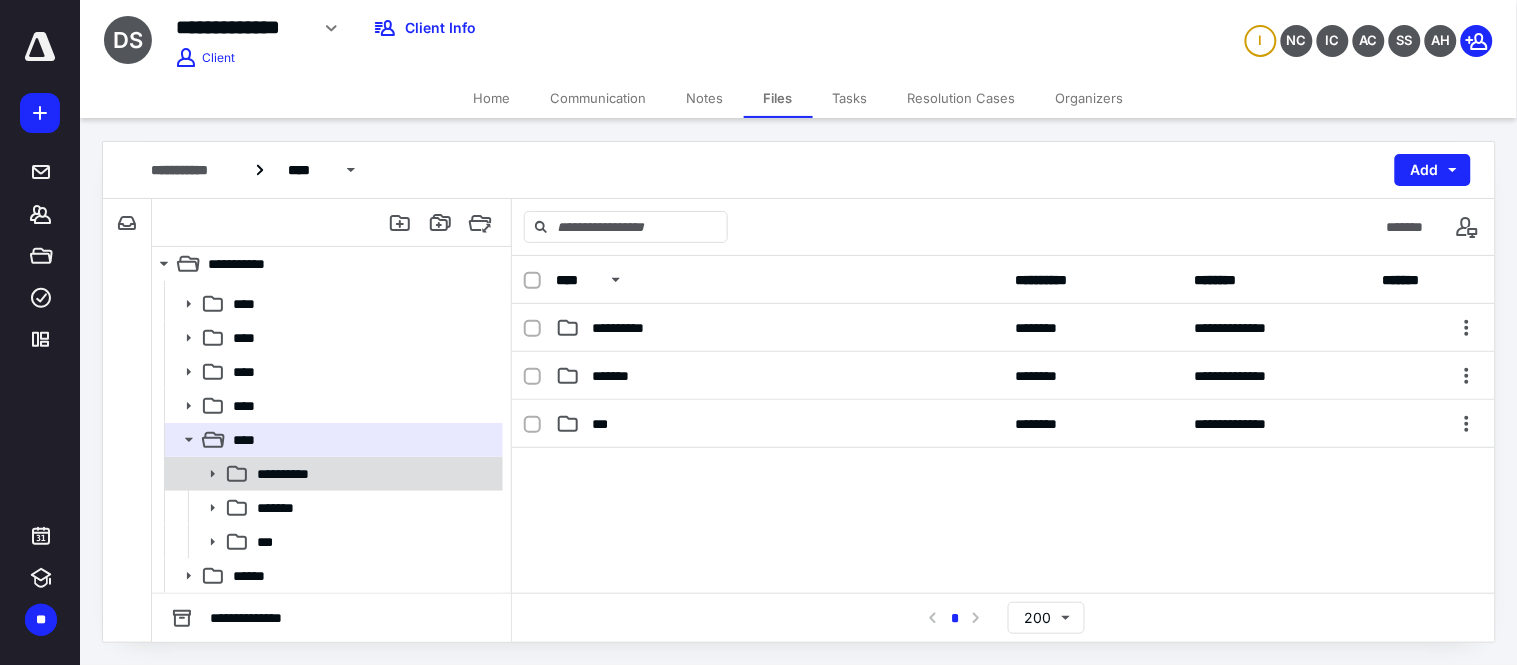 click 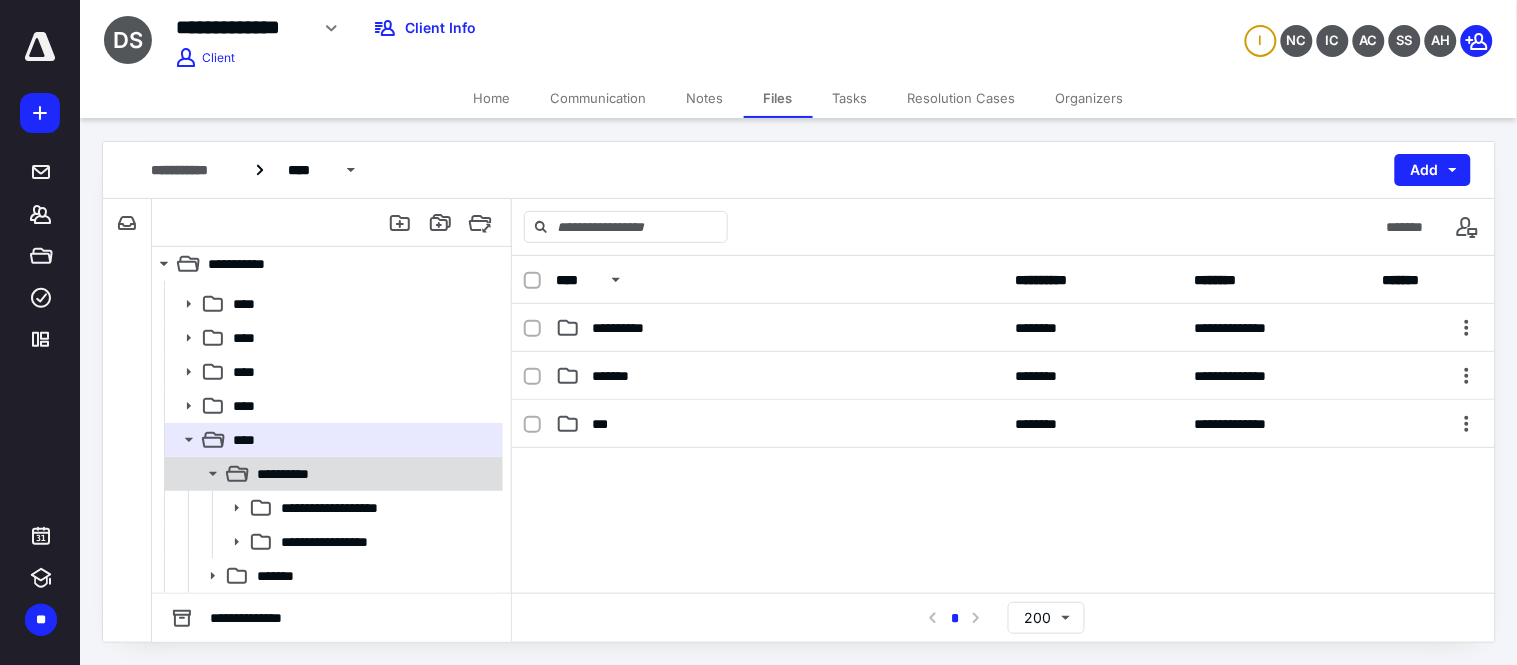 scroll, scrollTop: 300, scrollLeft: 0, axis: vertical 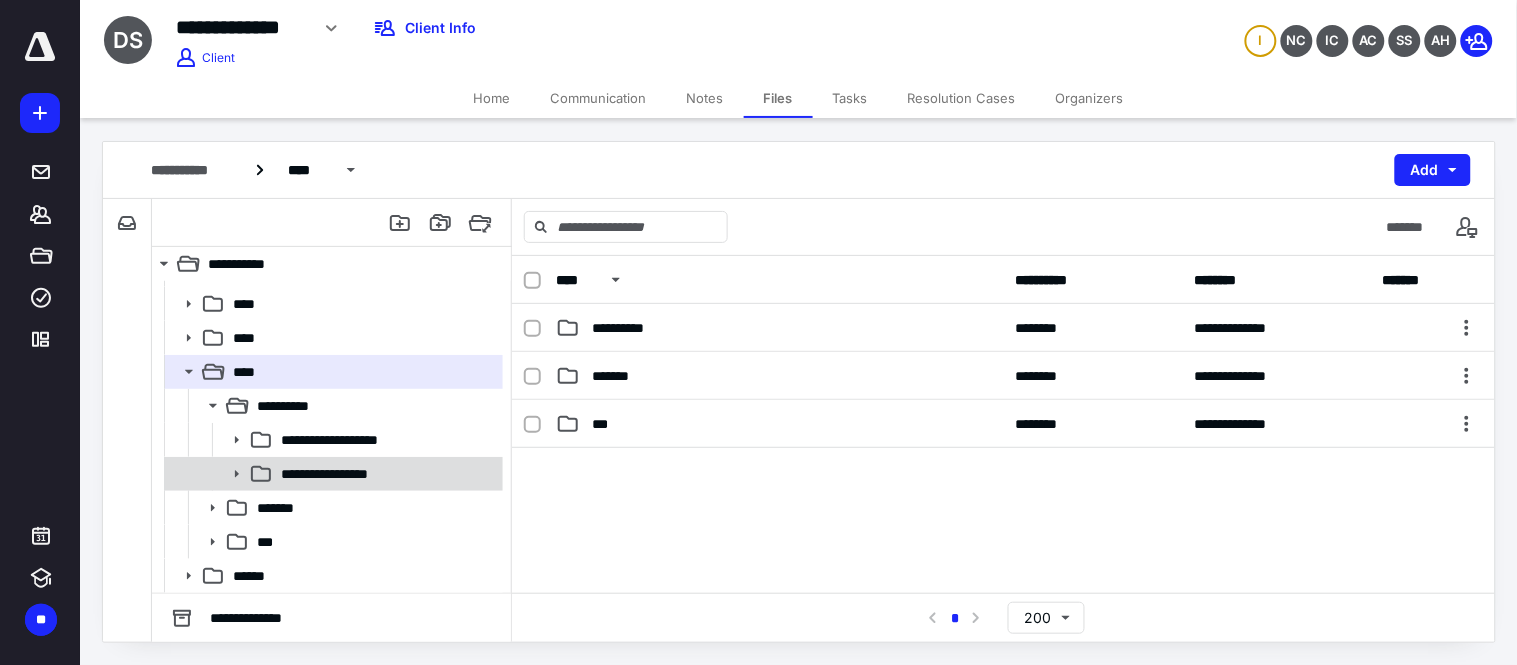 click 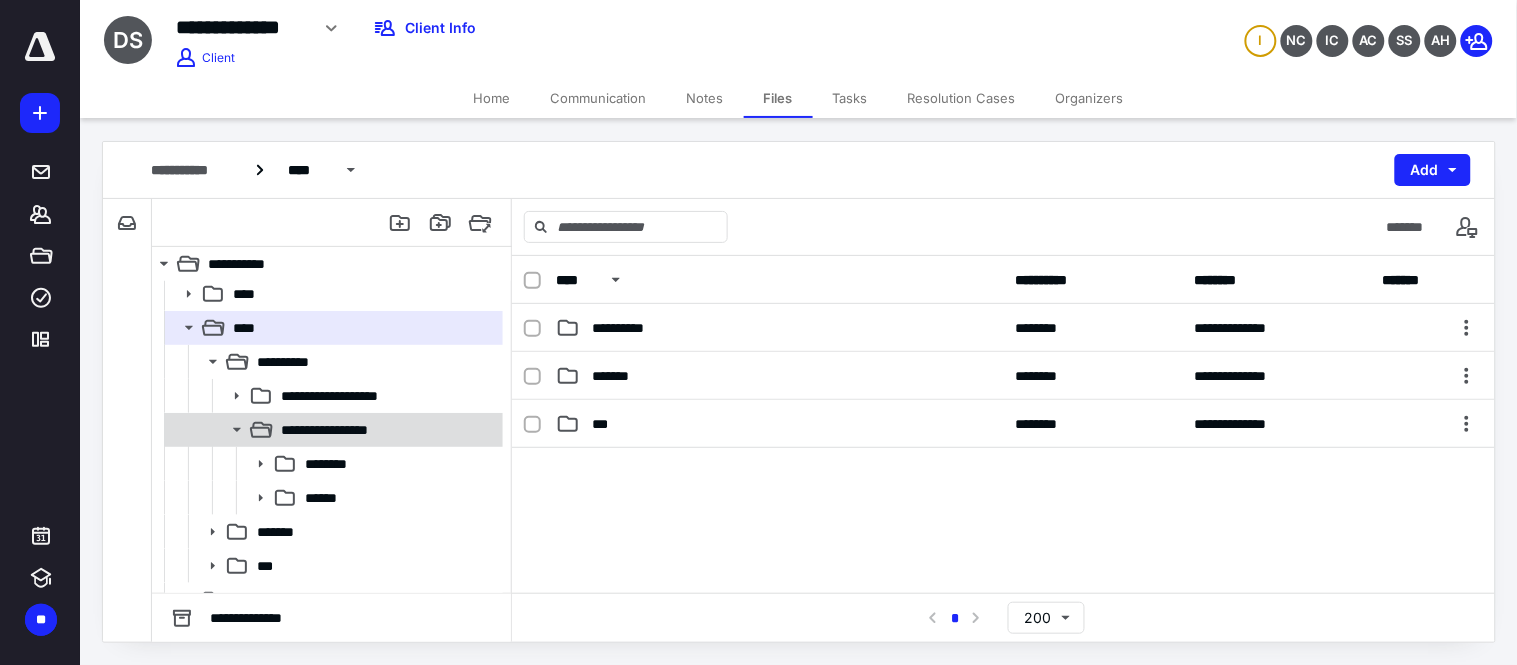 scroll, scrollTop: 367, scrollLeft: 0, axis: vertical 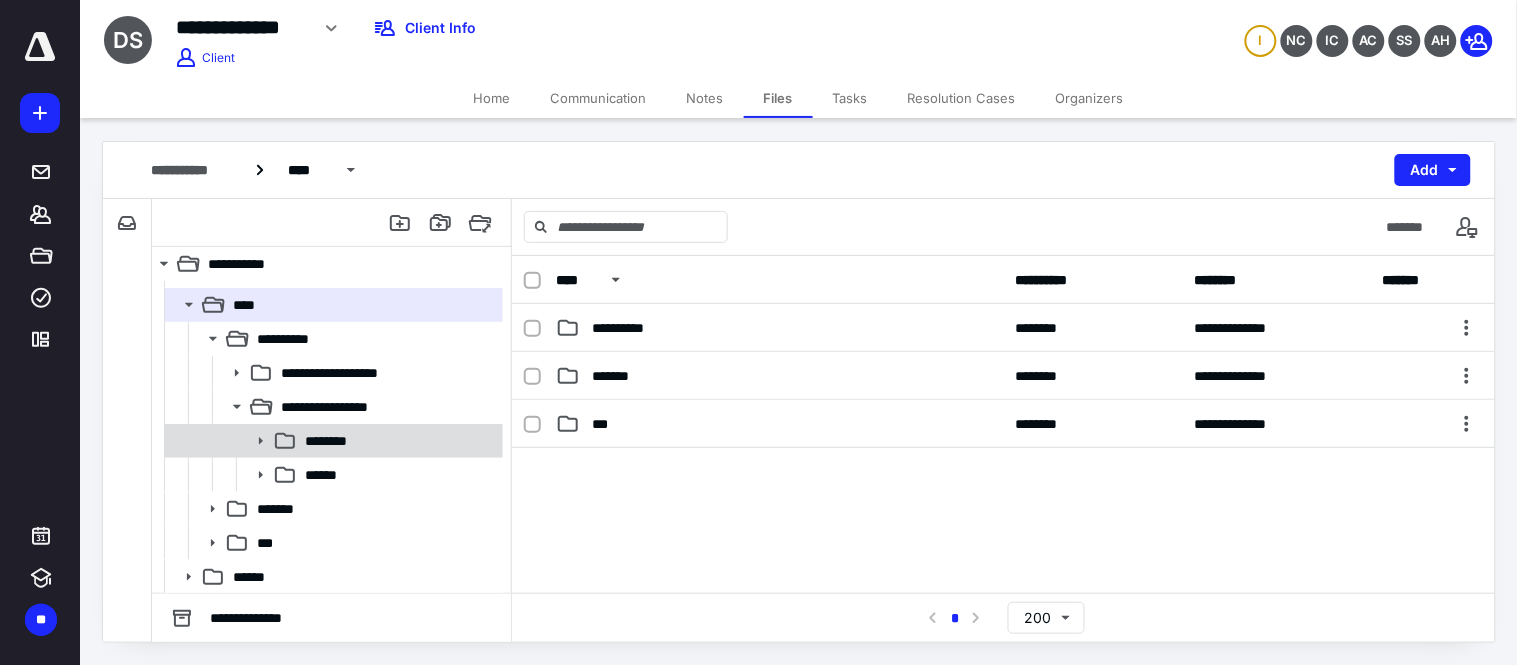 click 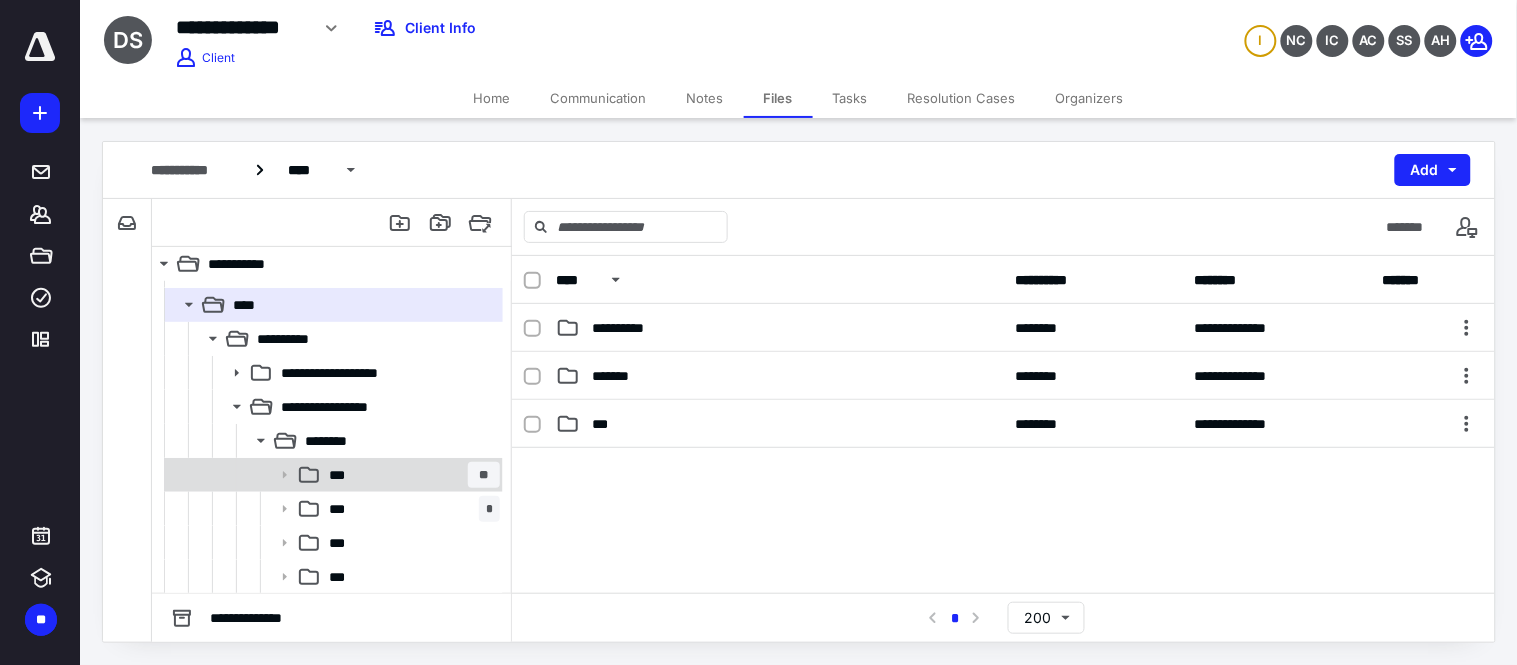 scroll, scrollTop: 478, scrollLeft: 0, axis: vertical 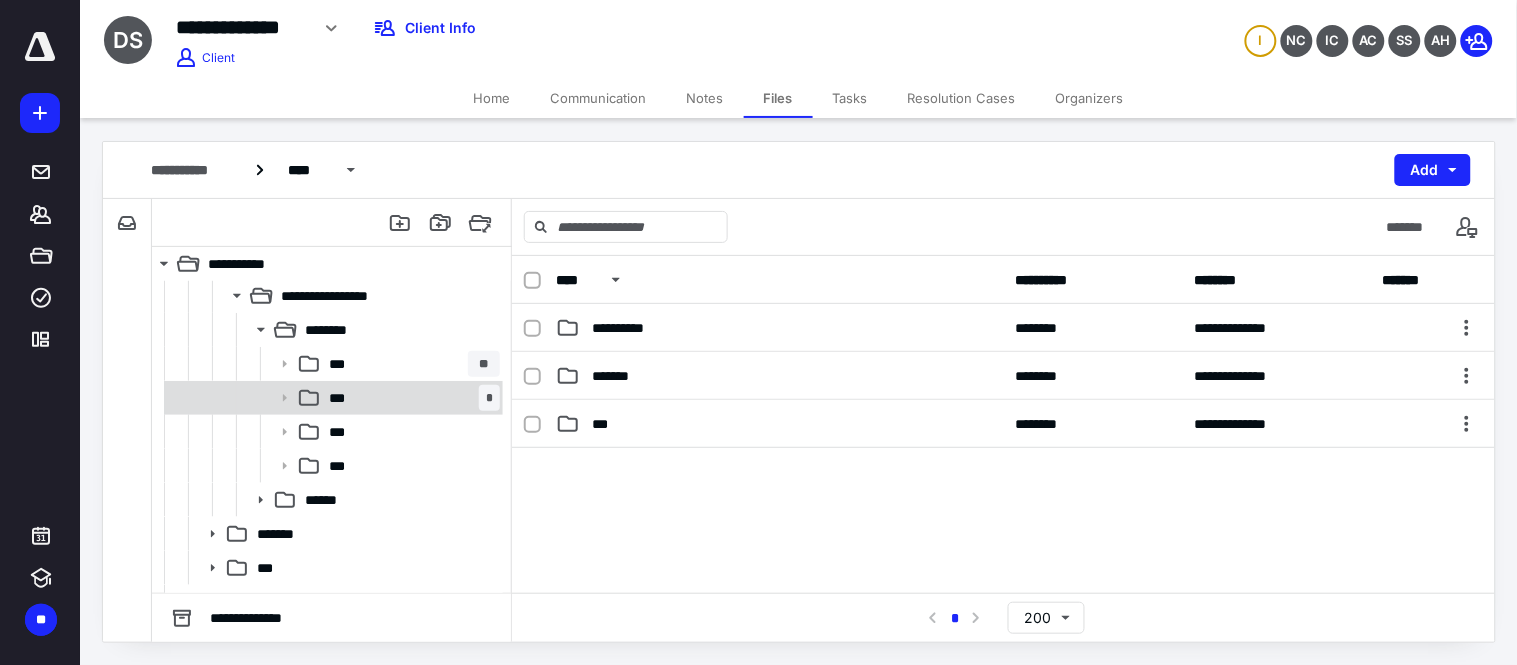 click on "*** *" at bounding box center [410, 398] 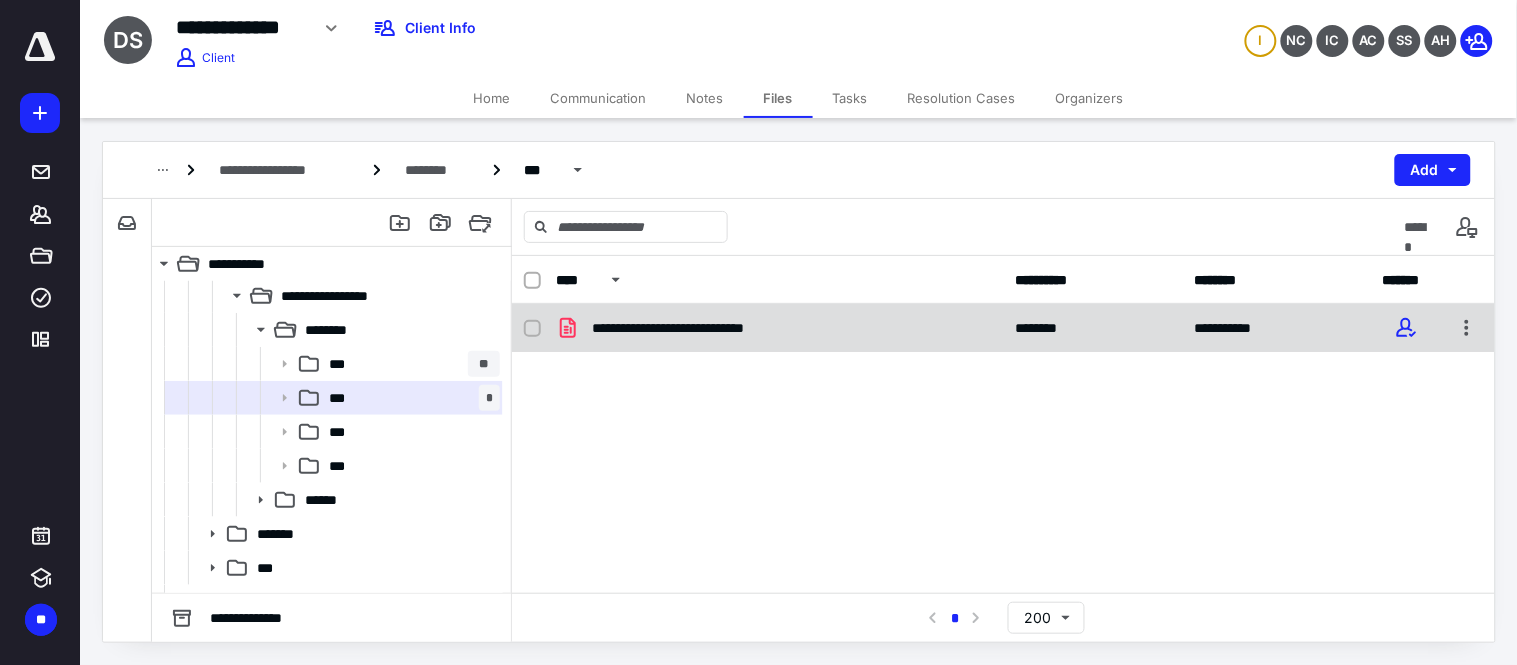 click on "**********" at bounding box center (779, 328) 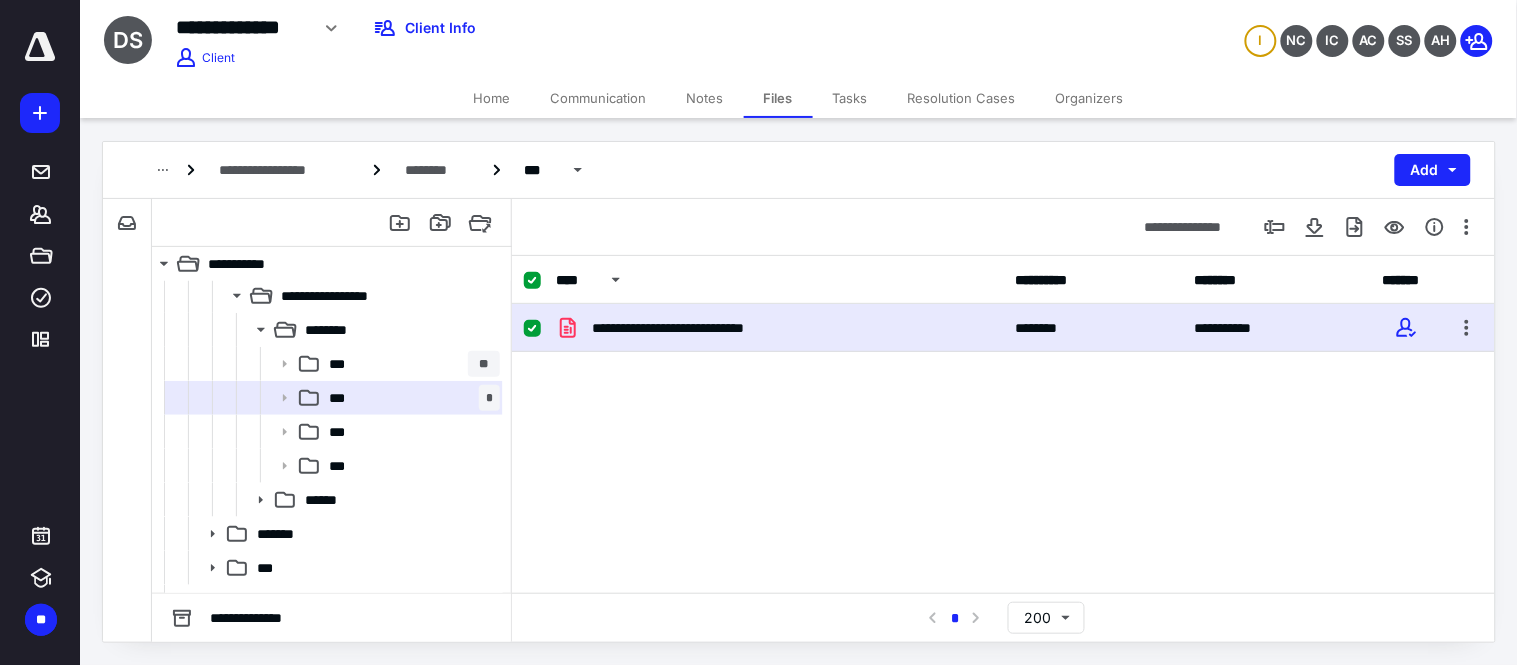click on "**********" at bounding box center (779, 328) 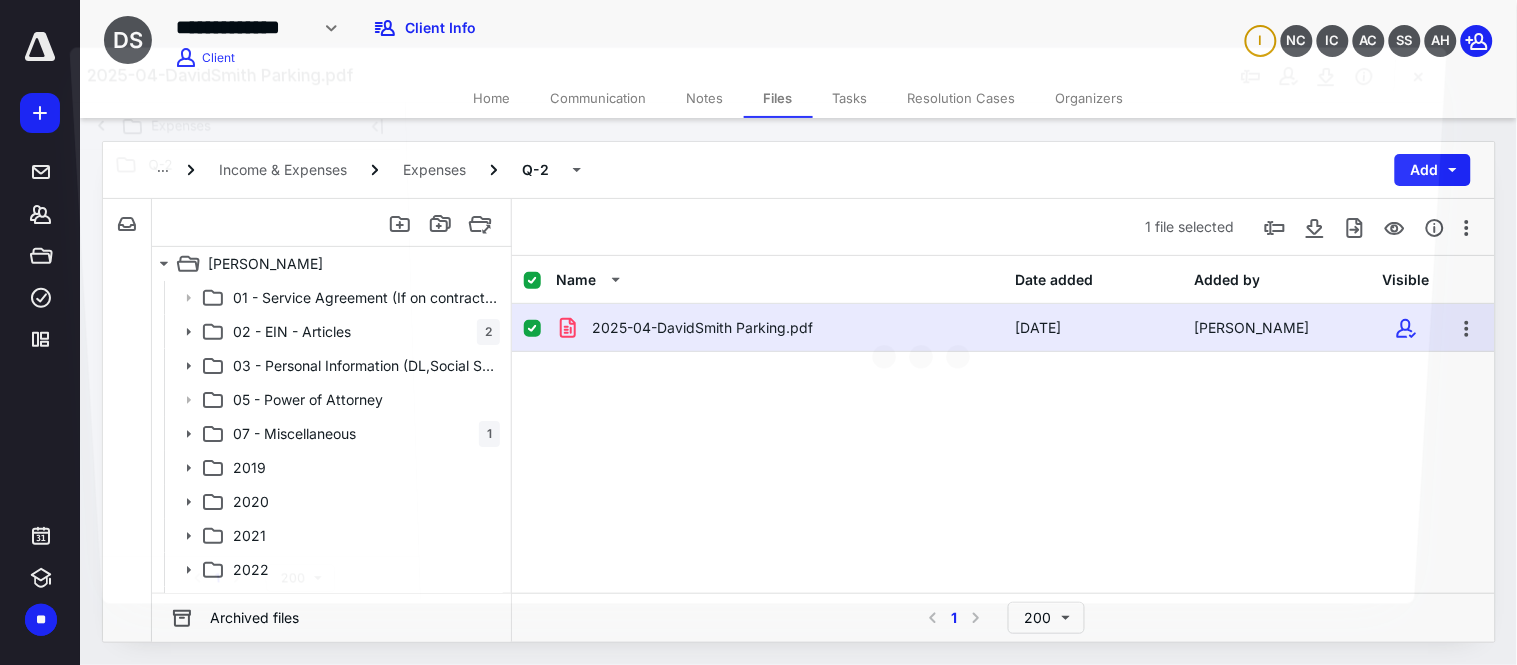 scroll, scrollTop: 478, scrollLeft: 0, axis: vertical 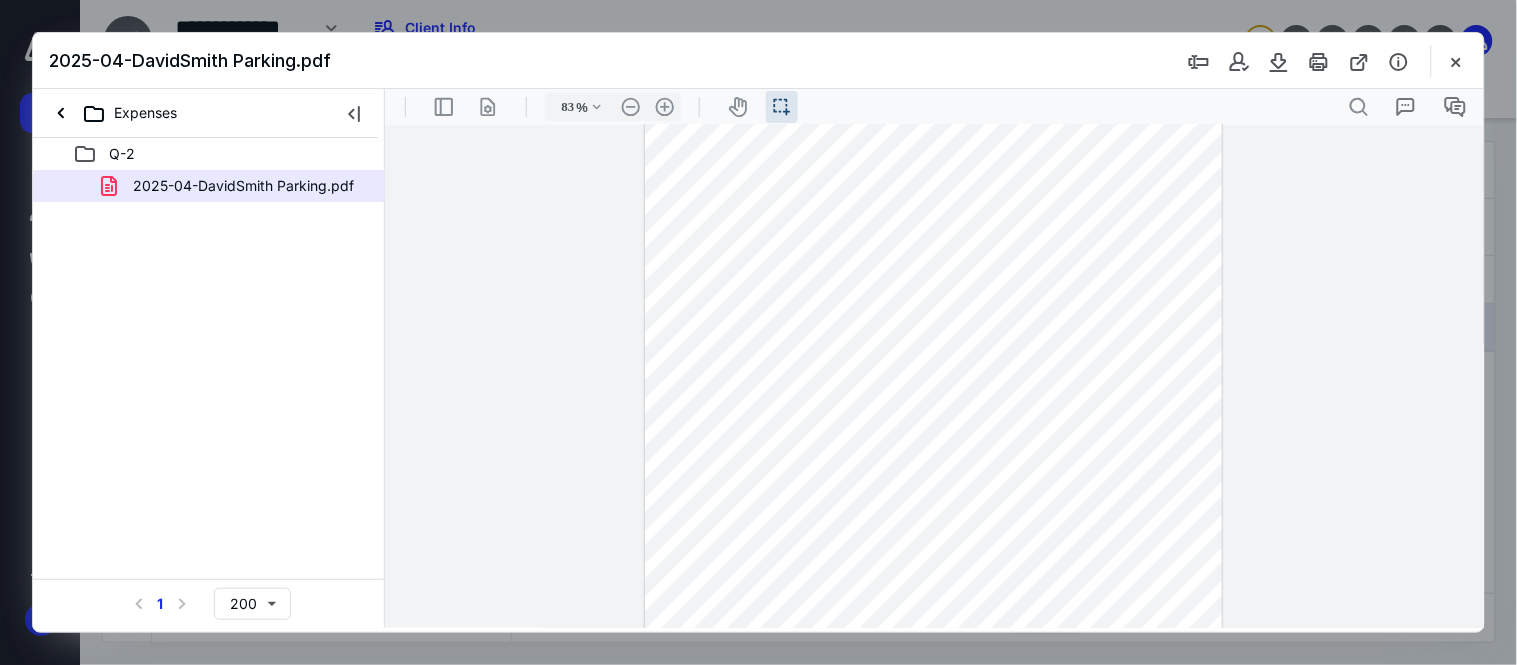 type on "108" 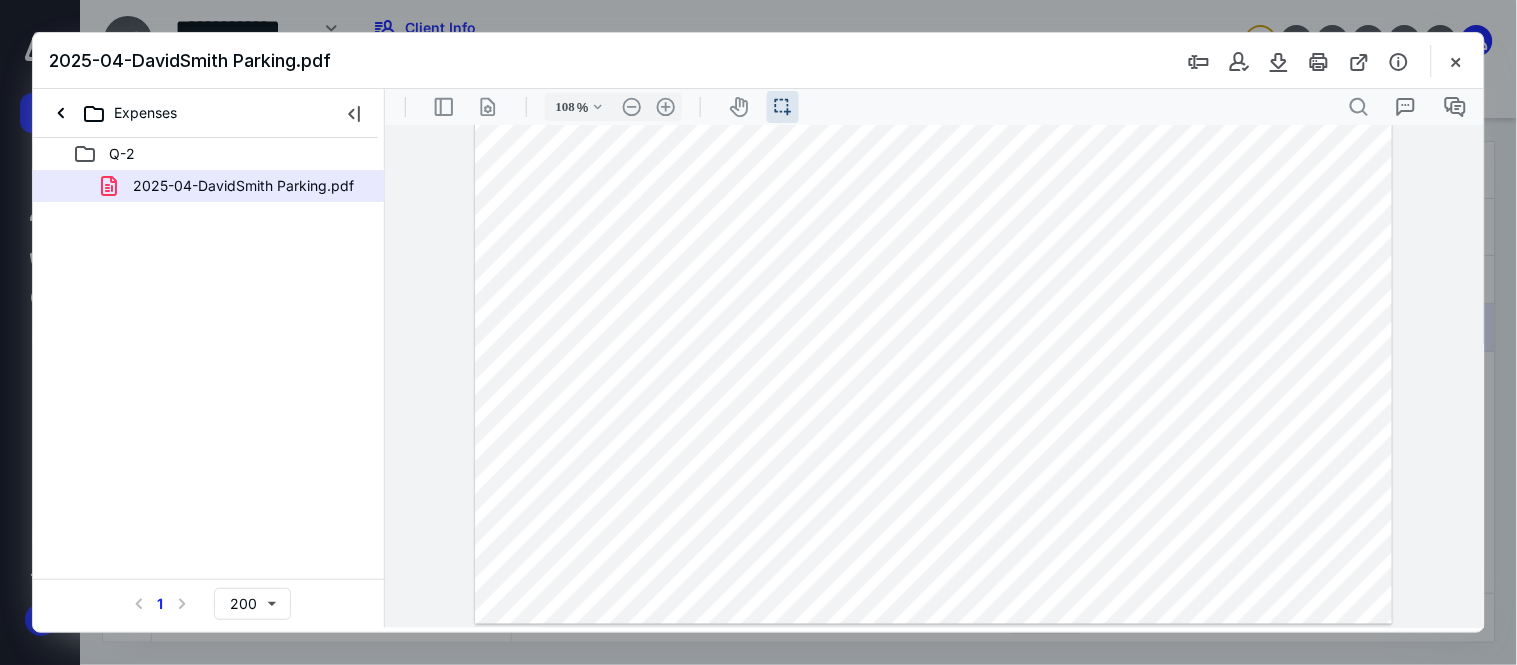 scroll, scrollTop: 468, scrollLeft: 0, axis: vertical 